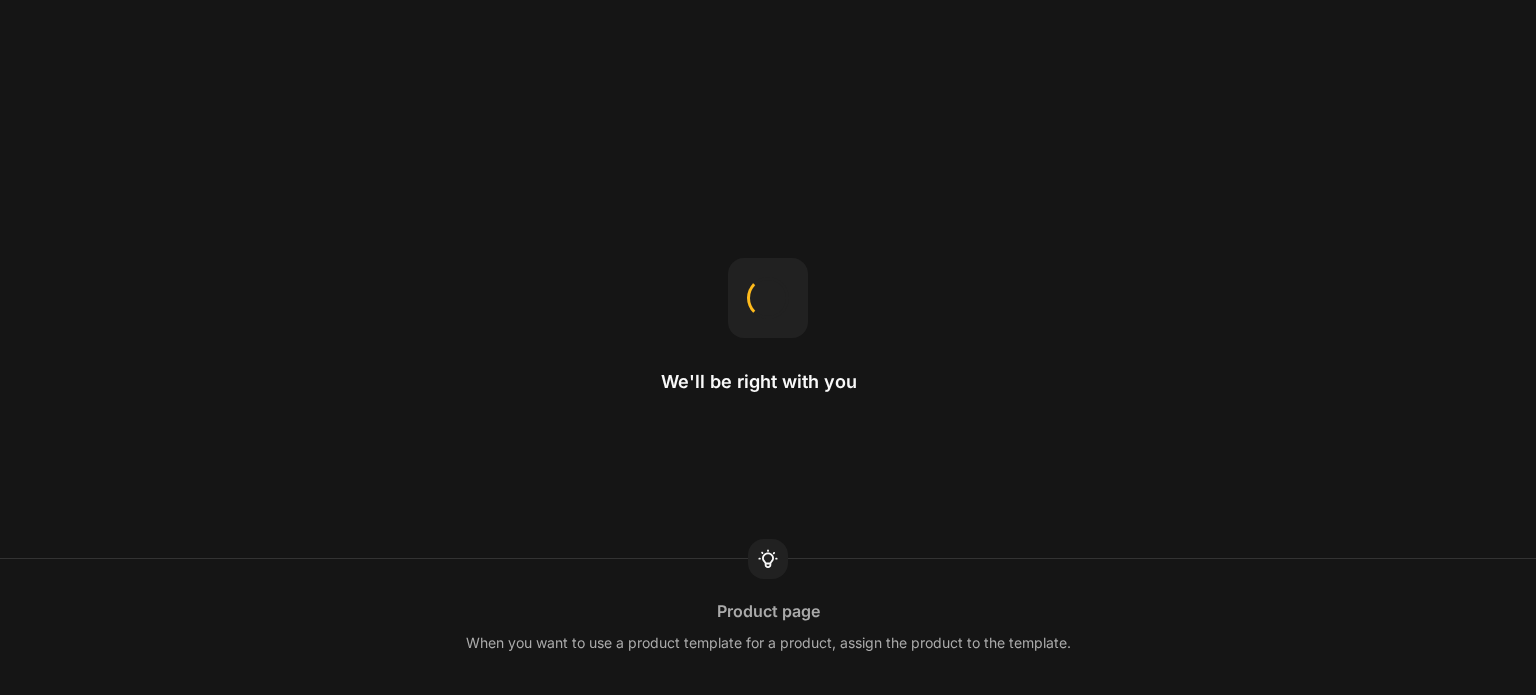 scroll, scrollTop: 0, scrollLeft: 0, axis: both 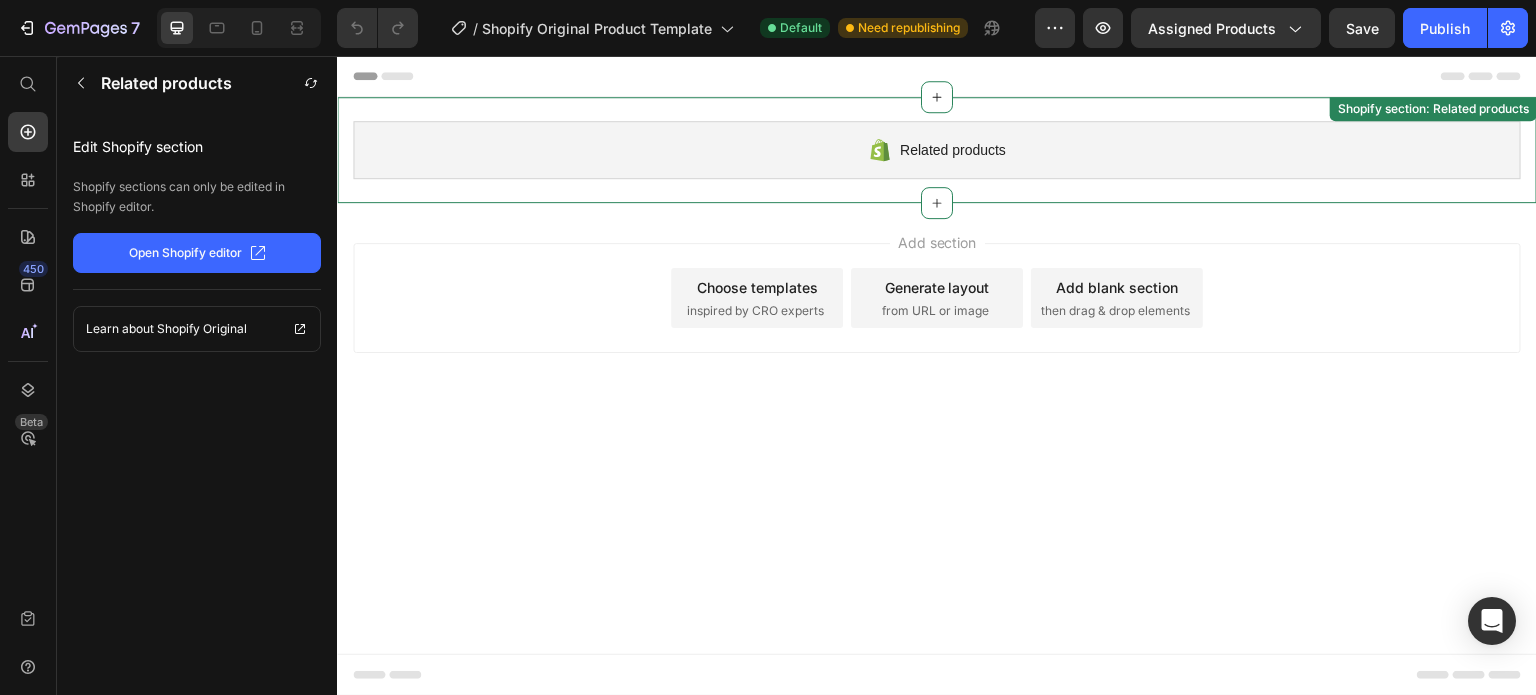 click on "Related products" at bounding box center [953, 150] 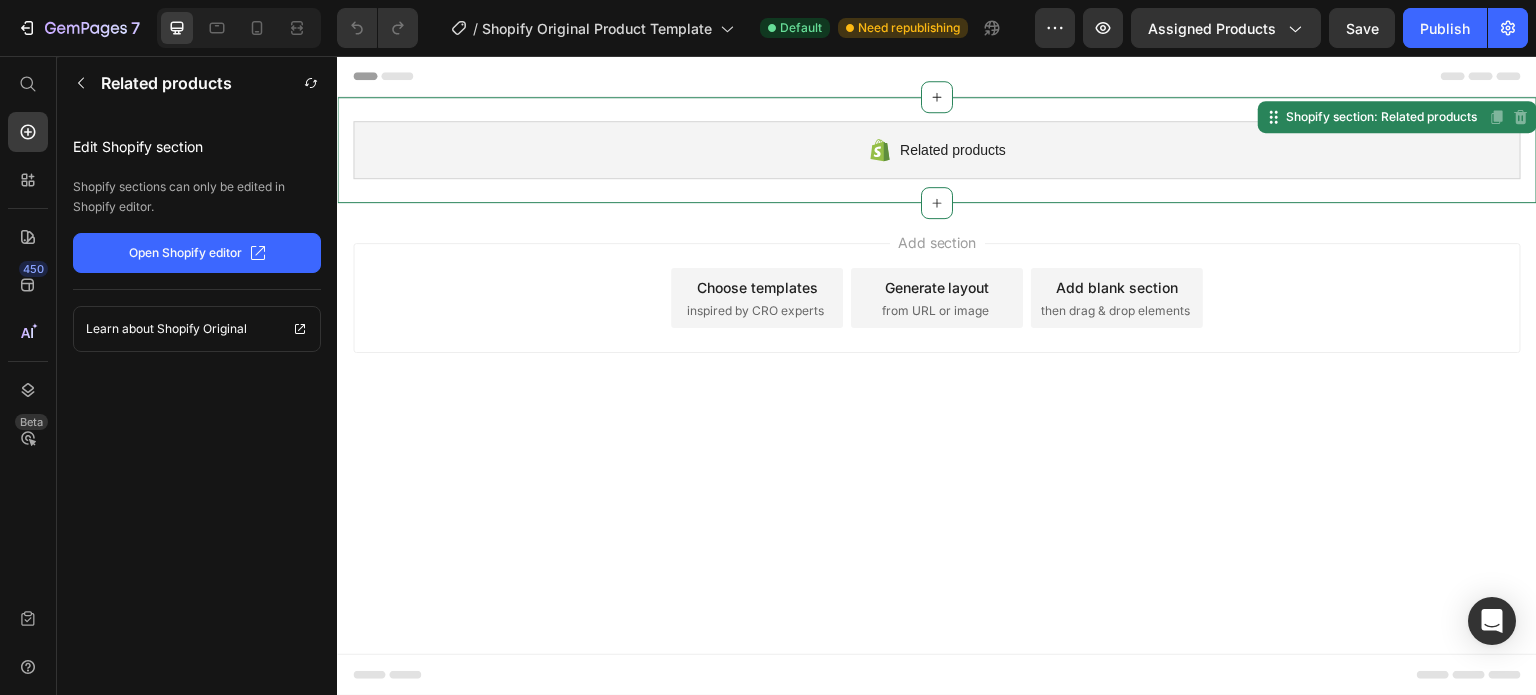 click on "Related products" at bounding box center [953, 150] 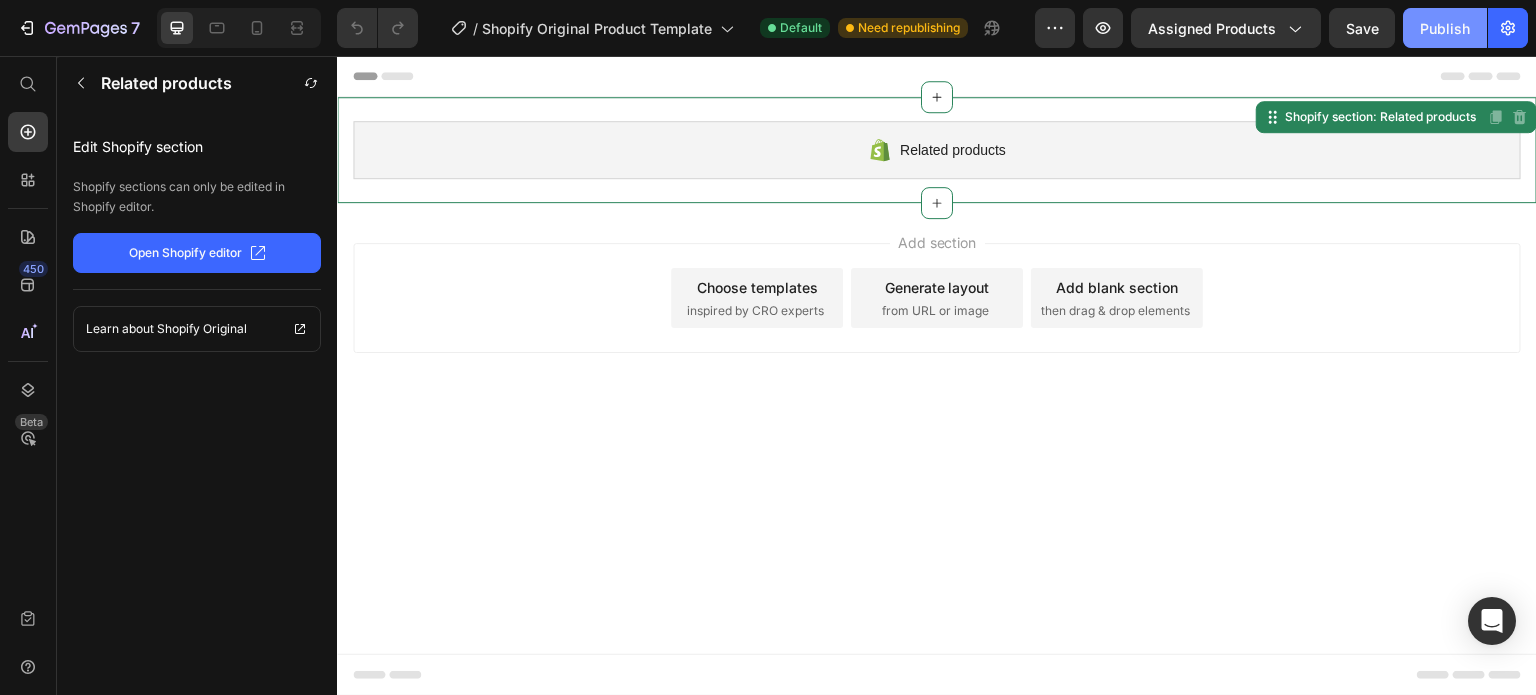click on "Publish" at bounding box center [1445, 28] 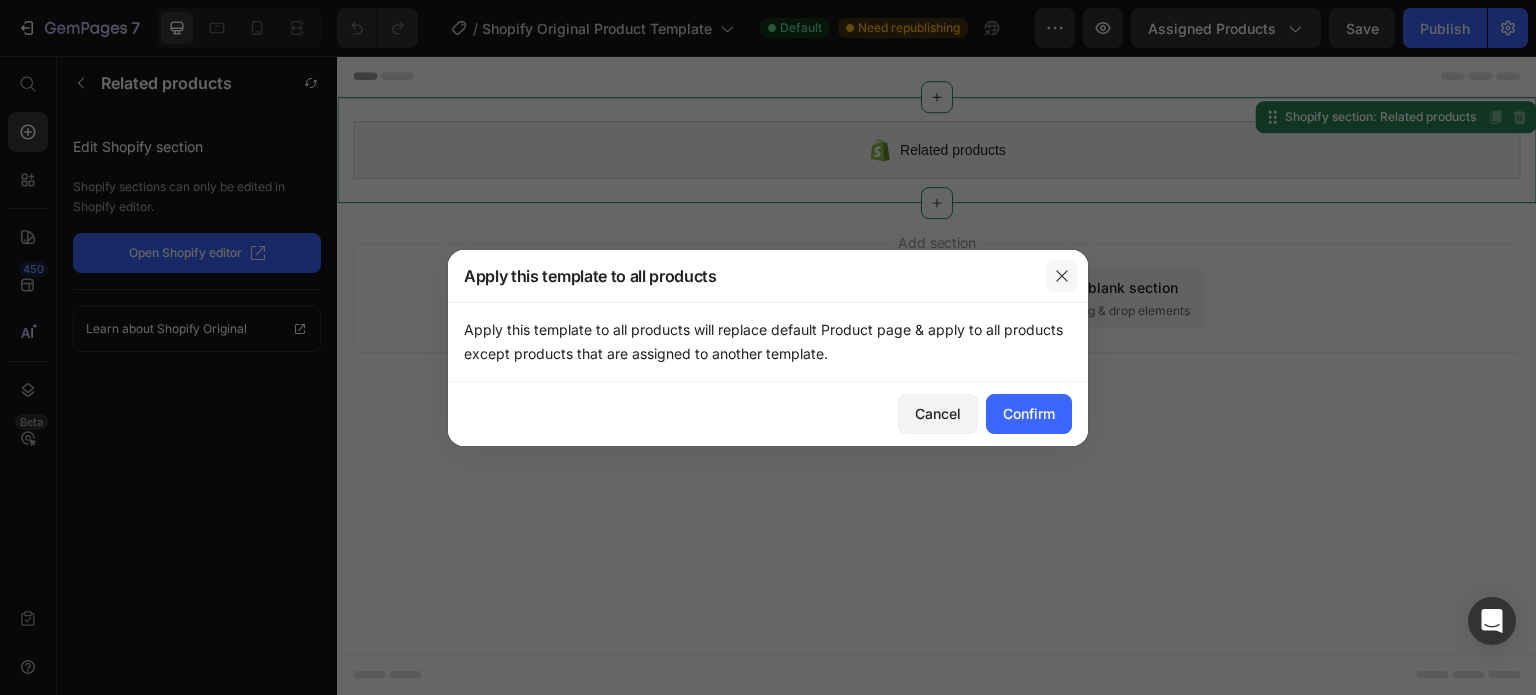 click at bounding box center [1062, 276] 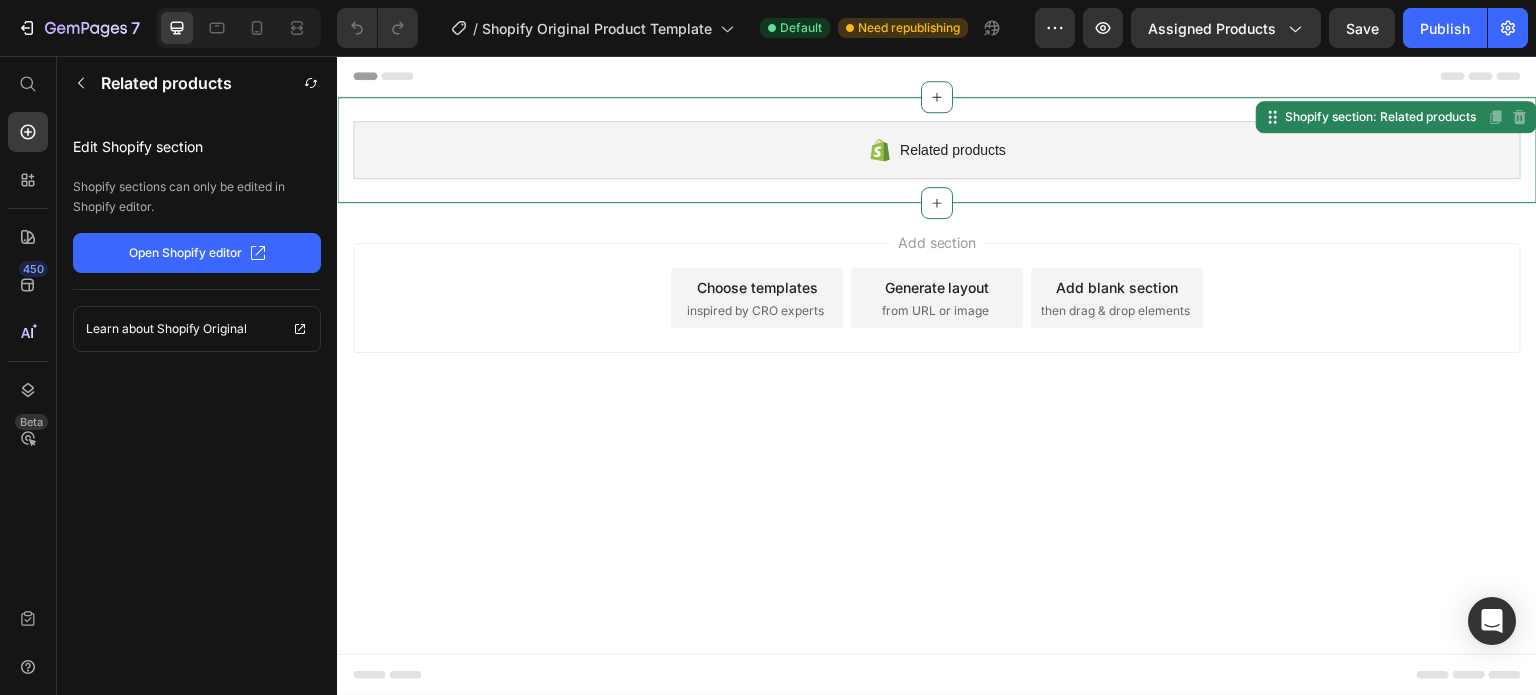 click on "Related products Shopify section: Related products   Disabled. Please edit in Shopify Editor Disabled. Please edit in Shopify Editor Root Start with Sections from sidebar Add sections Add elements Start with Generating from URL or image Add section Choose templates inspired by CRO experts Generate layout from URL or image Add blank section then drag & drop elements" at bounding box center (937, 376) 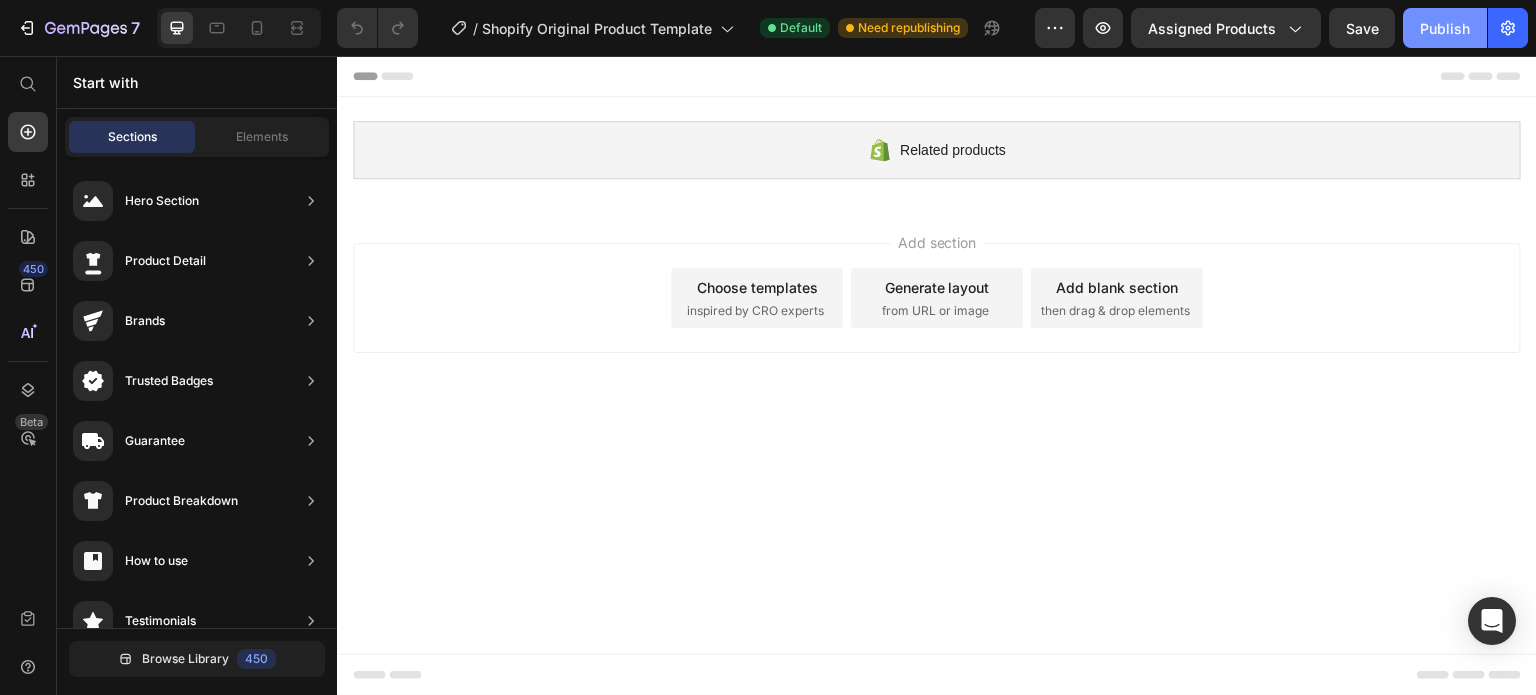 click on "Publish" at bounding box center [1445, 28] 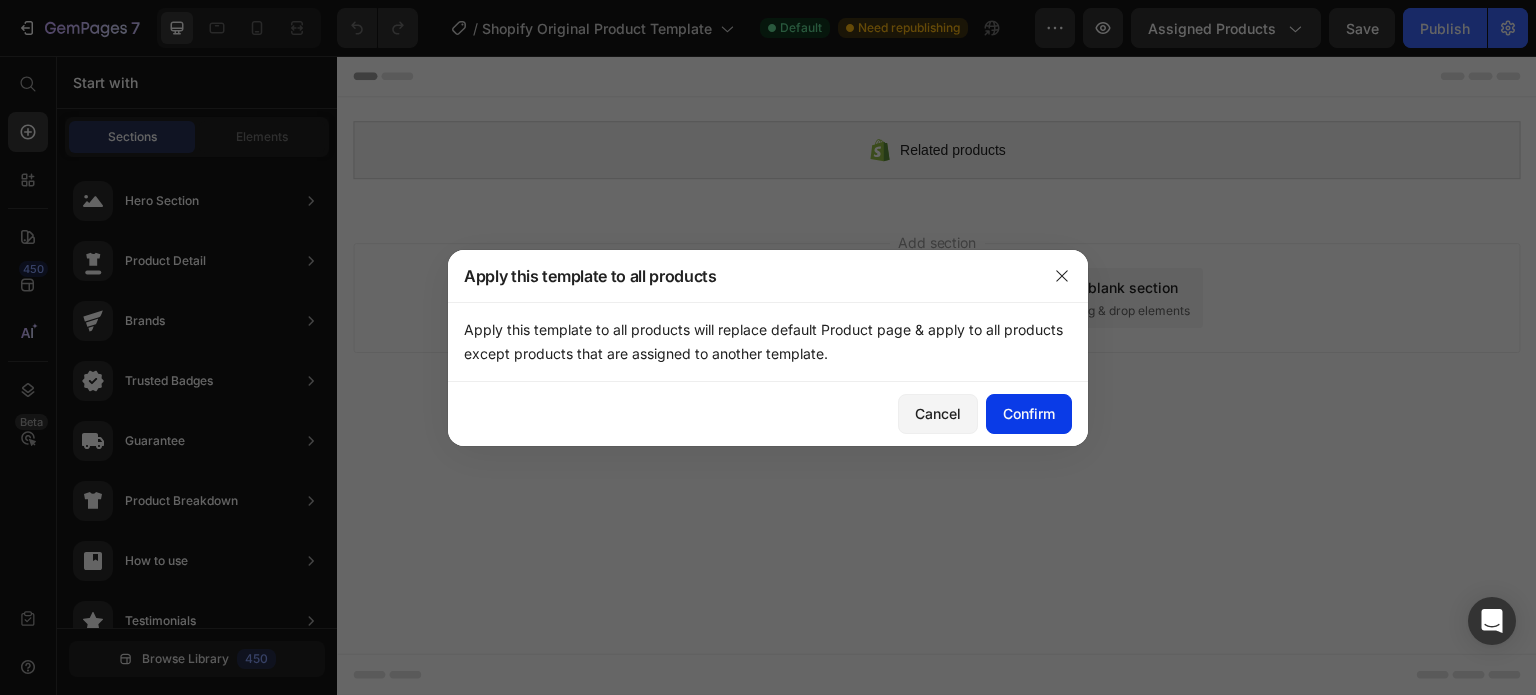 click on "Confirm" at bounding box center (1029, 413) 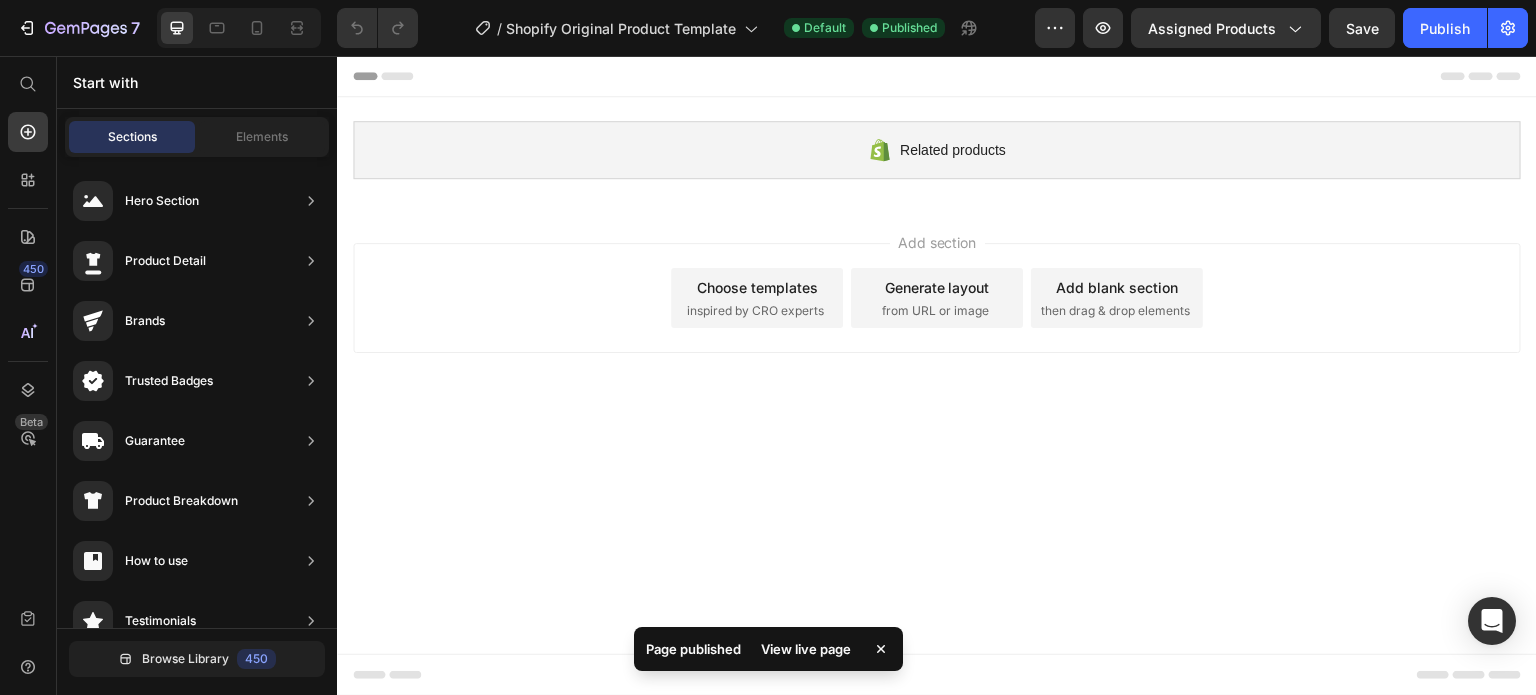 click on "View live page" at bounding box center (806, 649) 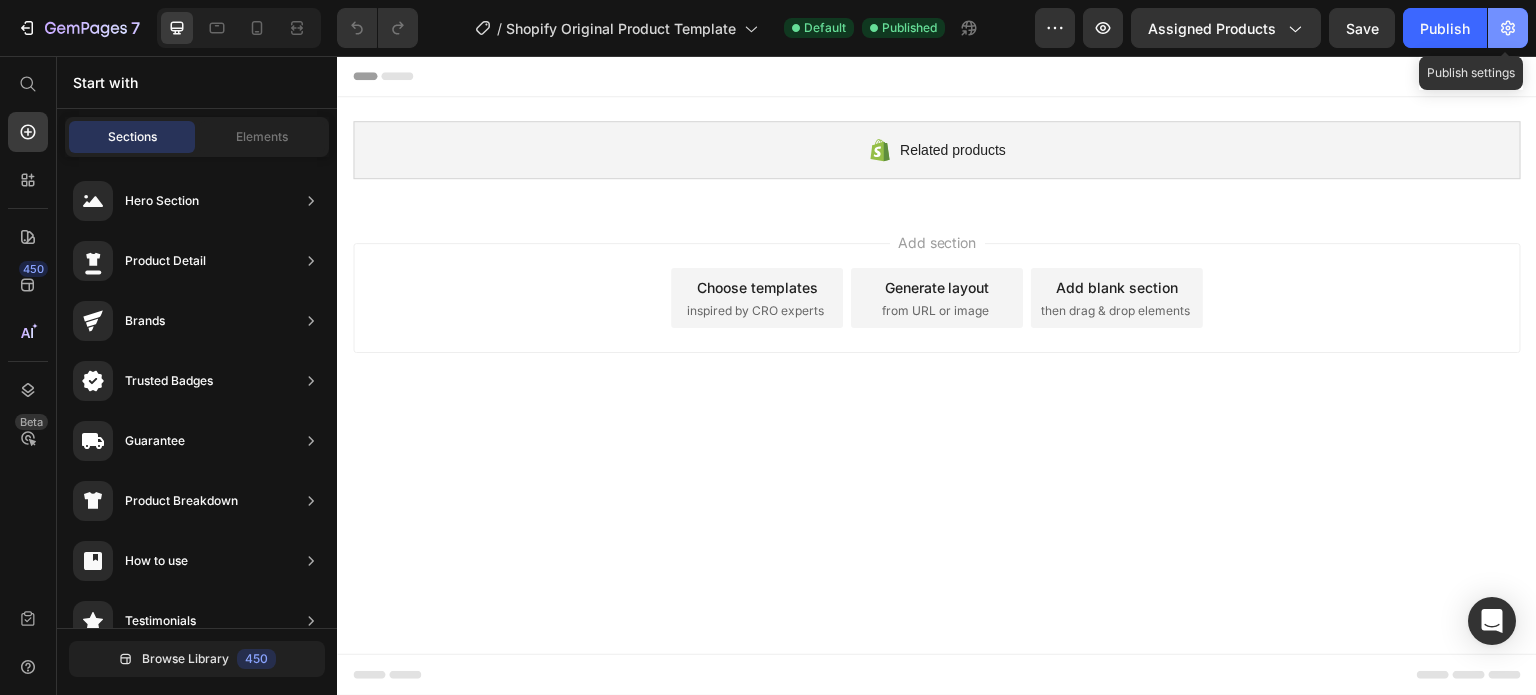 click 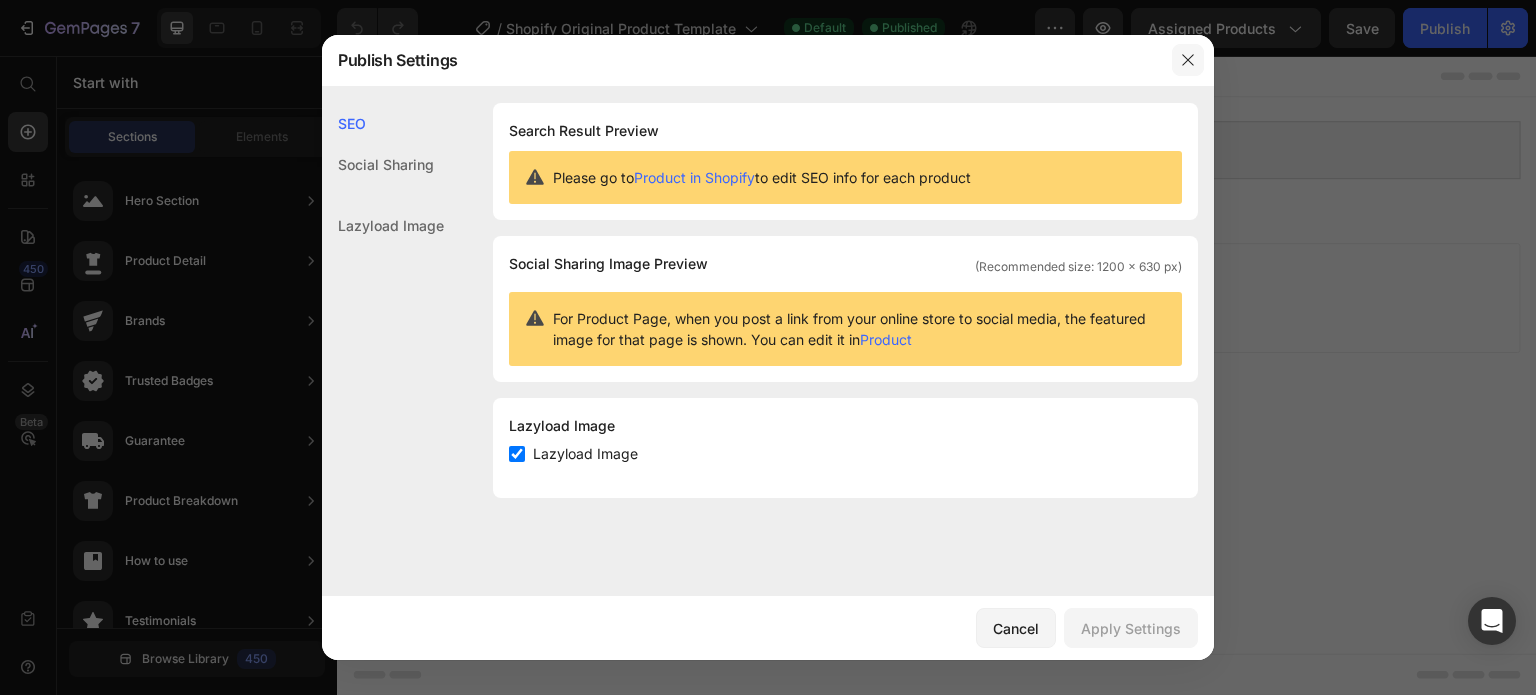 click 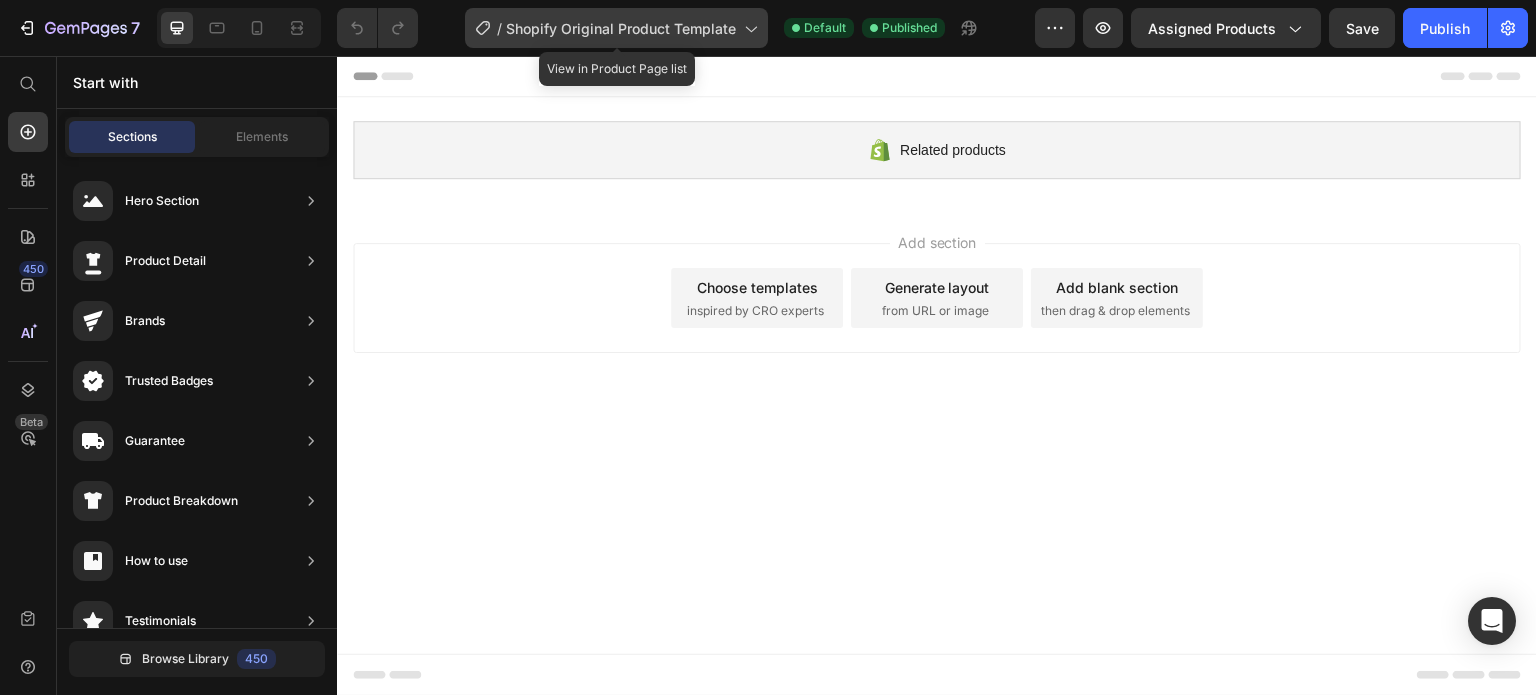 click 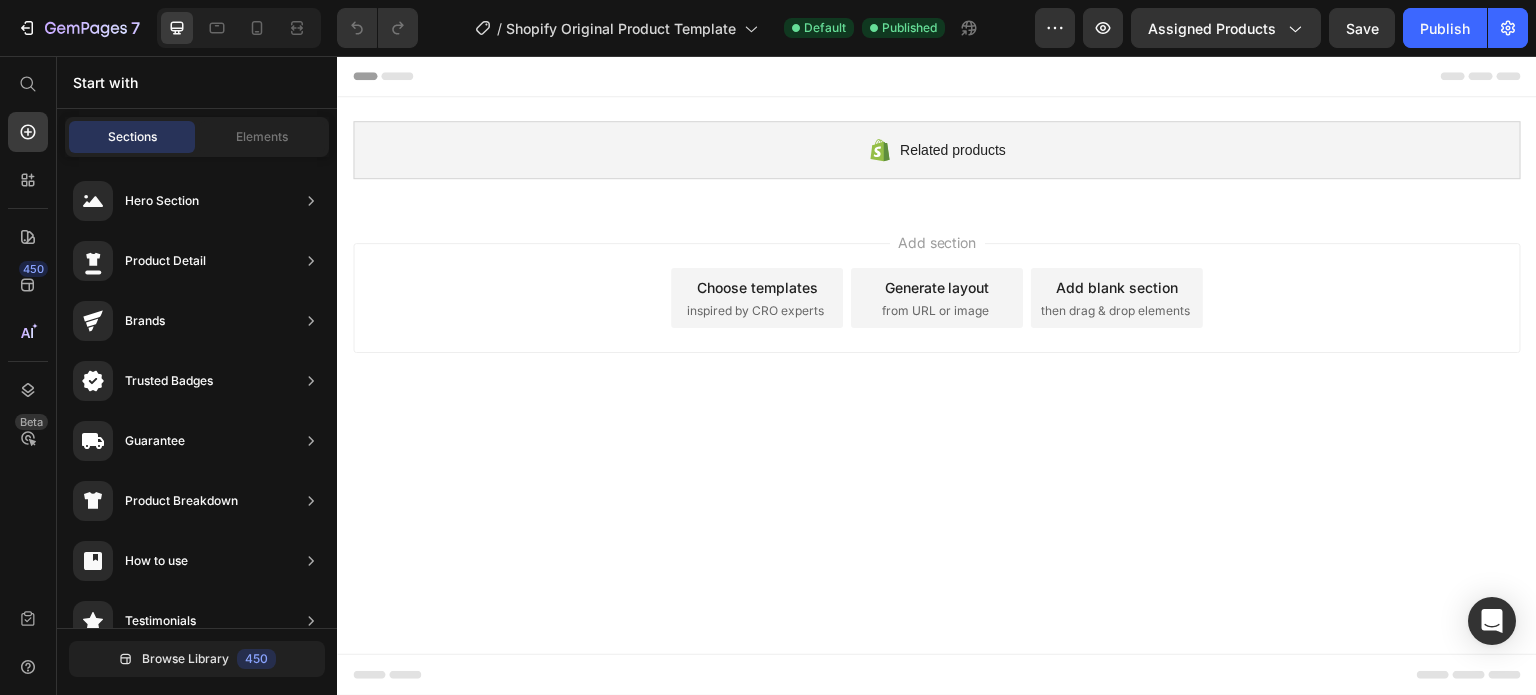 click at bounding box center [937, 76] 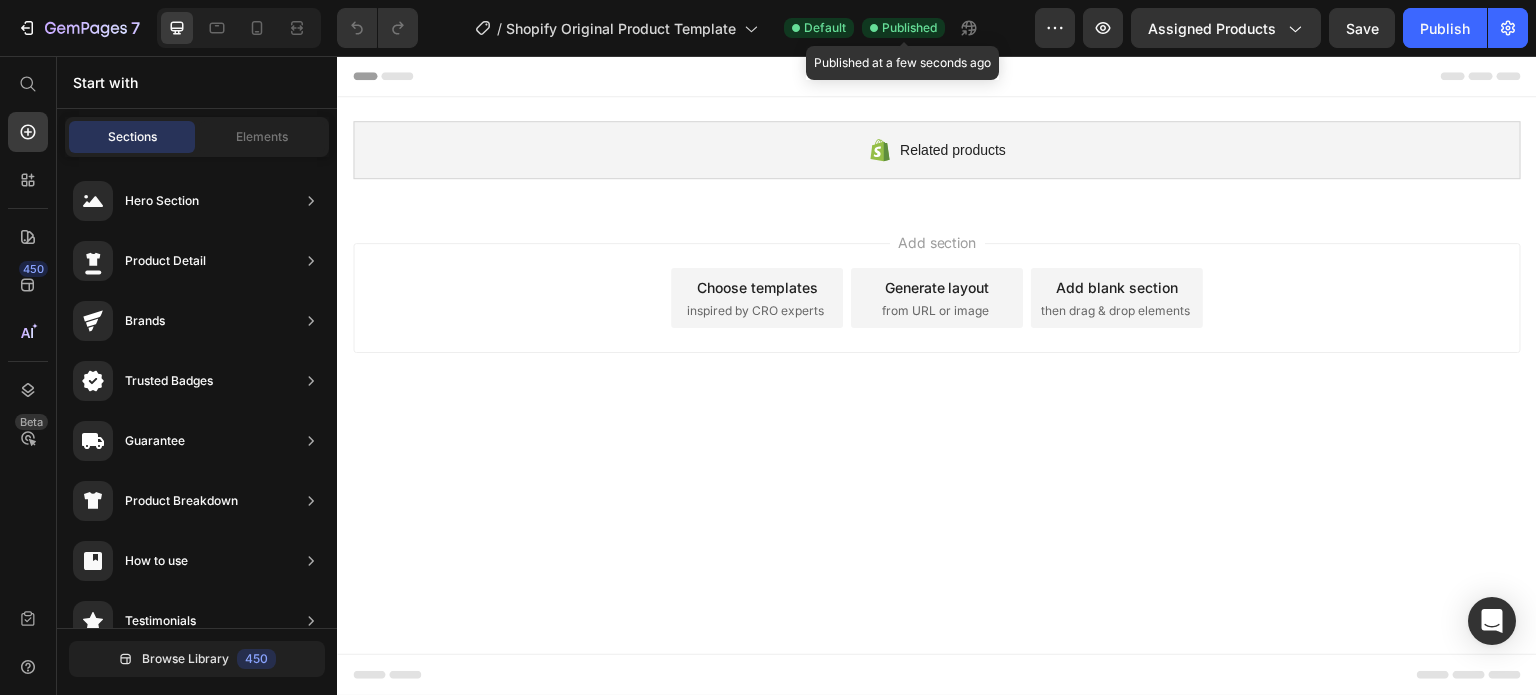 click on "Published" at bounding box center [909, 28] 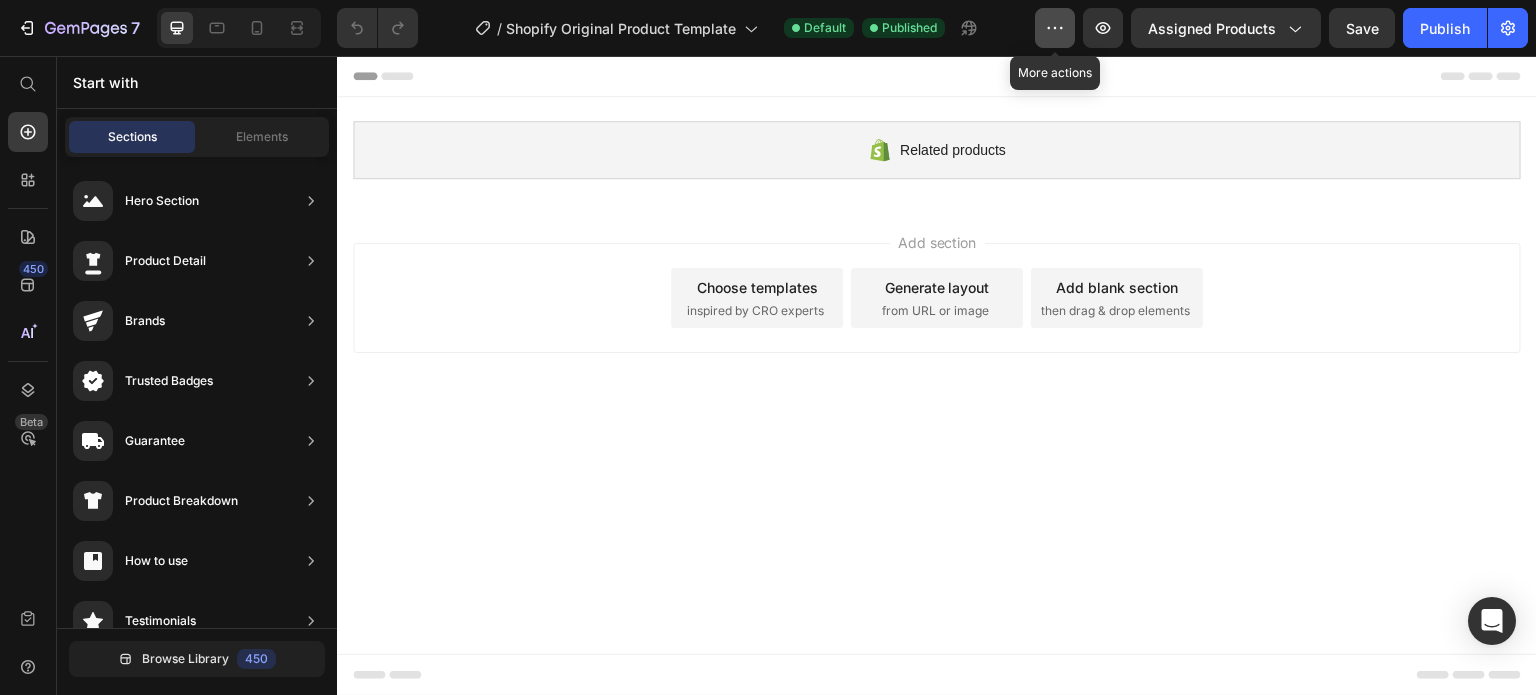 click 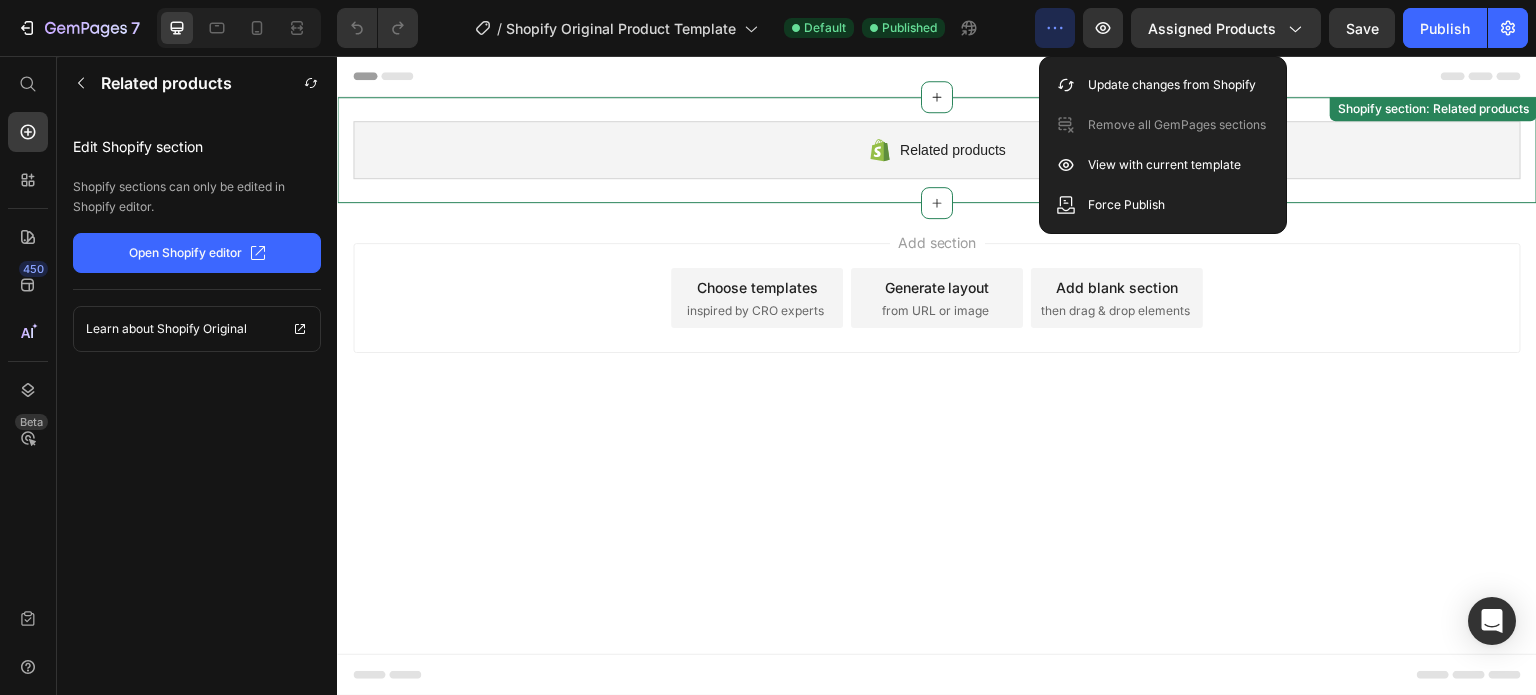 click on "Related products" at bounding box center [953, 150] 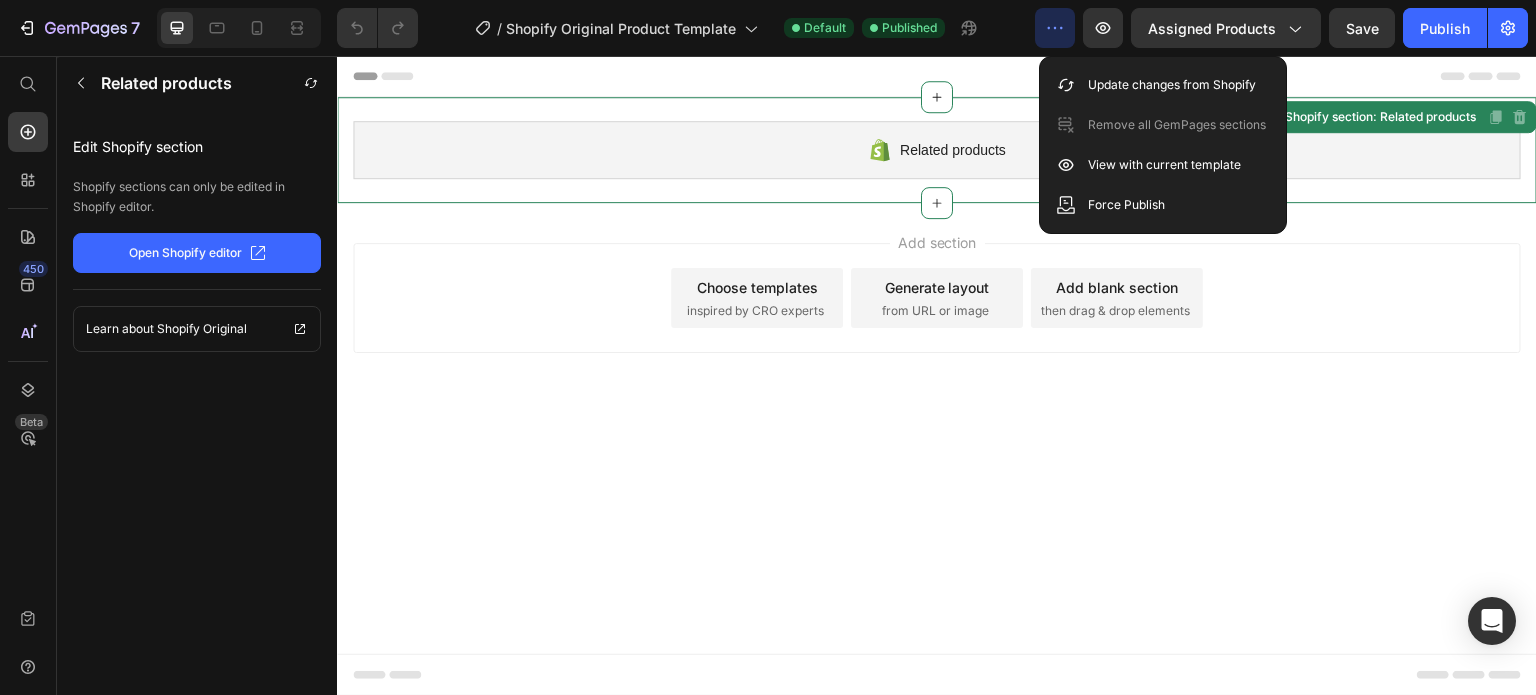 click on "Related products Shopify section: Related products   Disabled. Please edit in Shopify Editor Disabled. Please edit in Shopify Editor Root Start with Sections from sidebar Add sections Add elements Start with Generating from URL or image Add section Choose templates inspired by CRO experts Generate layout from URL or image Add blank section then drag & drop elements" at bounding box center (937, 376) 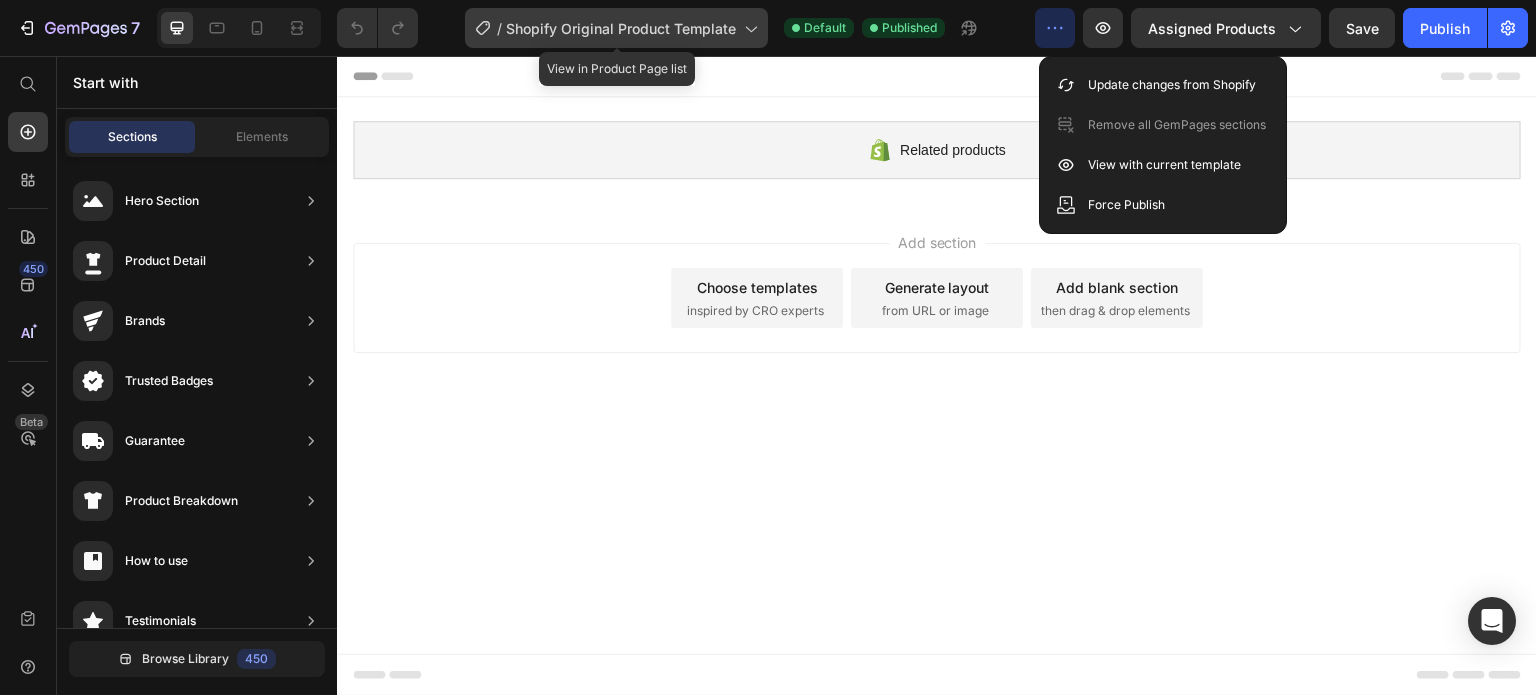 click on "Shopify Original Product Template" at bounding box center [621, 28] 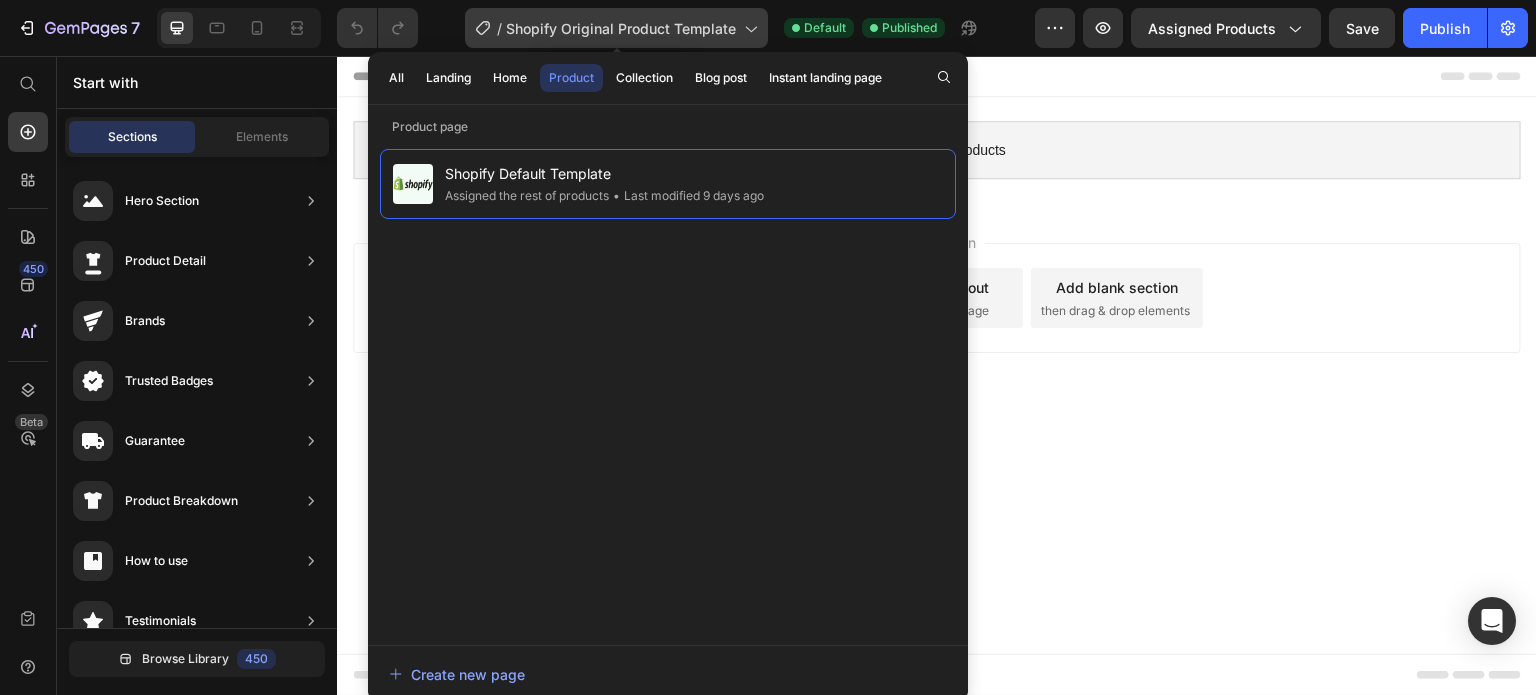 click on "Shopify Original Product Template" at bounding box center [621, 28] 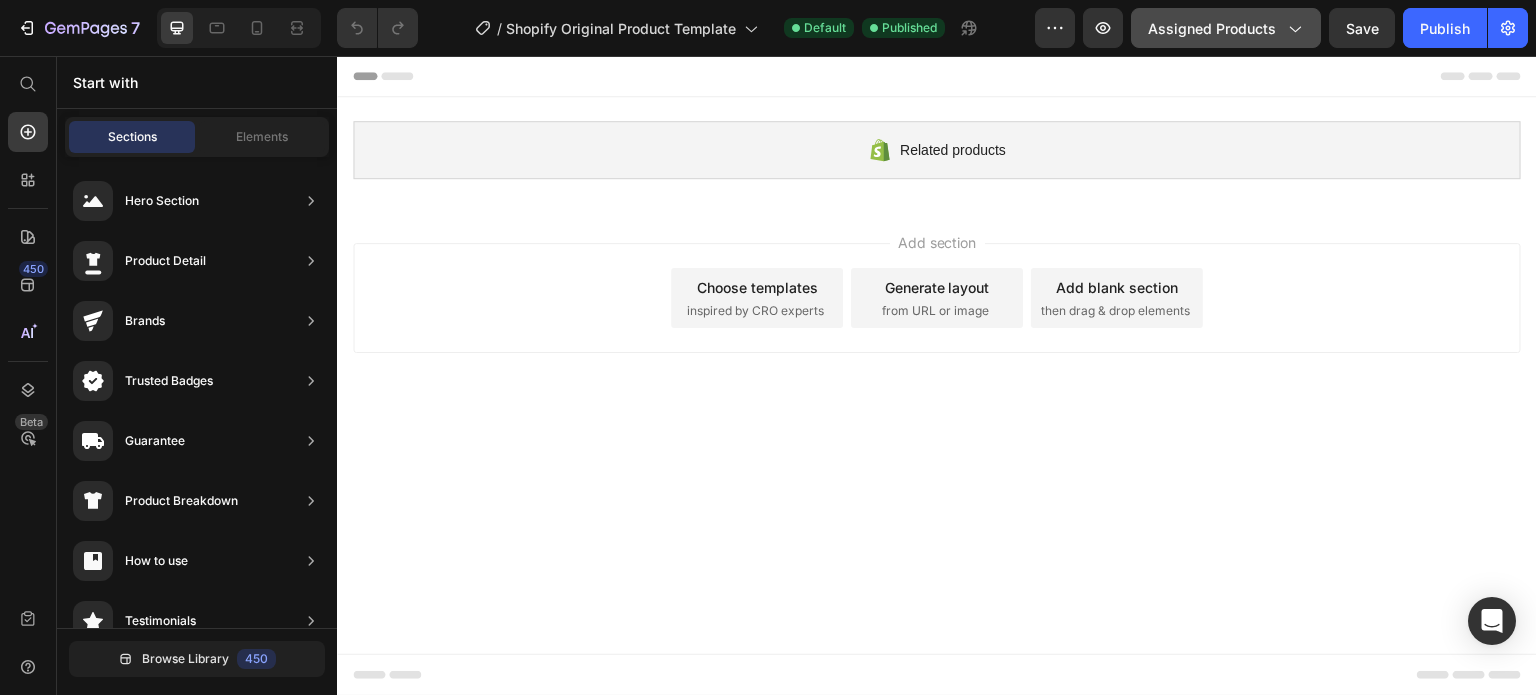 click on "Assigned Products" at bounding box center (1226, 28) 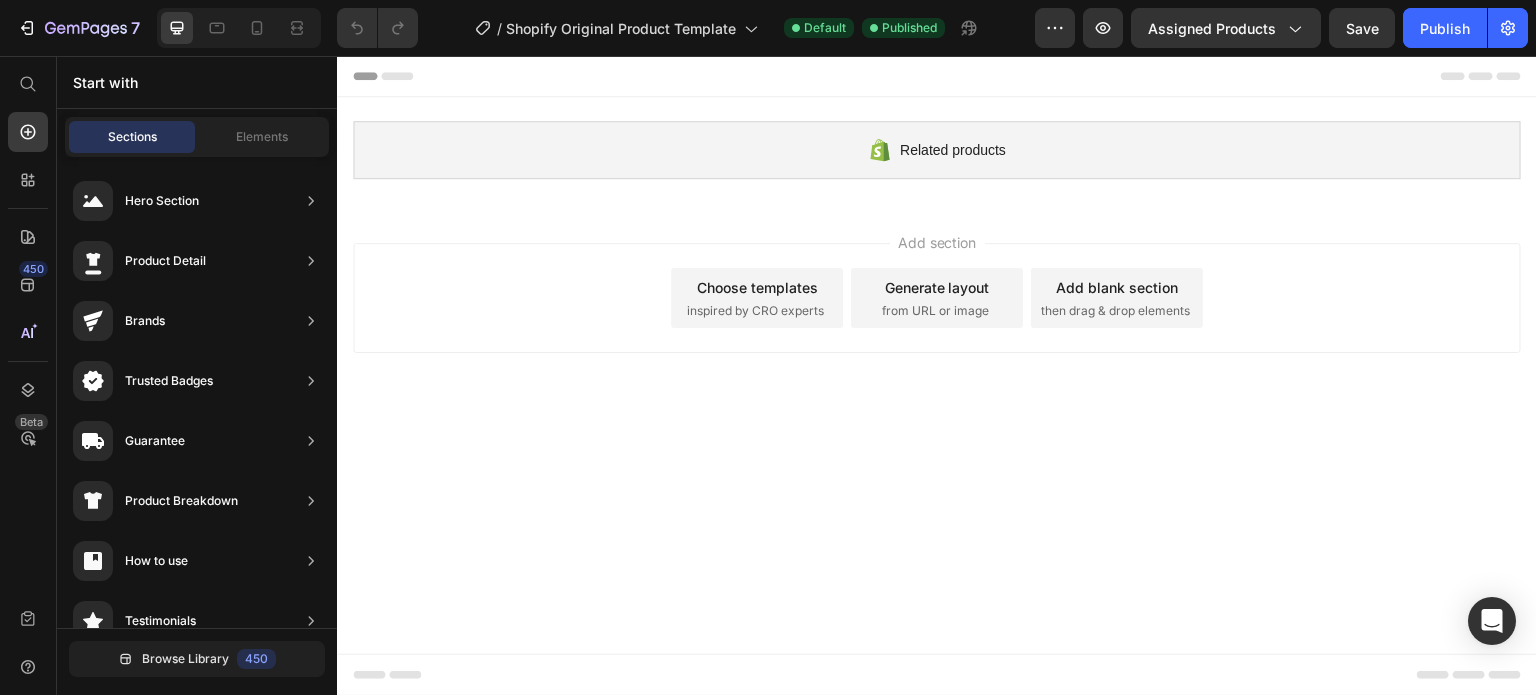 click on "Related products Shopify section: Related products Root Start with Sections from sidebar Add sections Add elements Start with Generating from URL or image Add section Choose templates inspired by CRO experts Generate layout from URL or image Add blank section then drag & drop elements" at bounding box center [937, 376] 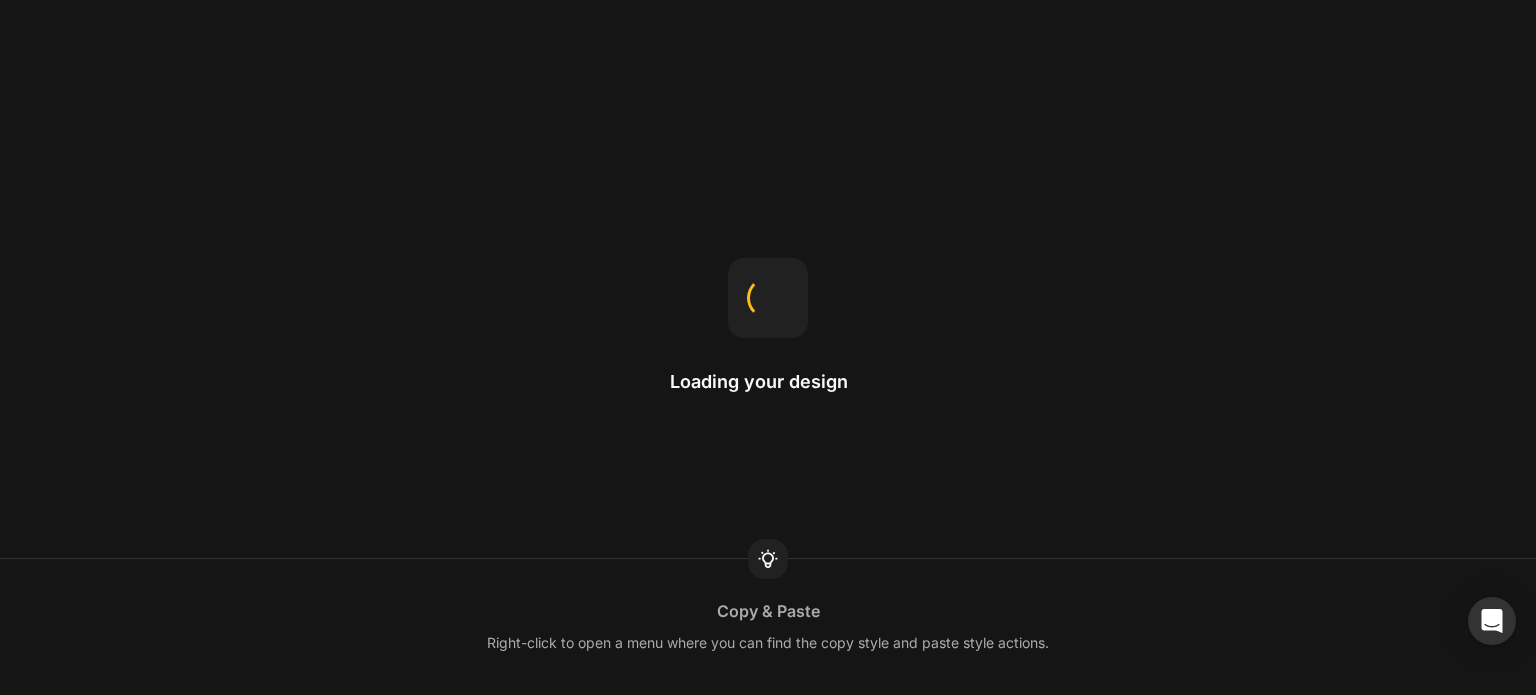 scroll, scrollTop: 0, scrollLeft: 0, axis: both 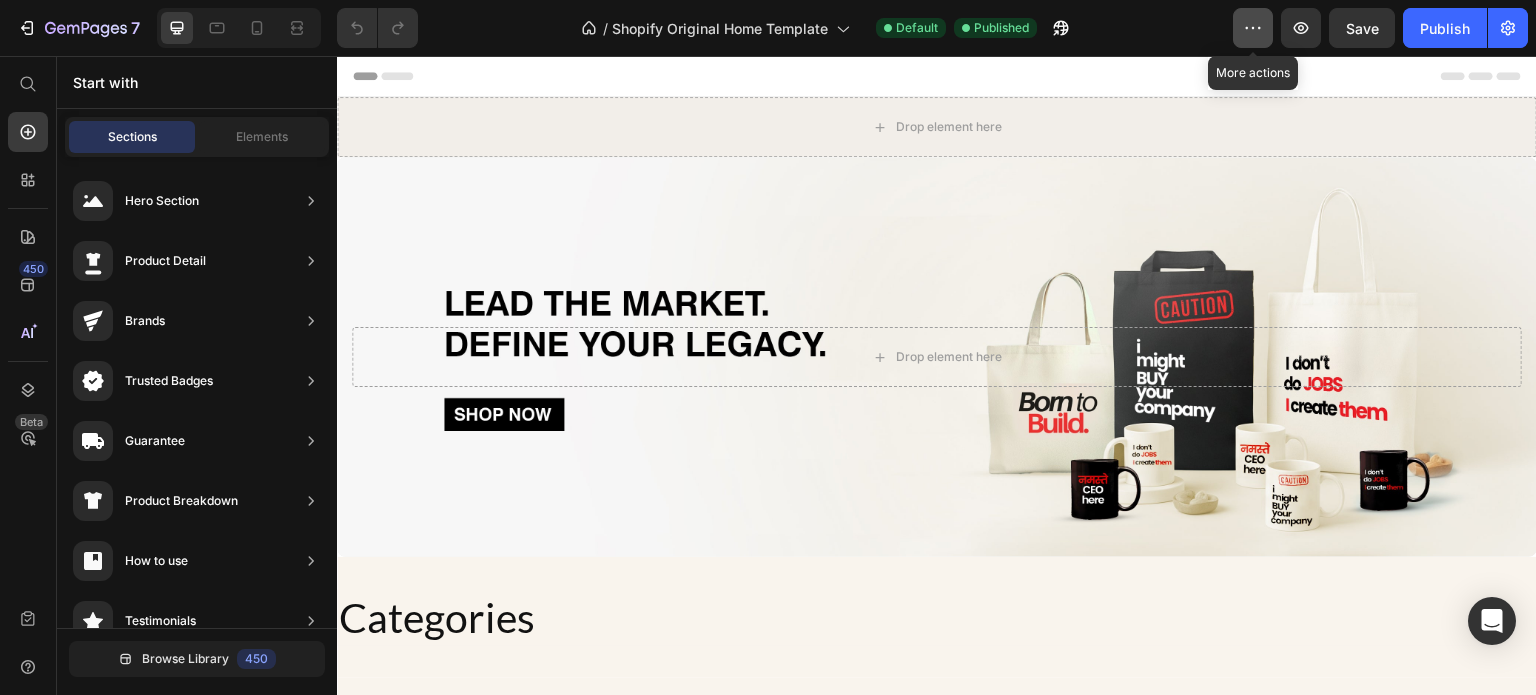click 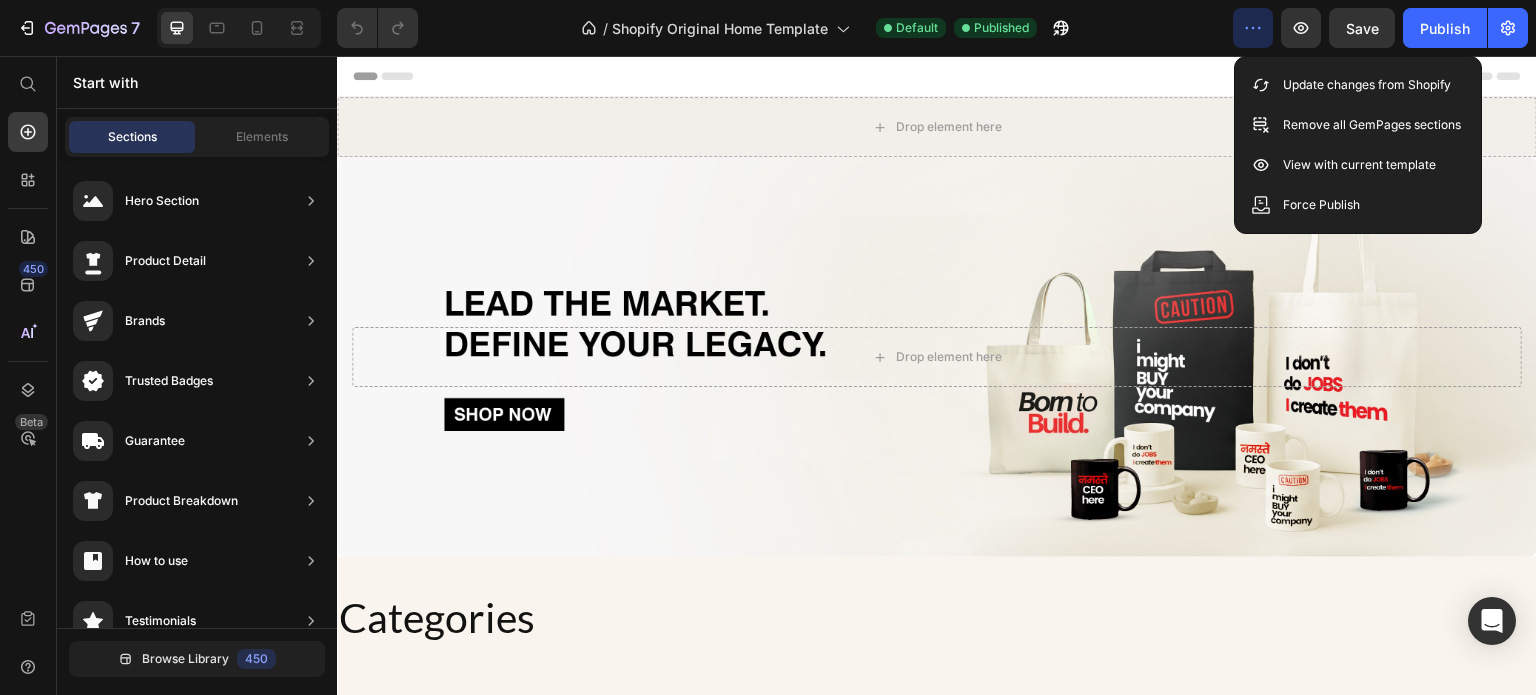 click on "/  Shopify Original Home Template Default Published" 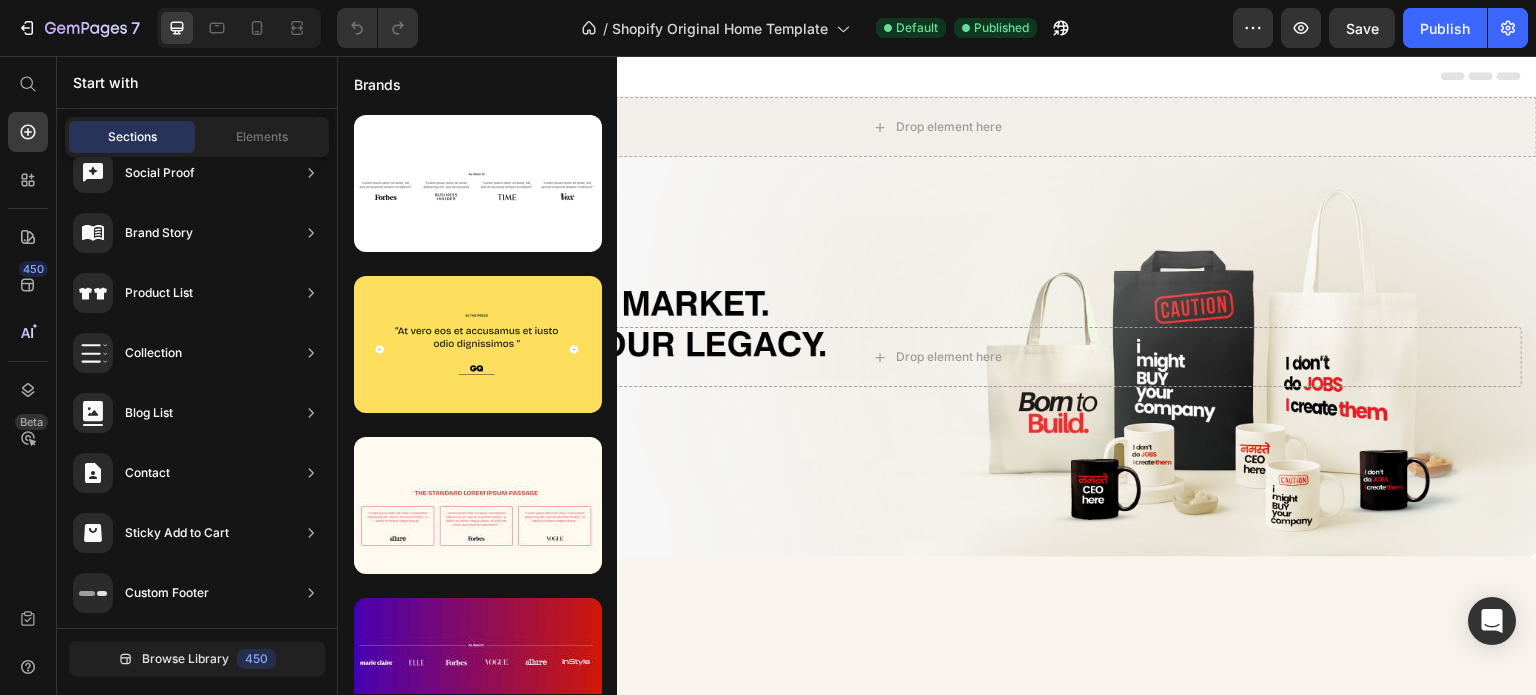 scroll, scrollTop: 0, scrollLeft: 0, axis: both 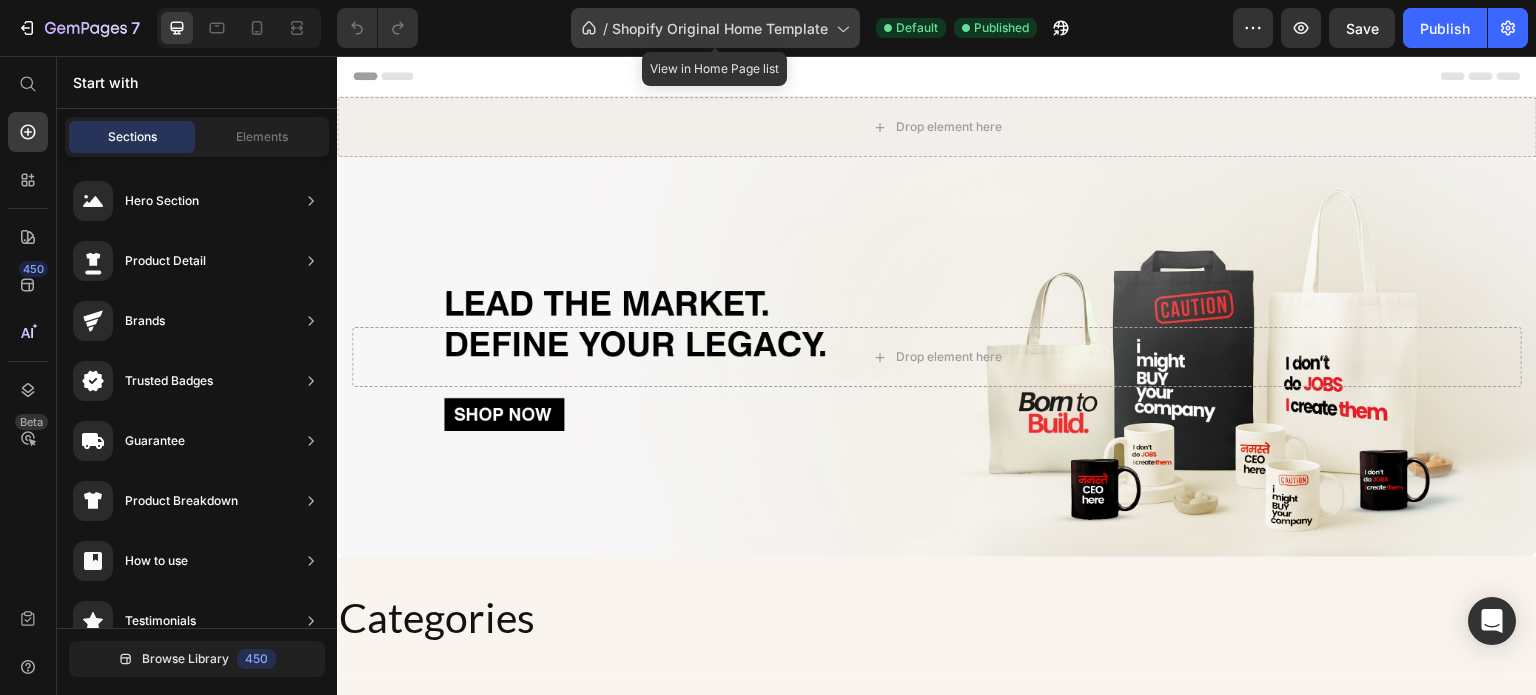 click on "Shopify Original Home Template" at bounding box center (720, 28) 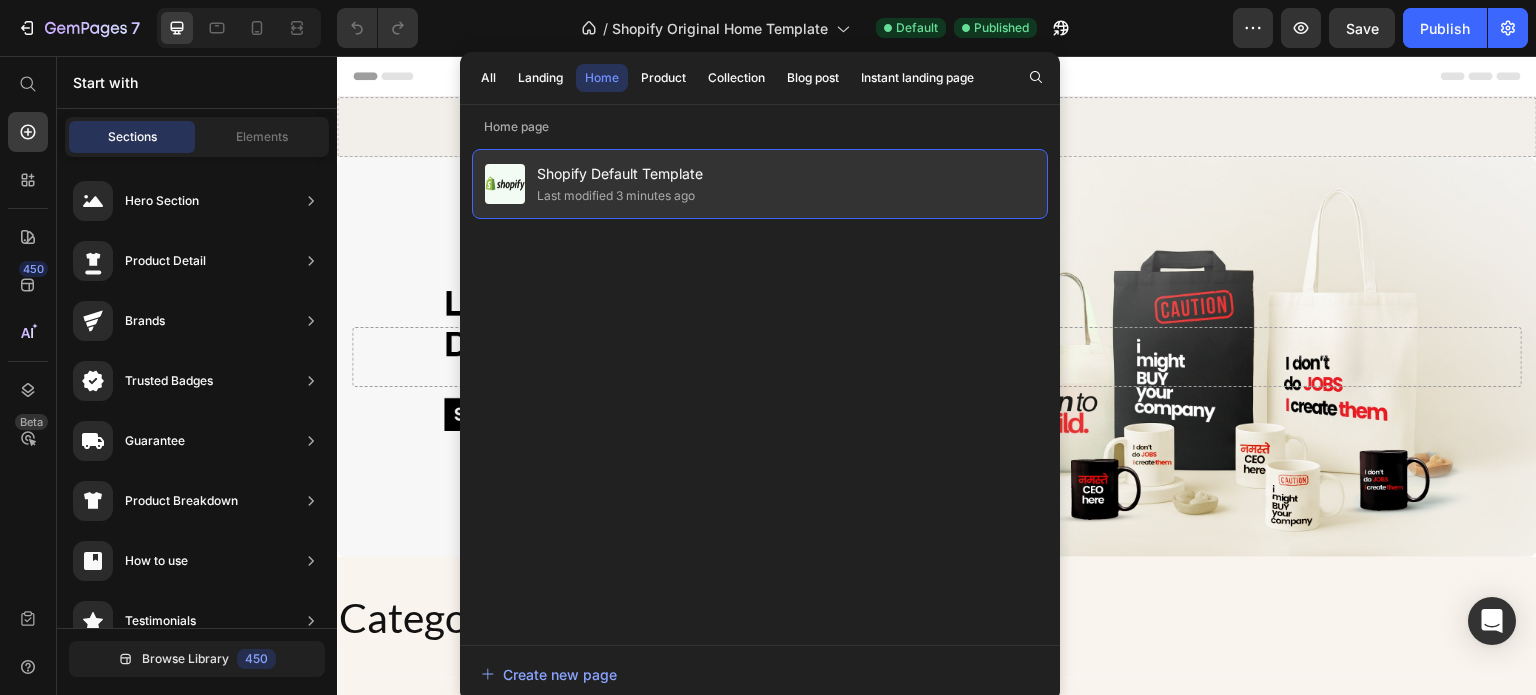 click on "Shopify Default Template" at bounding box center [620, 174] 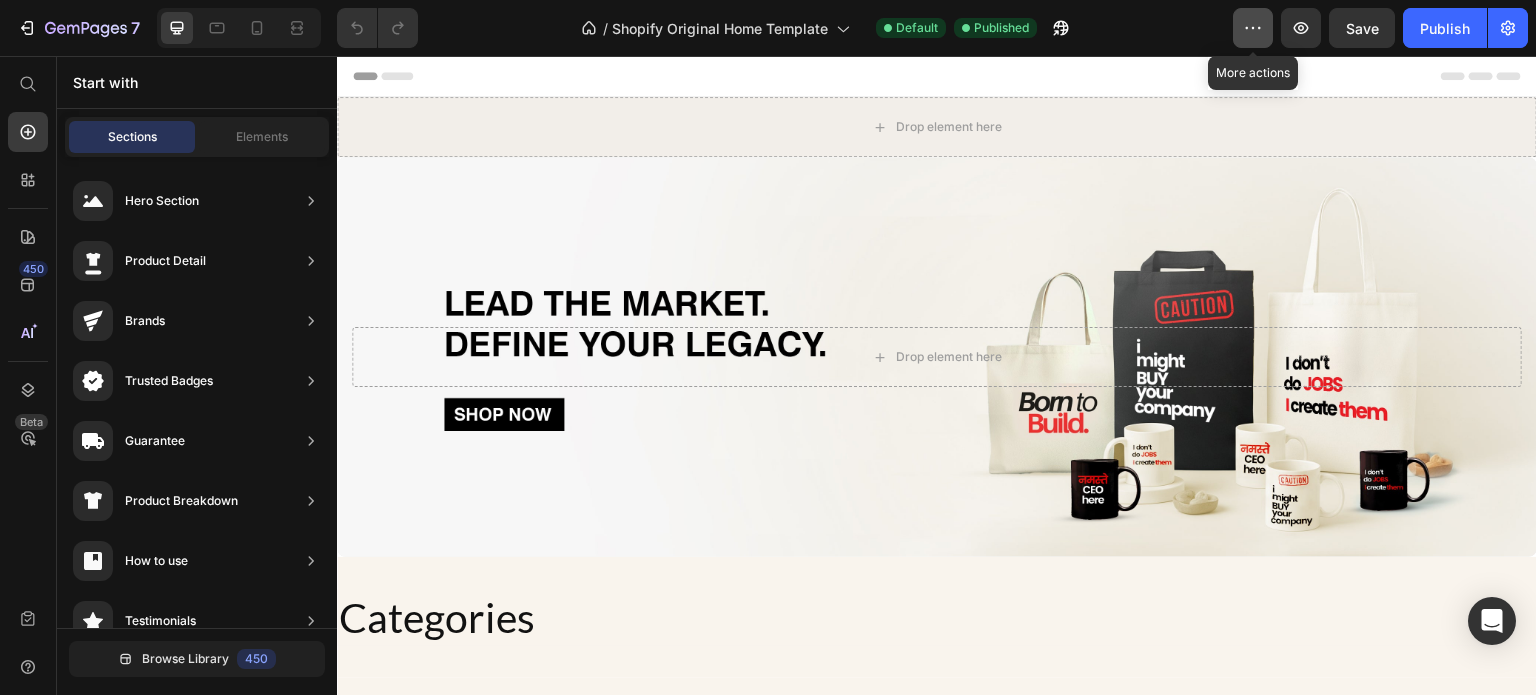 click 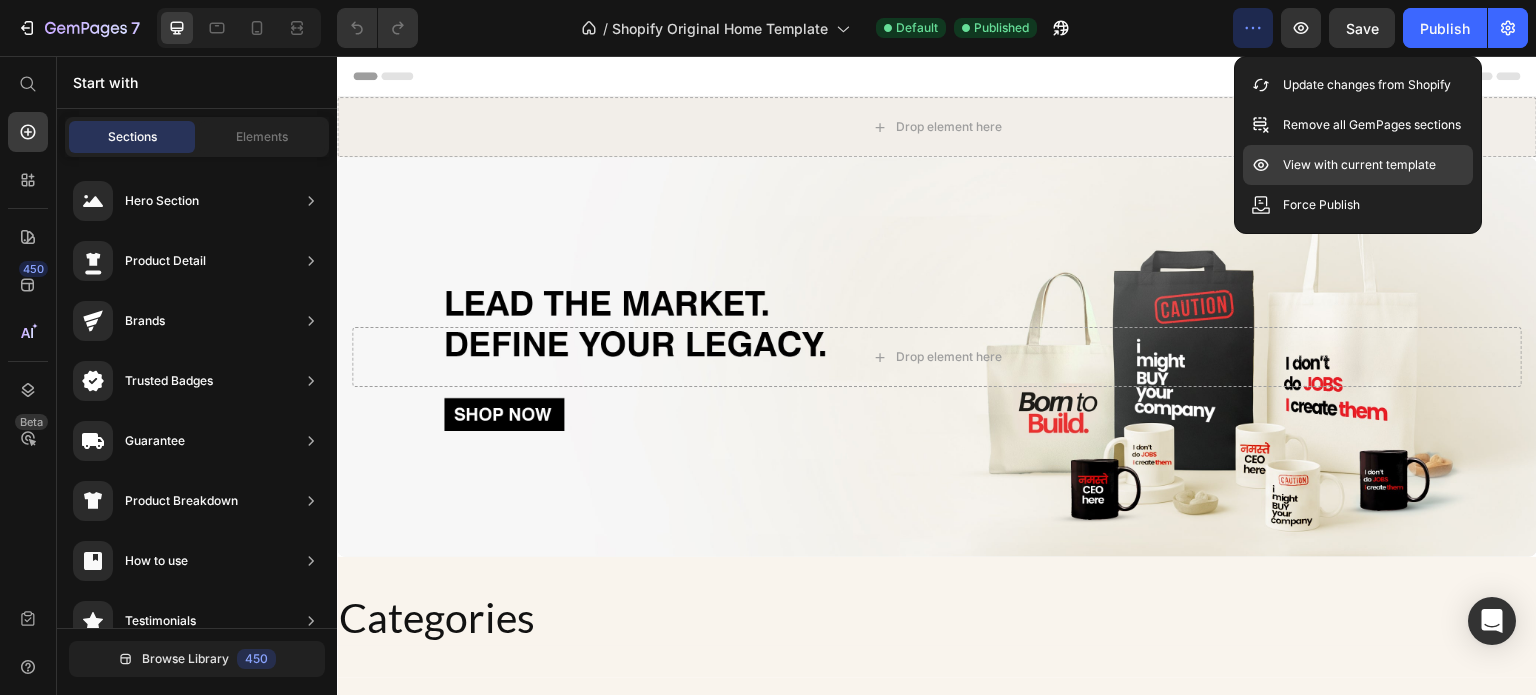 click on "View with current template" at bounding box center [1359, 165] 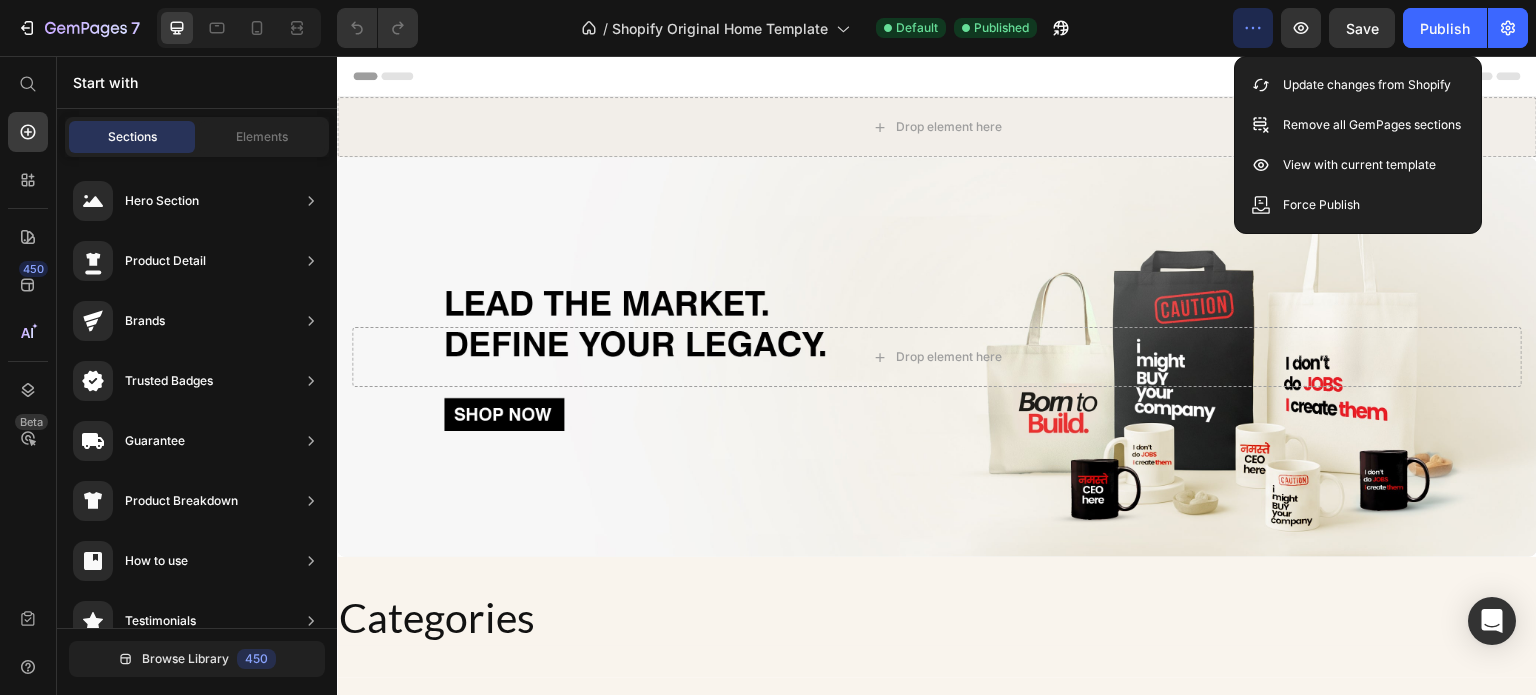click on "/  Shopify Original Home Template Default Published" 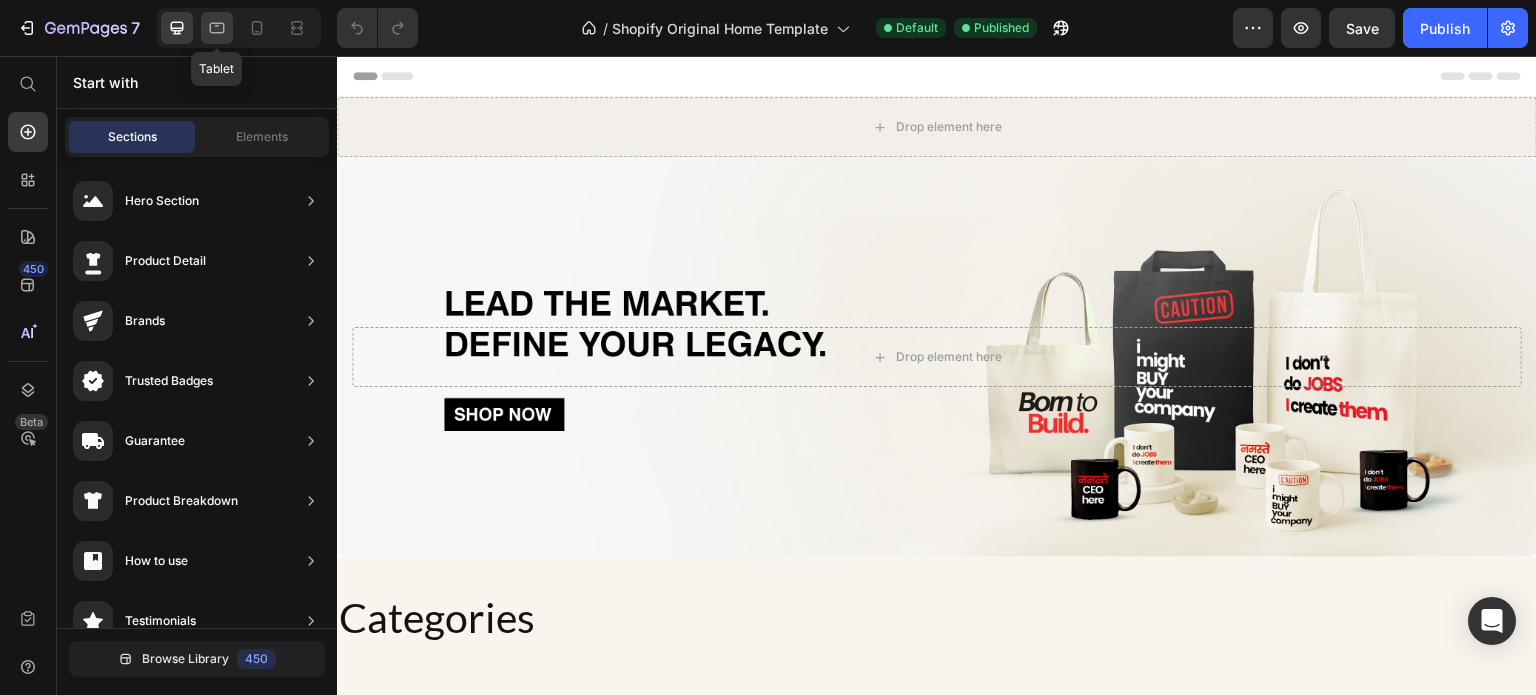 click 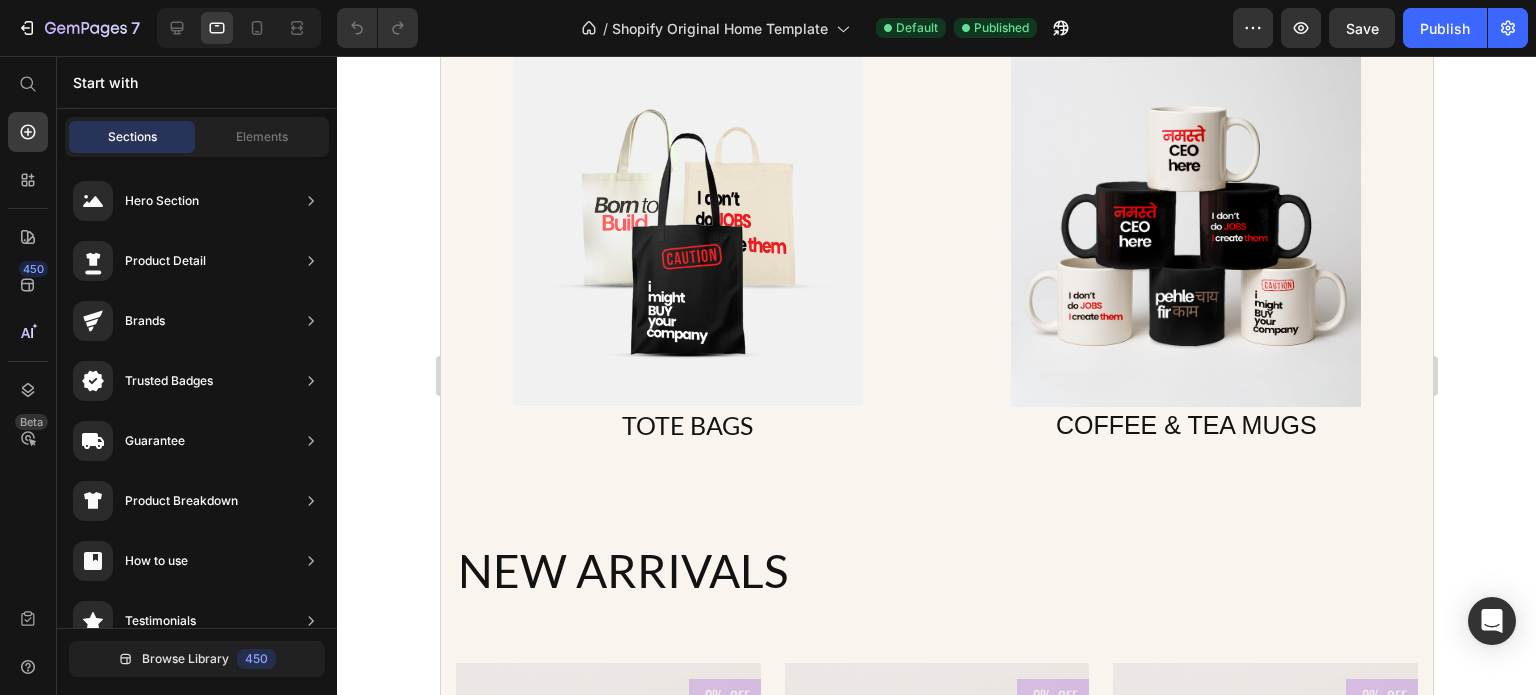 scroll, scrollTop: 0, scrollLeft: 0, axis: both 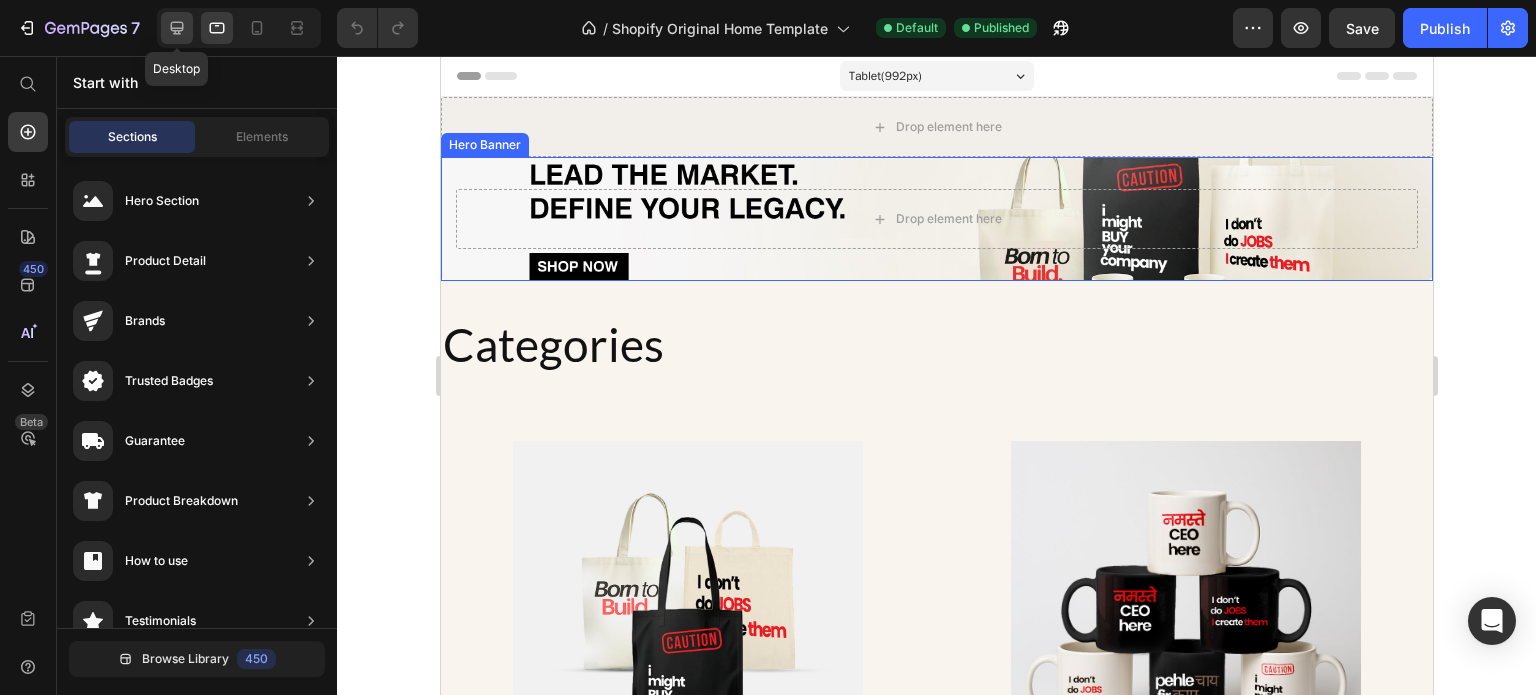 click 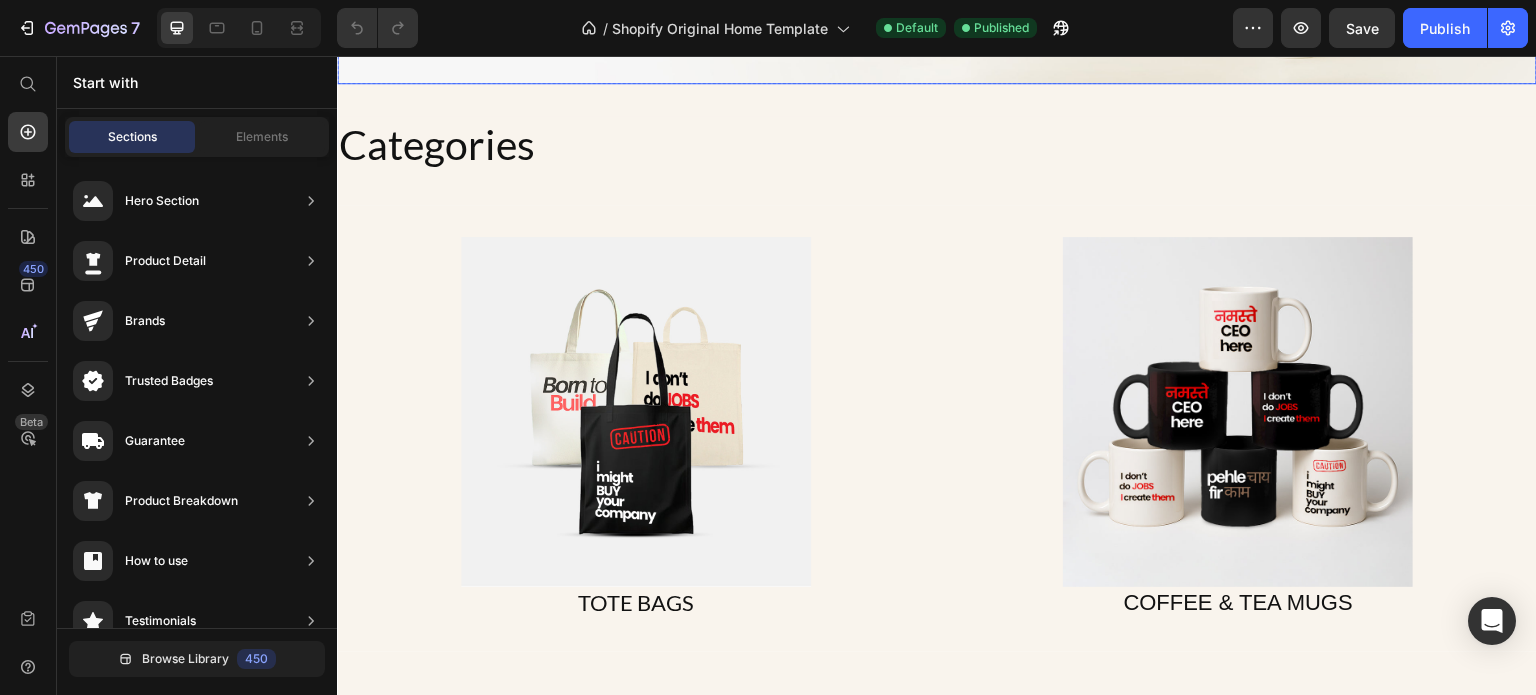 scroll, scrollTop: 500, scrollLeft: 0, axis: vertical 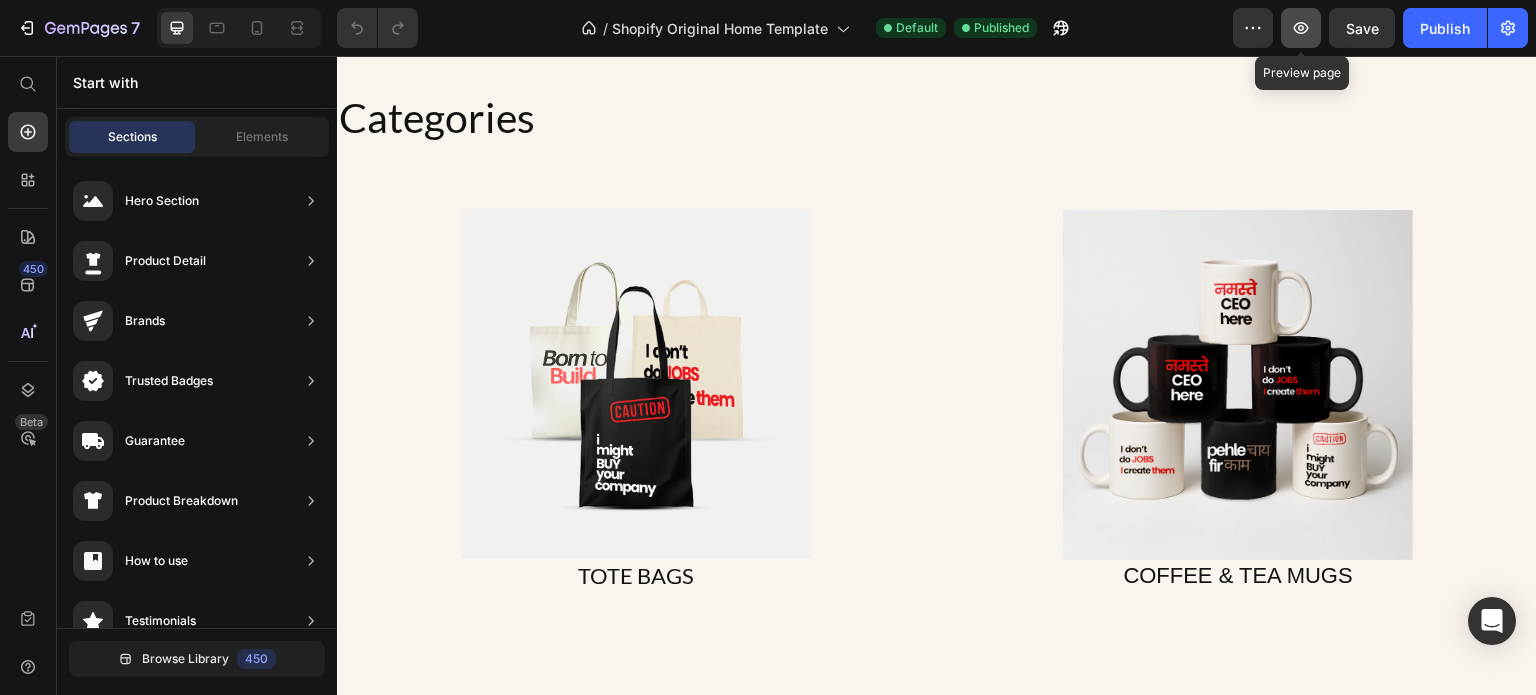 click 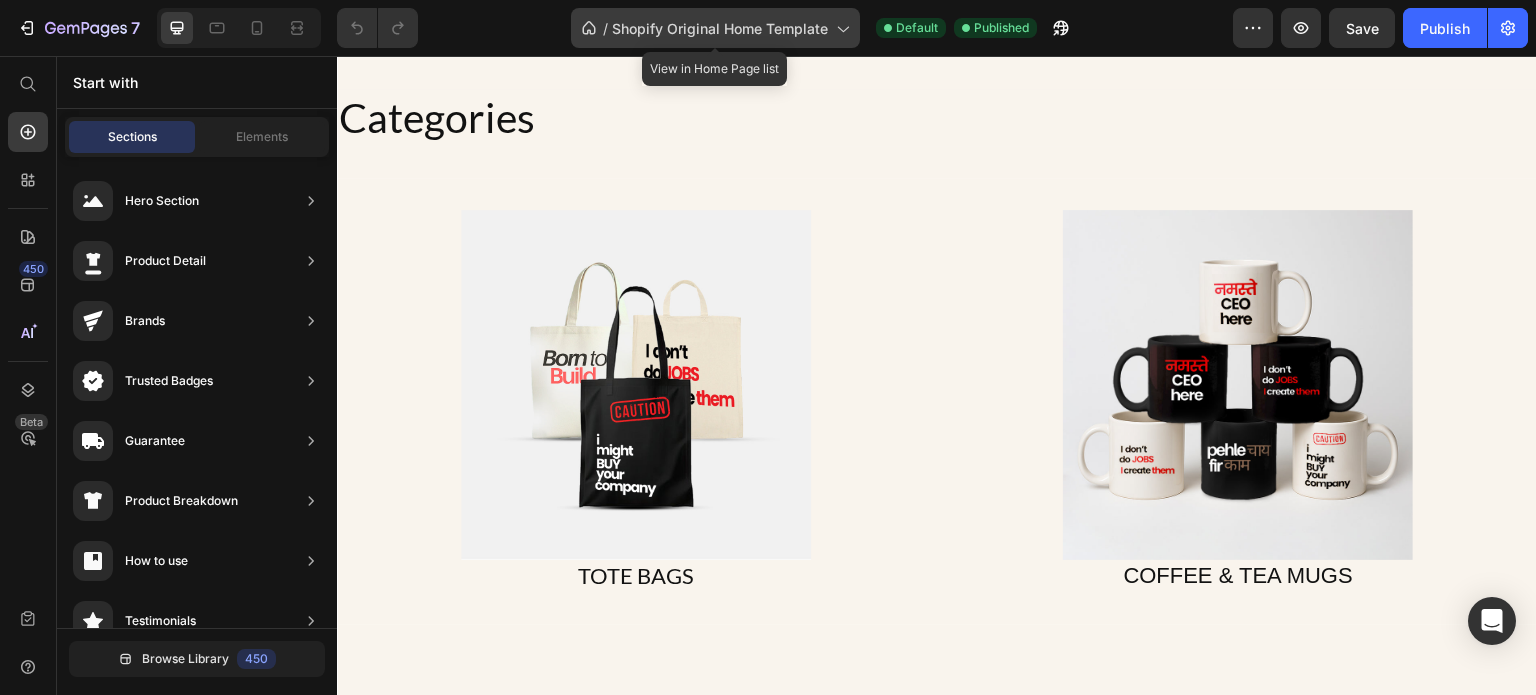 click on "Shopify Original Home Template" at bounding box center [720, 28] 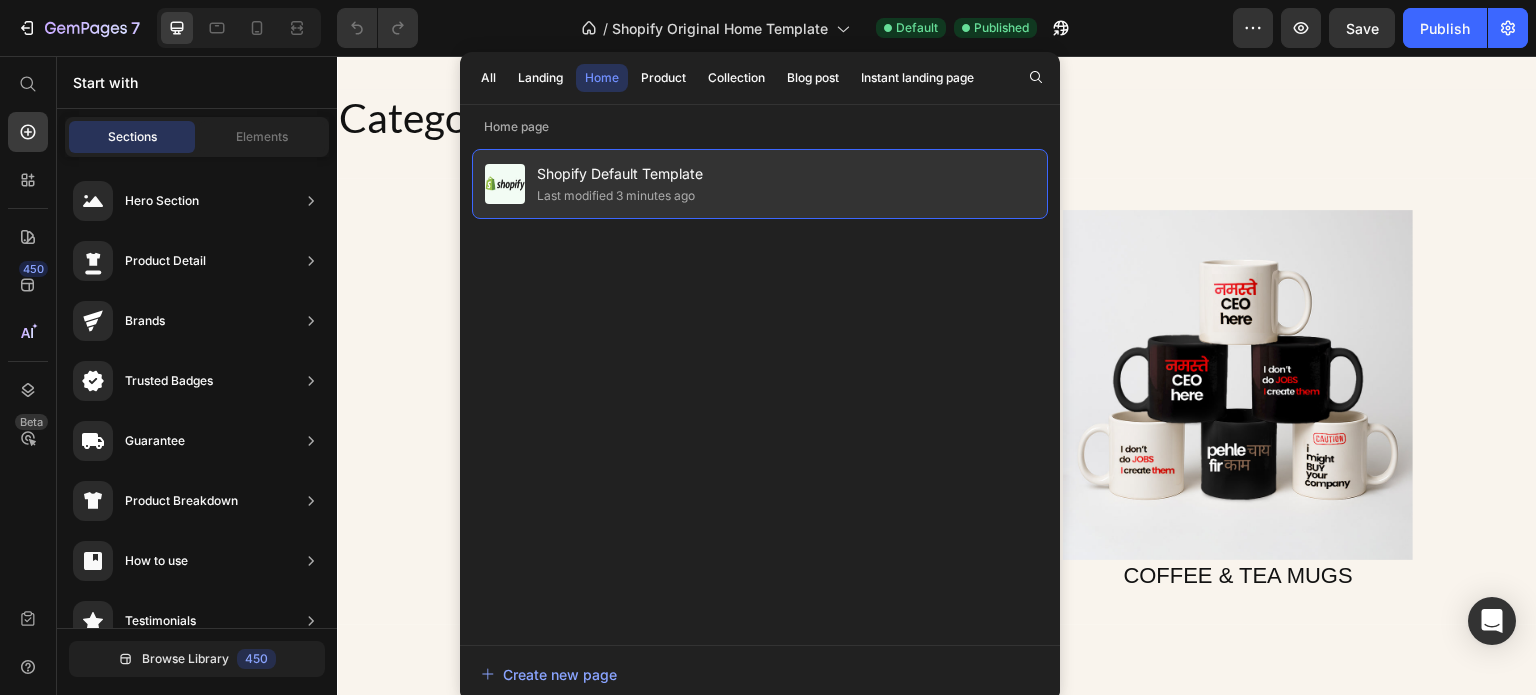 click on "Shopify Default Template" at bounding box center [620, 174] 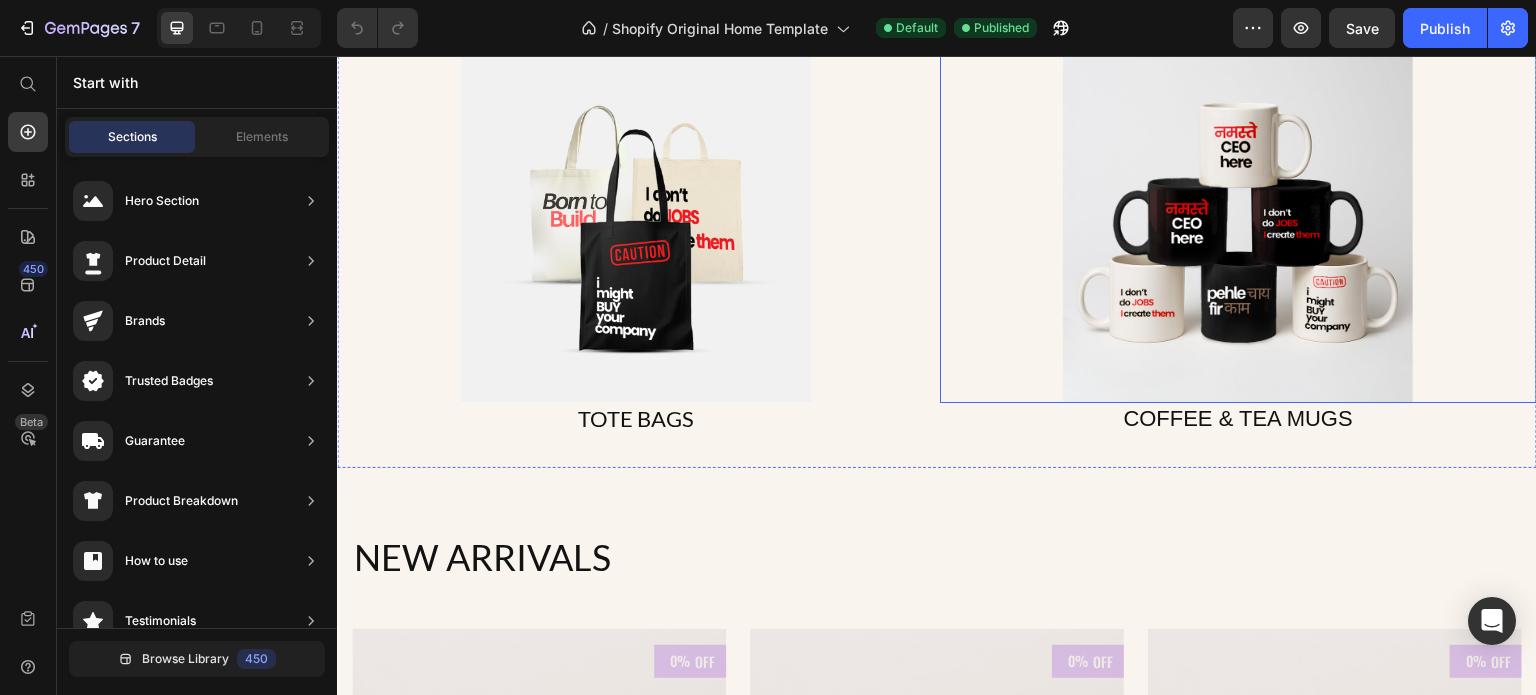scroll, scrollTop: 700, scrollLeft: 0, axis: vertical 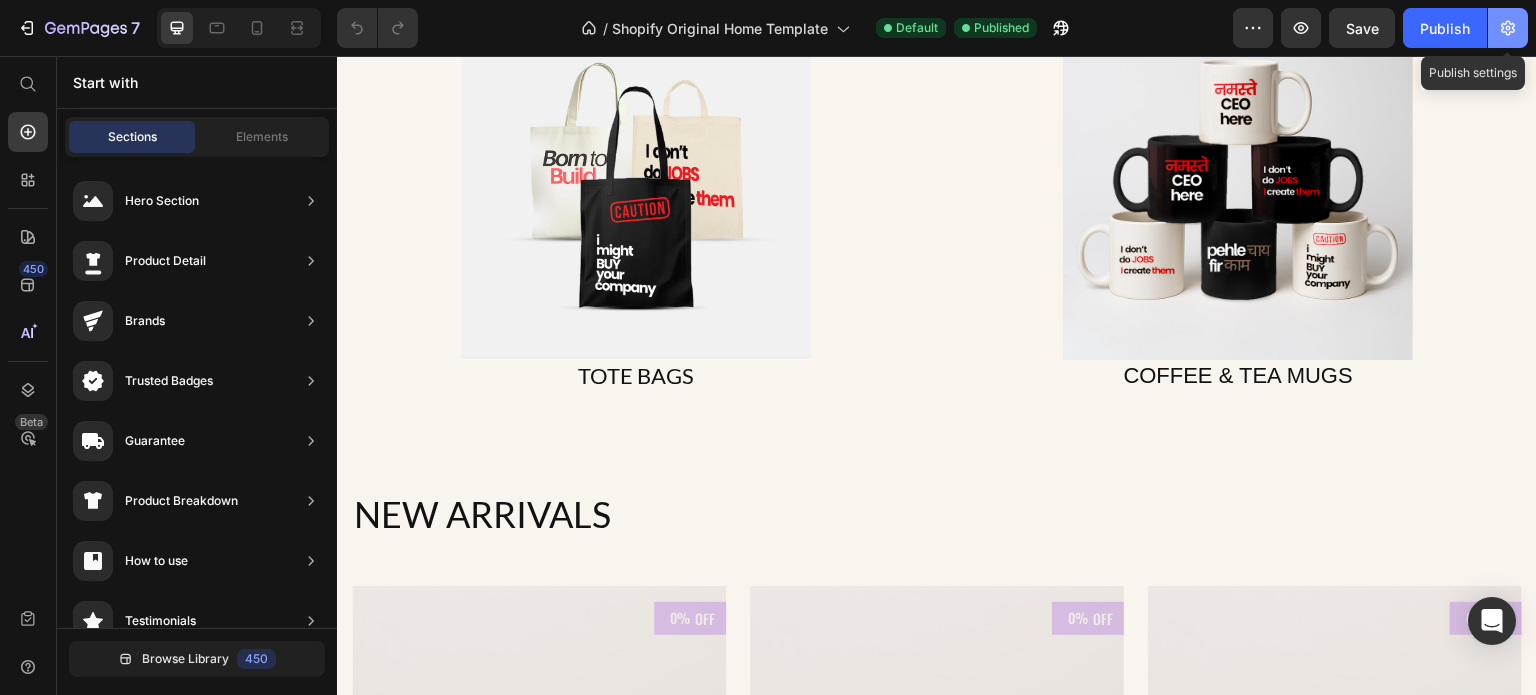 click 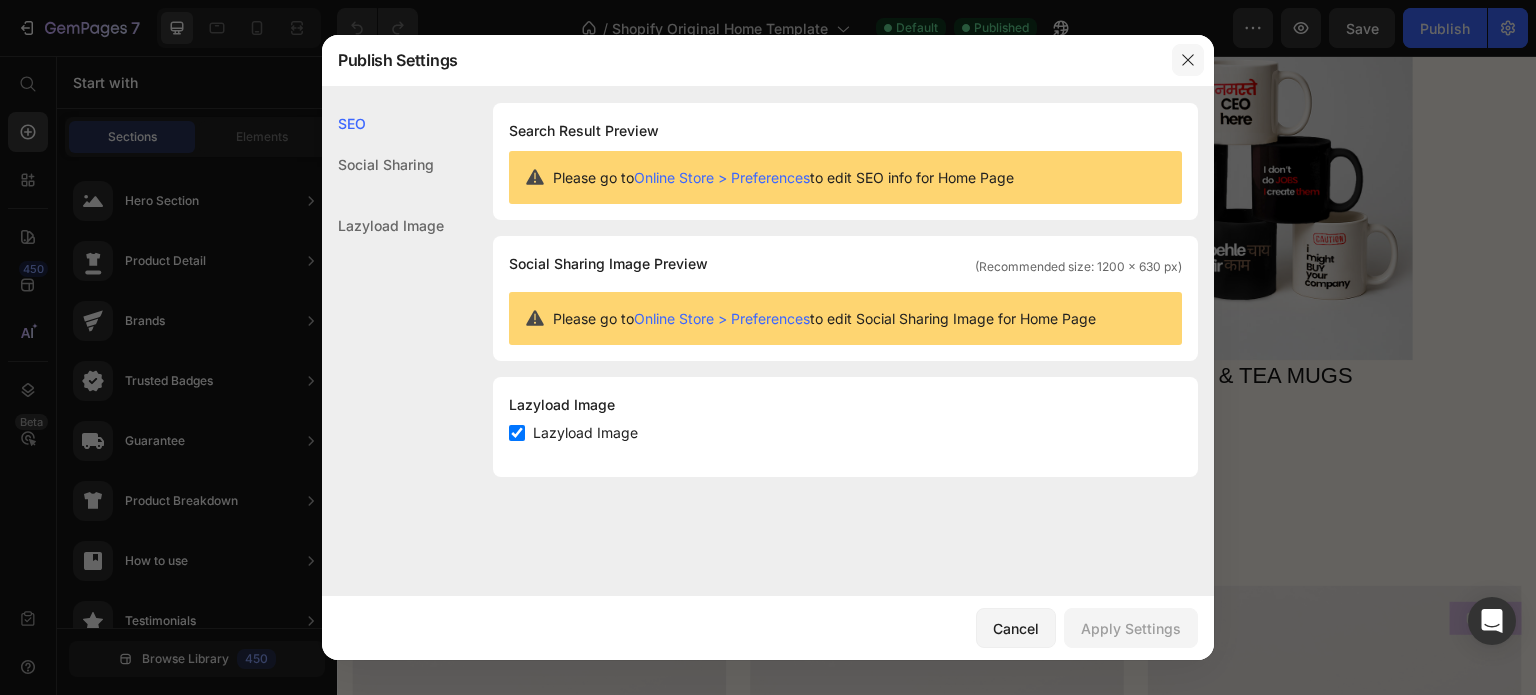 drag, startPoint x: 1188, startPoint y: 61, endPoint x: 849, endPoint y: 4, distance: 343.75864 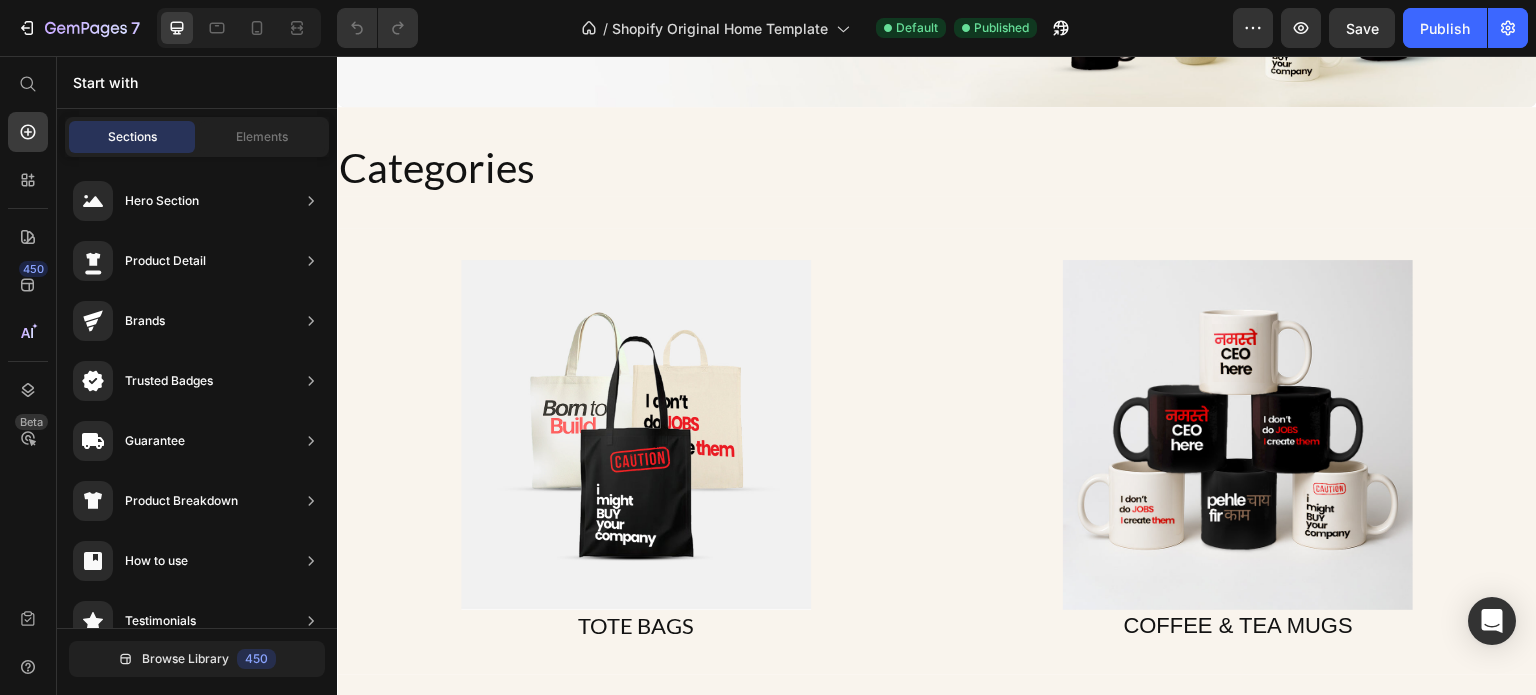 scroll, scrollTop: 400, scrollLeft: 0, axis: vertical 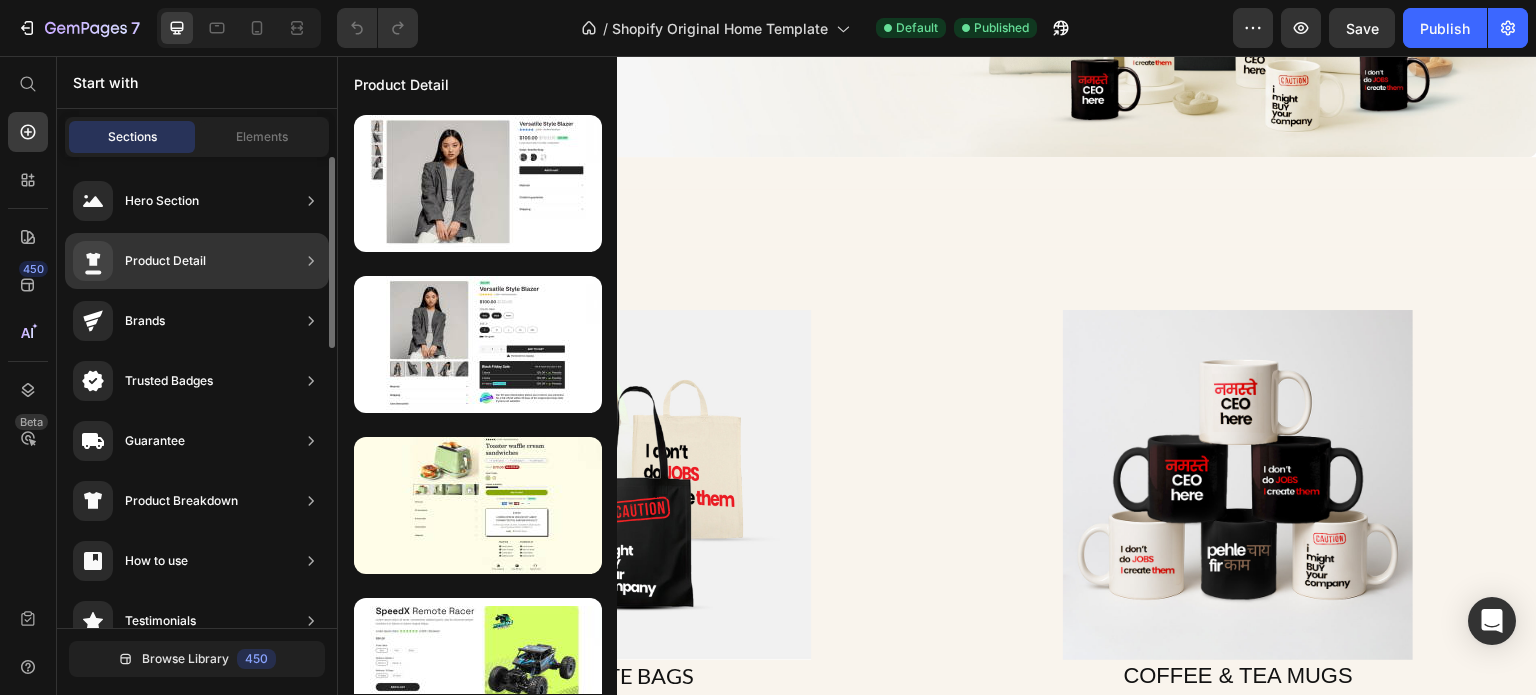 click on "Product Detail" at bounding box center [165, 261] 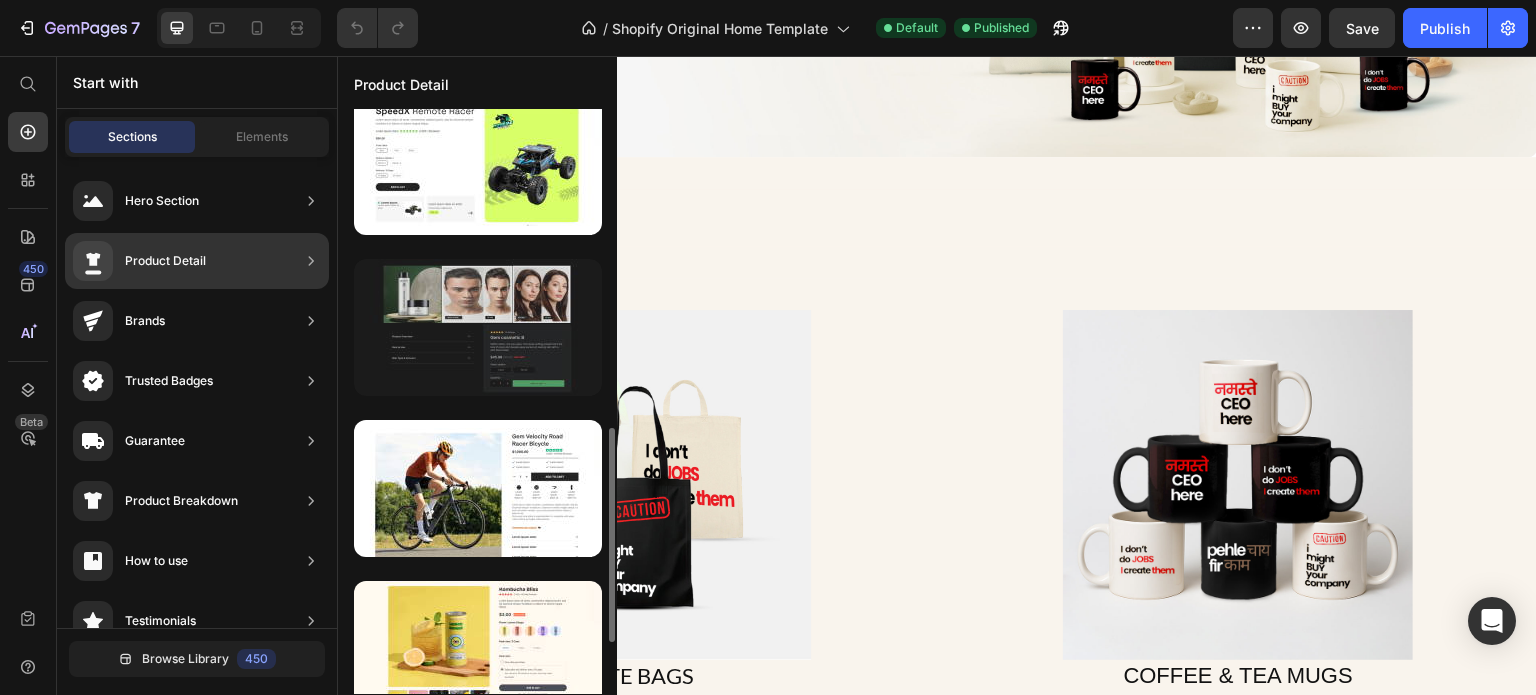 scroll, scrollTop: 700, scrollLeft: 0, axis: vertical 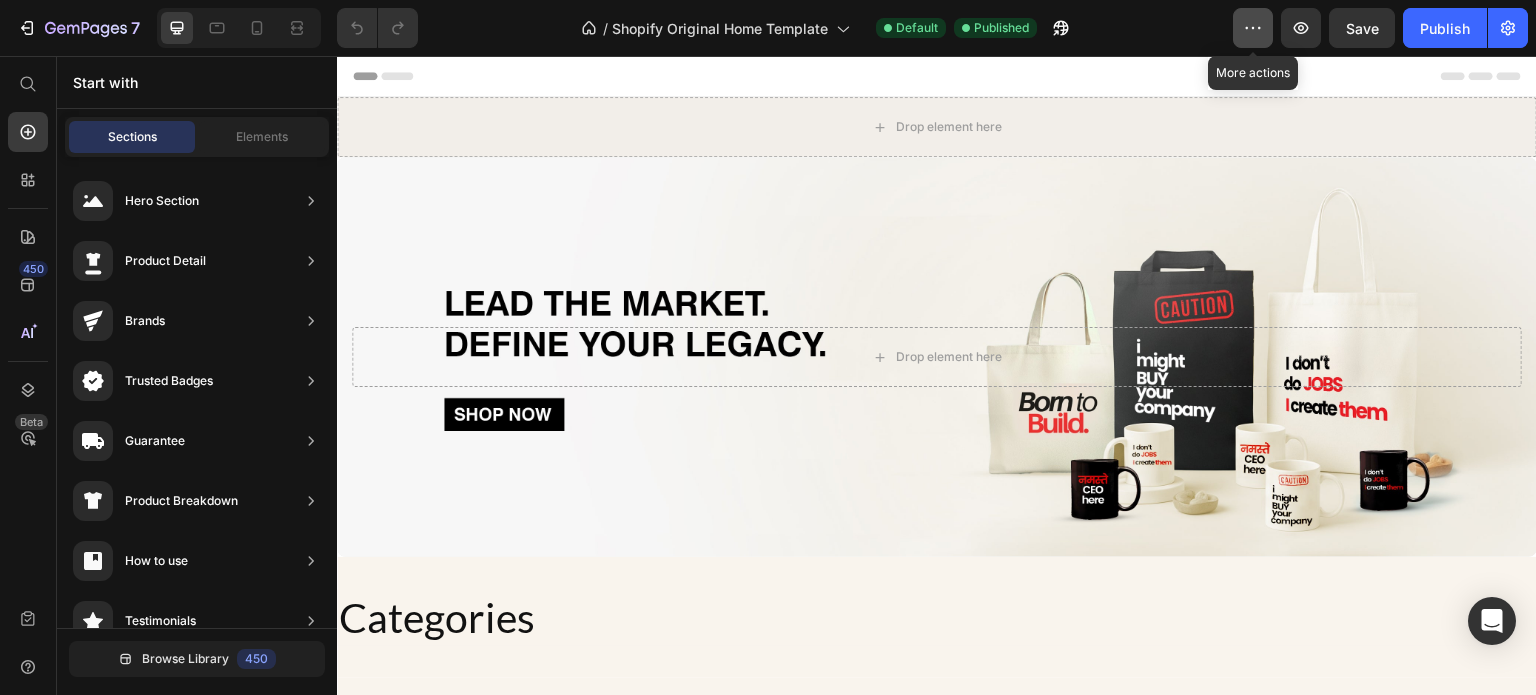 click 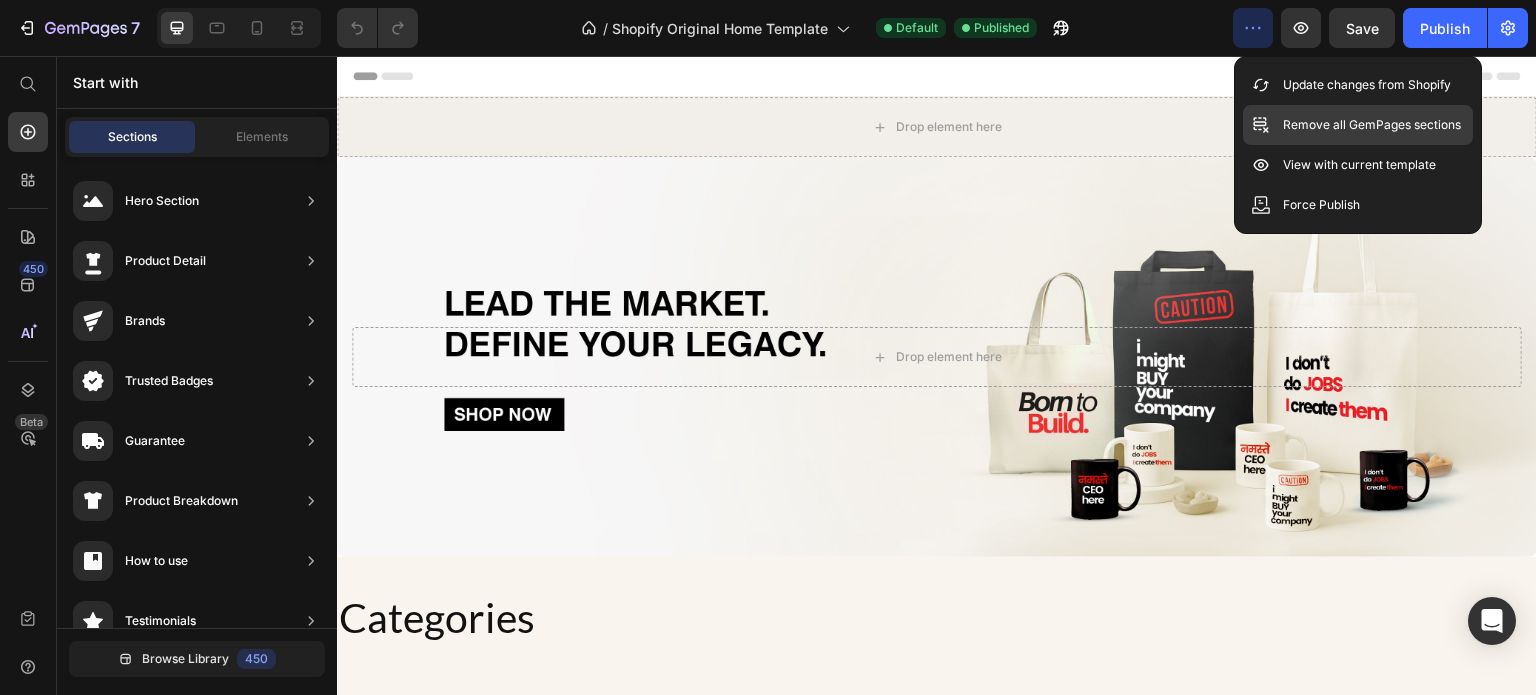 click on "Remove all GemPages sections" at bounding box center [1372, 125] 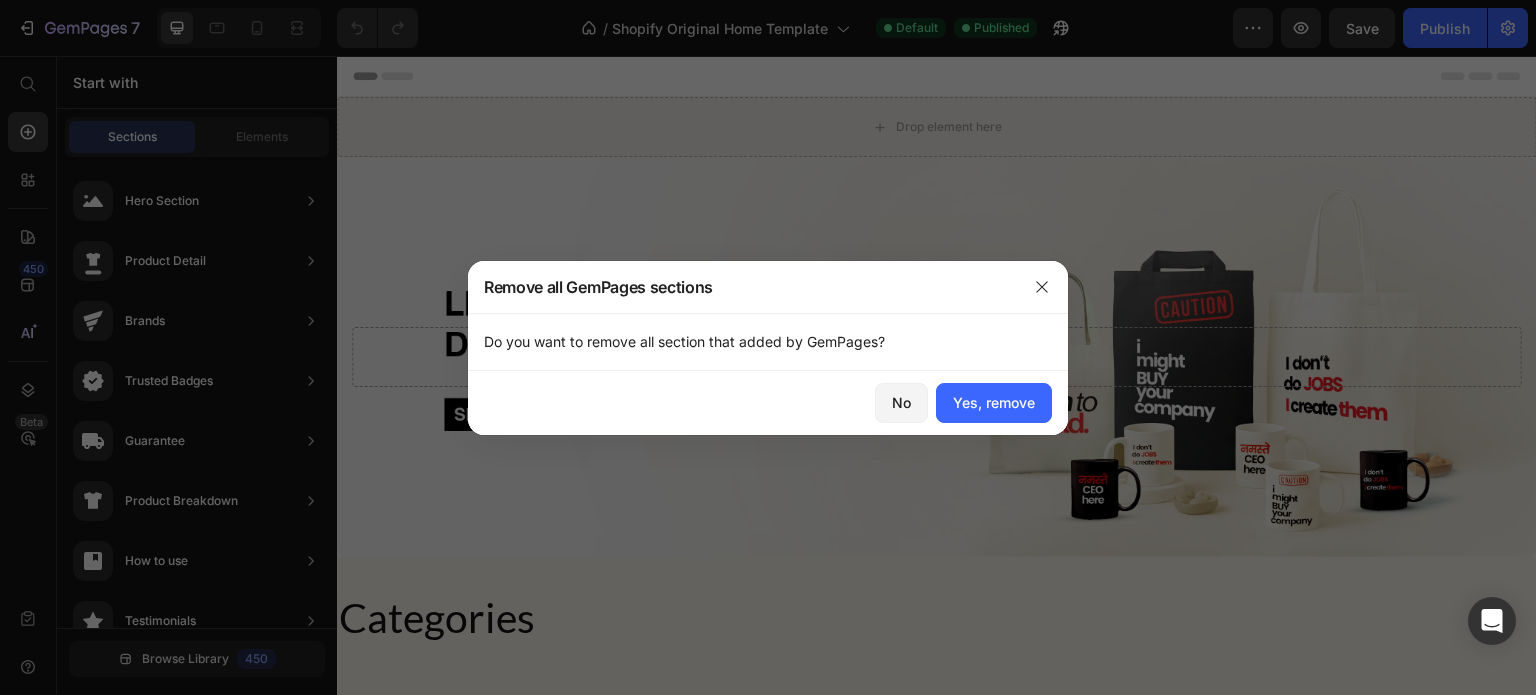 drag, startPoint x: 984, startPoint y: 405, endPoint x: 1046, endPoint y: 215, distance: 199.85995 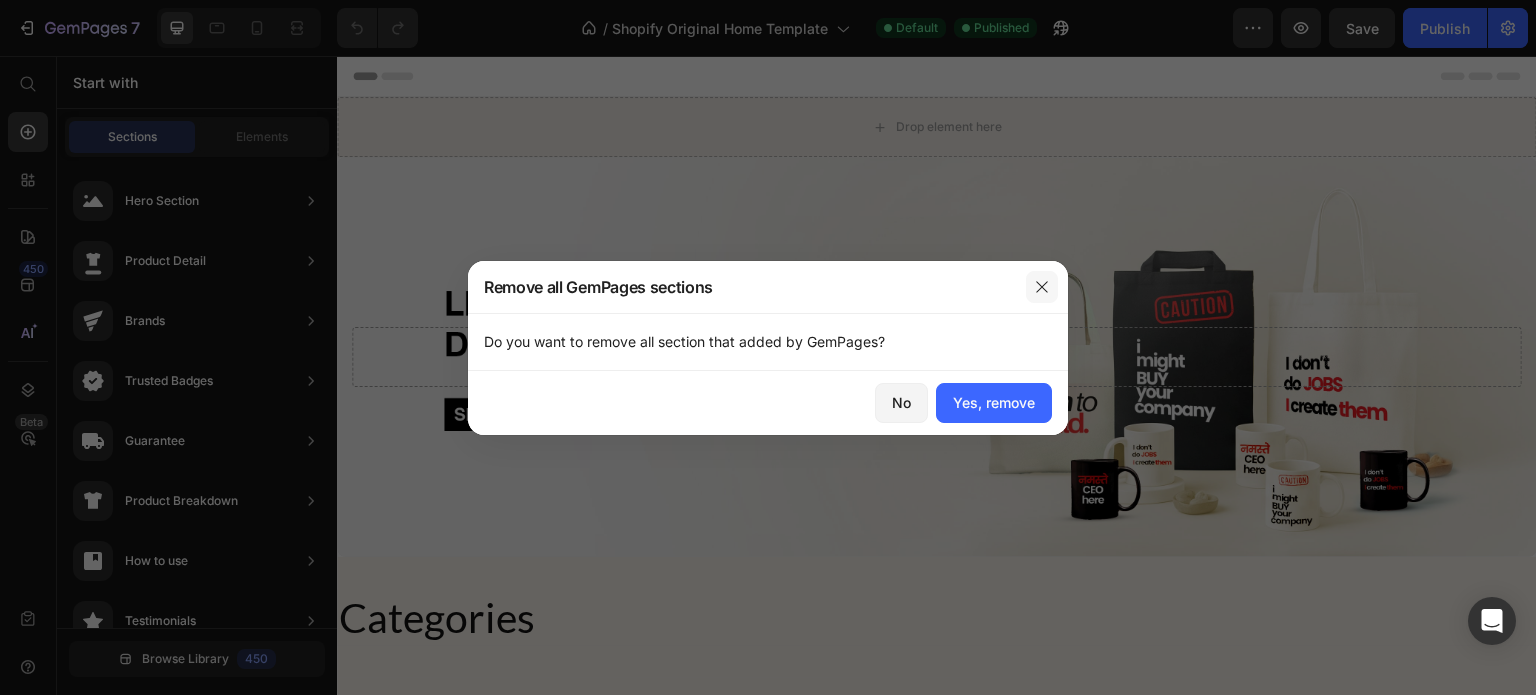 click 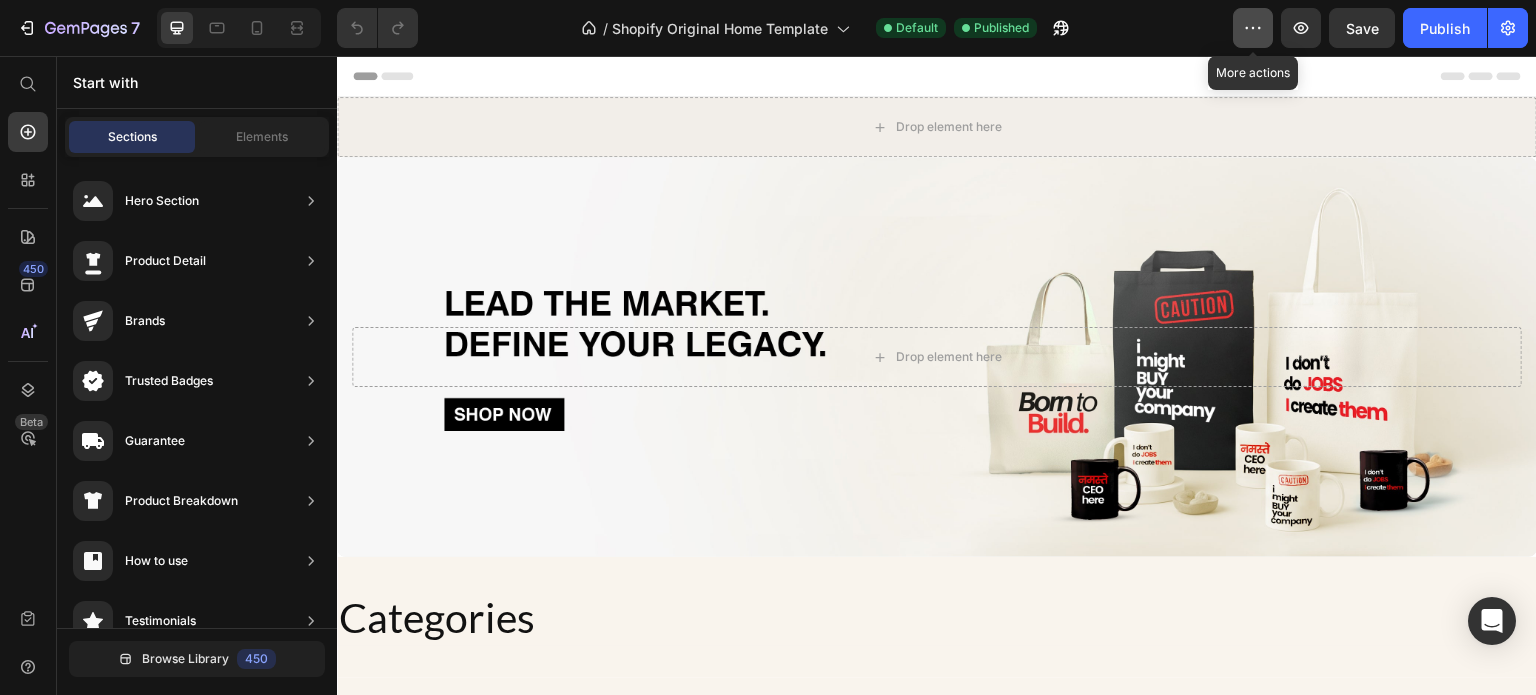 click 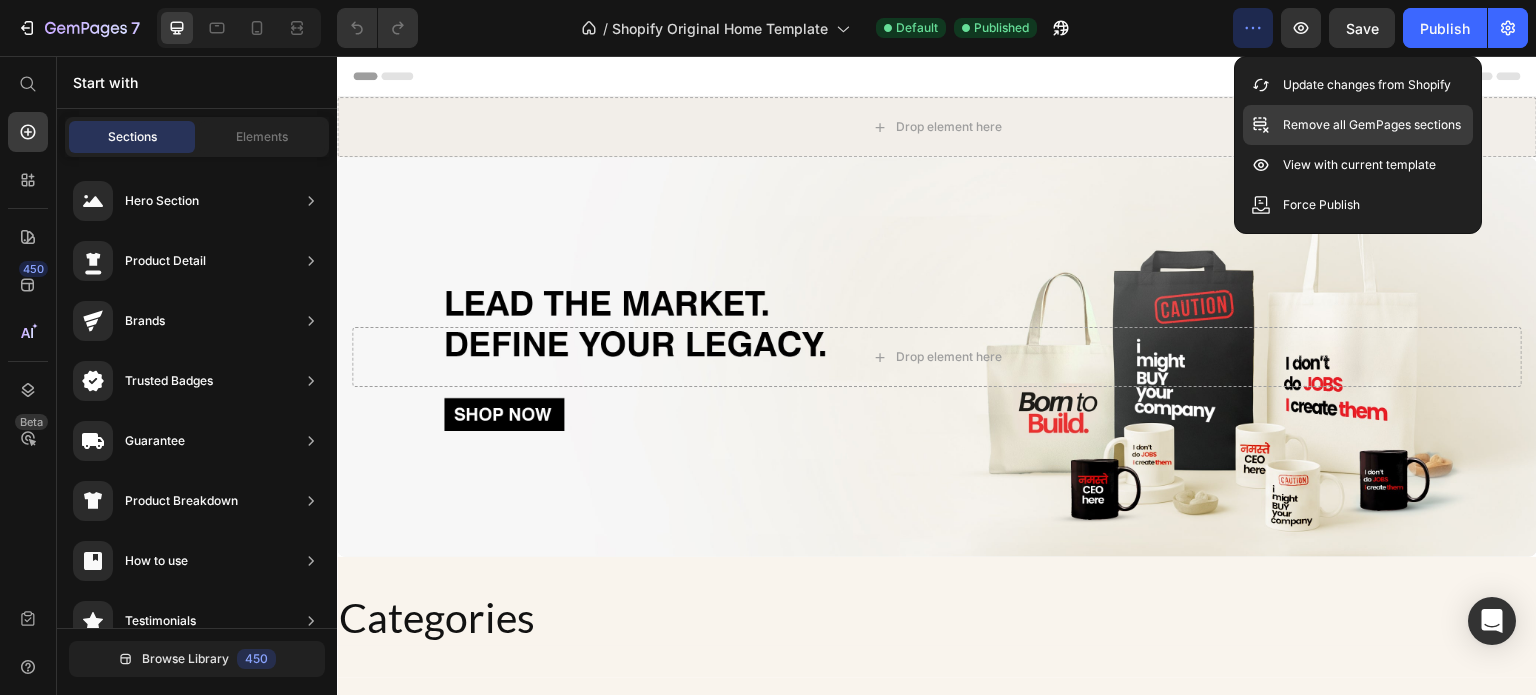click on "Remove all GemPages sections" at bounding box center (1372, 125) 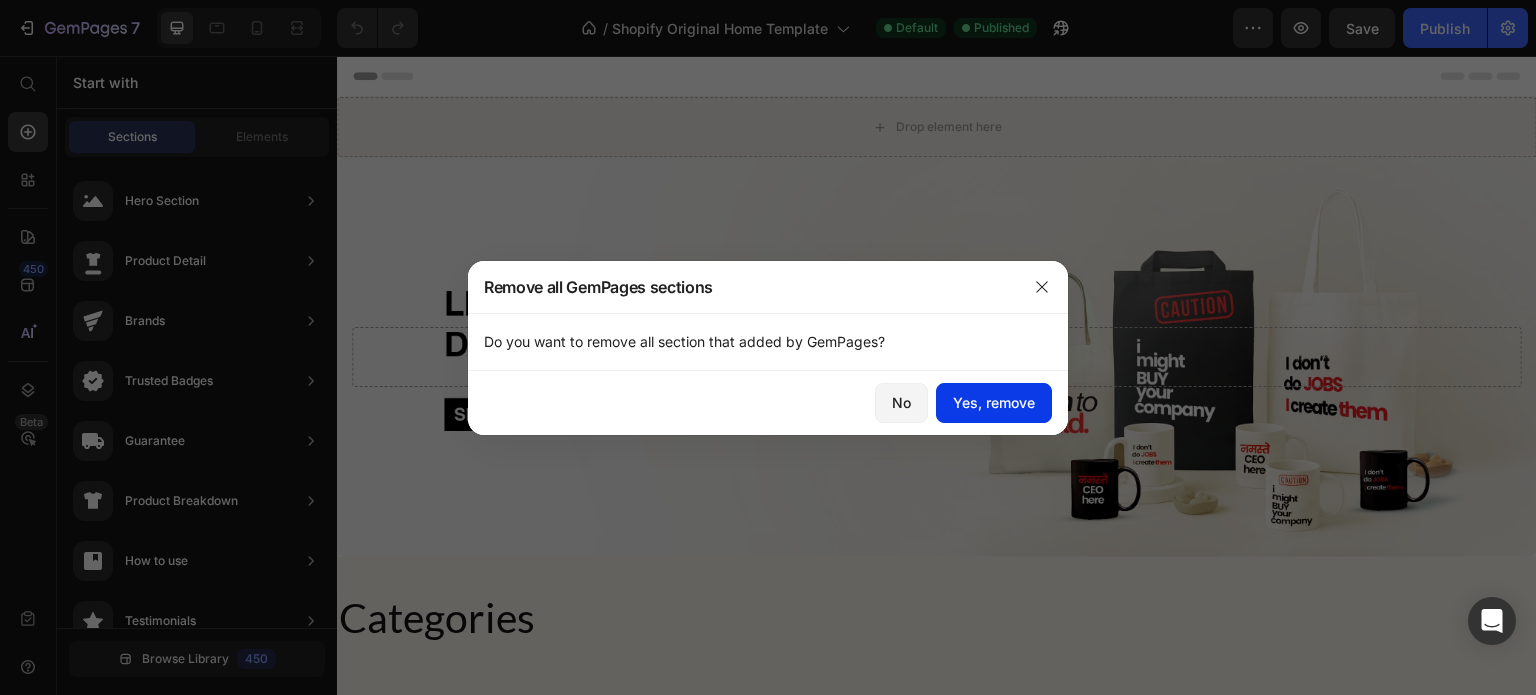 click on "Yes, remove" at bounding box center [994, 402] 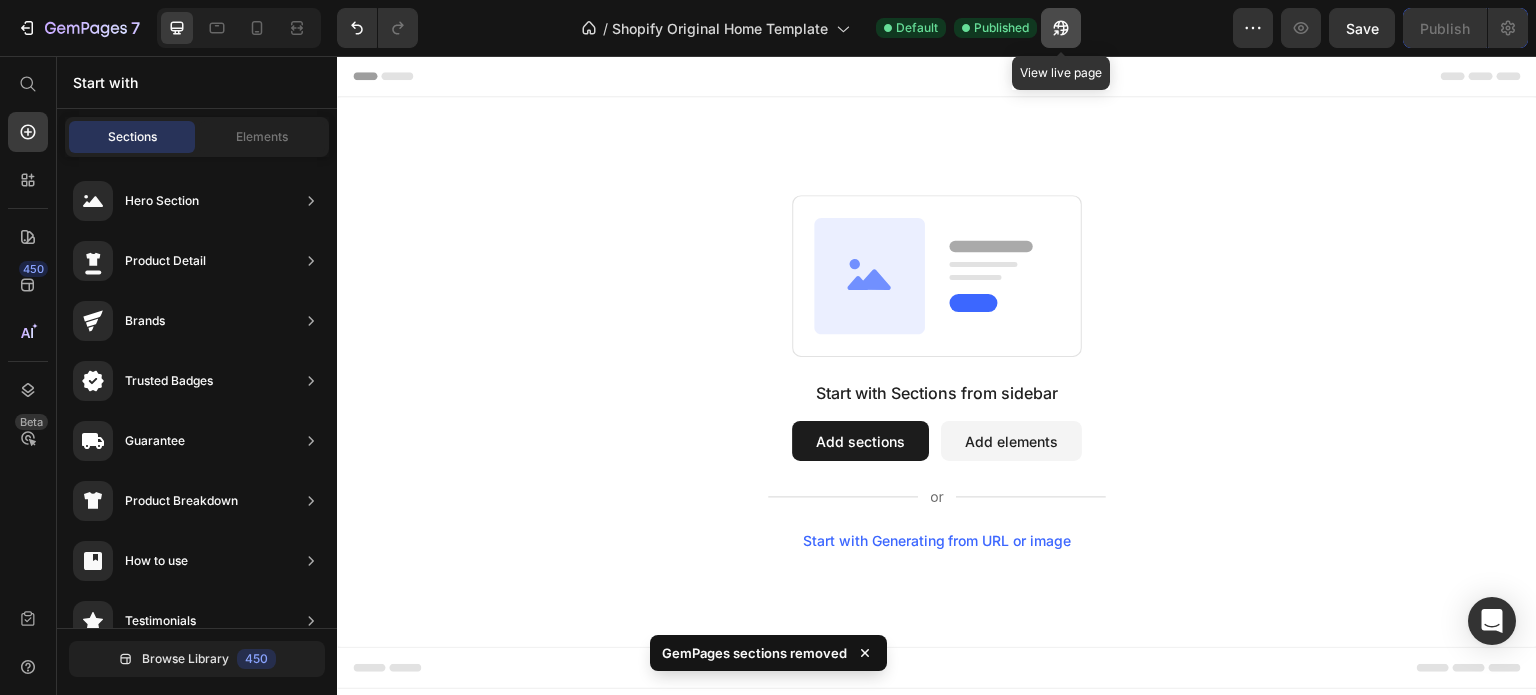 click 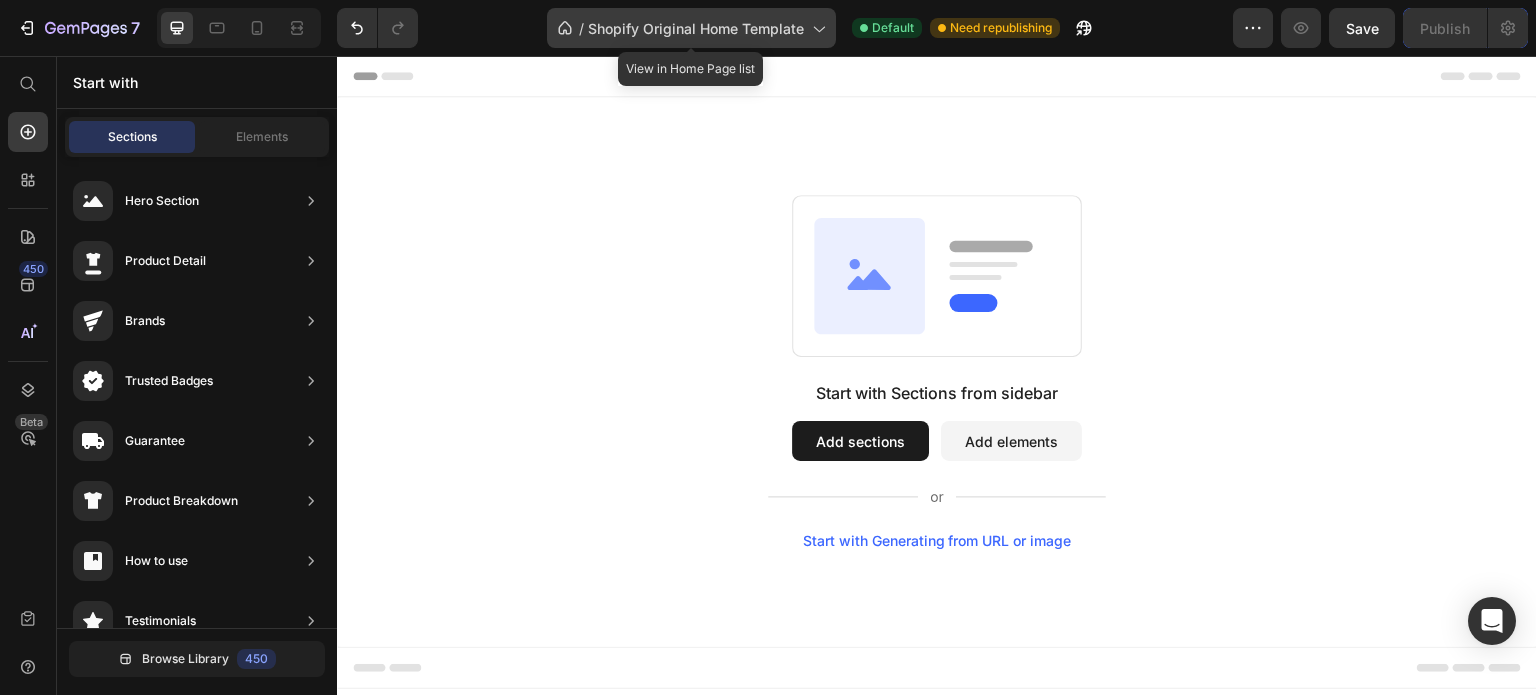 click on "Shopify Original Home Template" at bounding box center (696, 28) 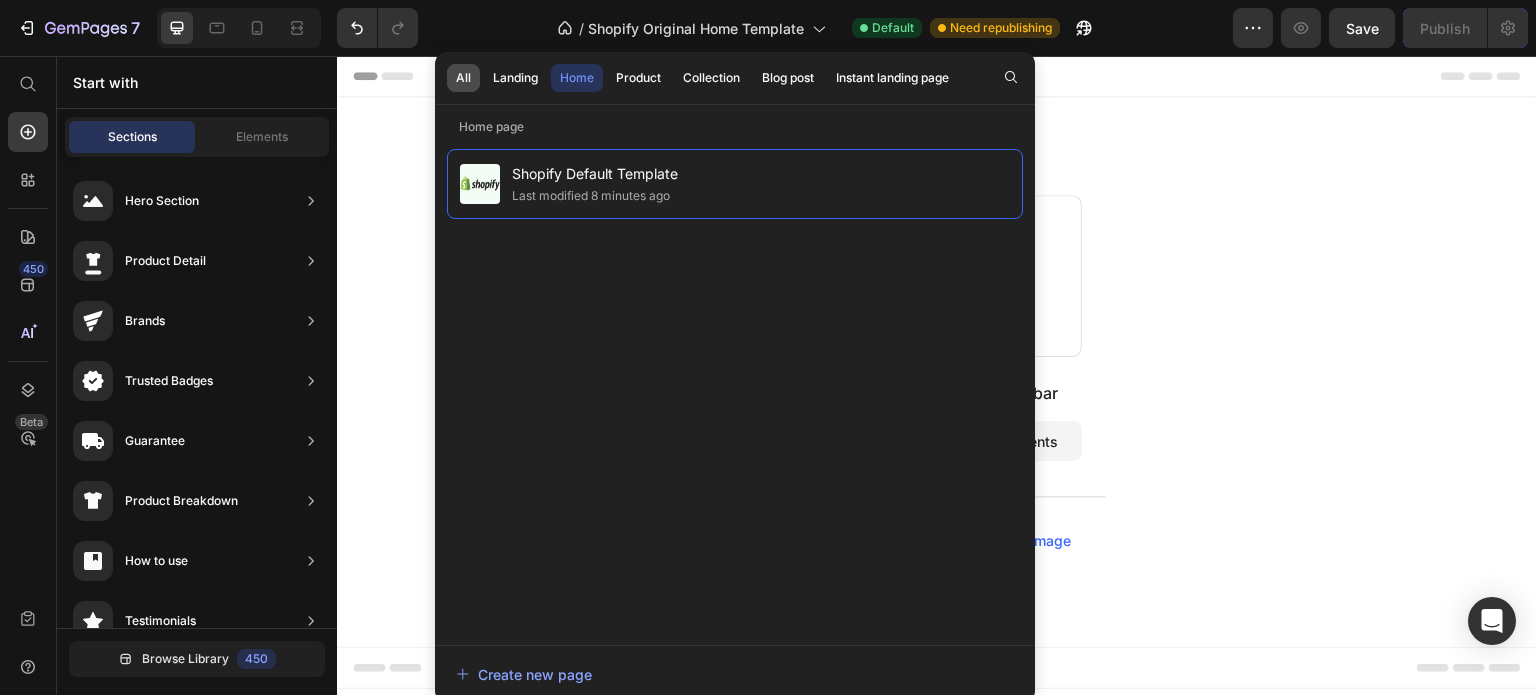 click on "All" at bounding box center (463, 78) 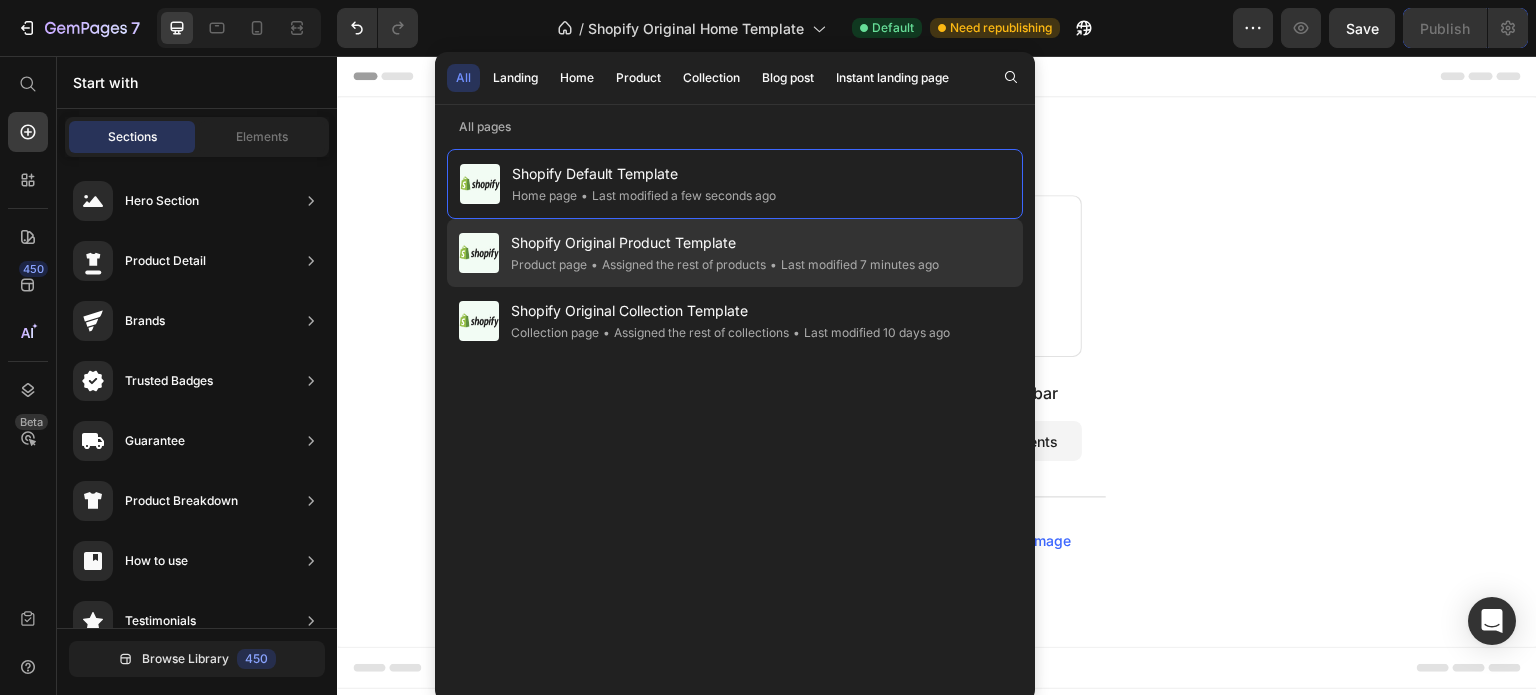 click on "Shopify Original Product Template" at bounding box center (725, 243) 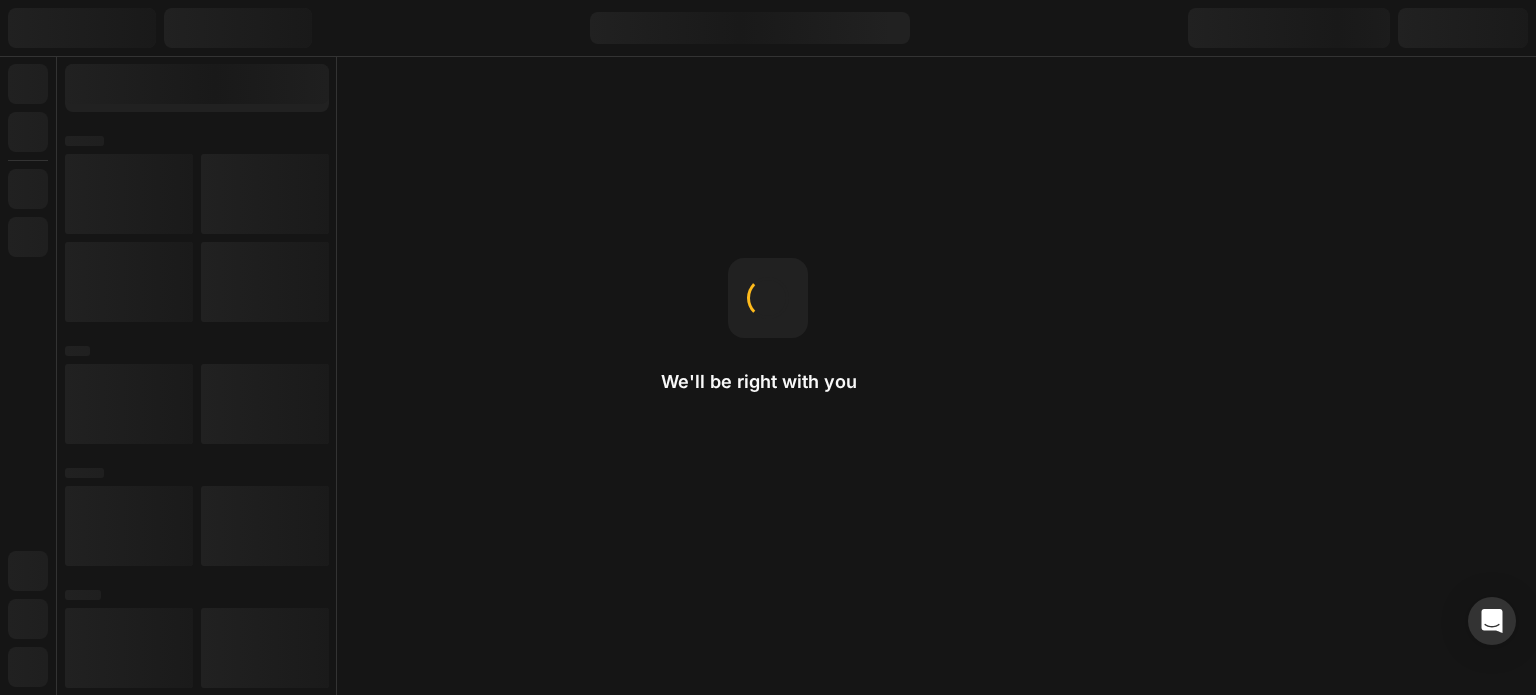 scroll, scrollTop: 0, scrollLeft: 0, axis: both 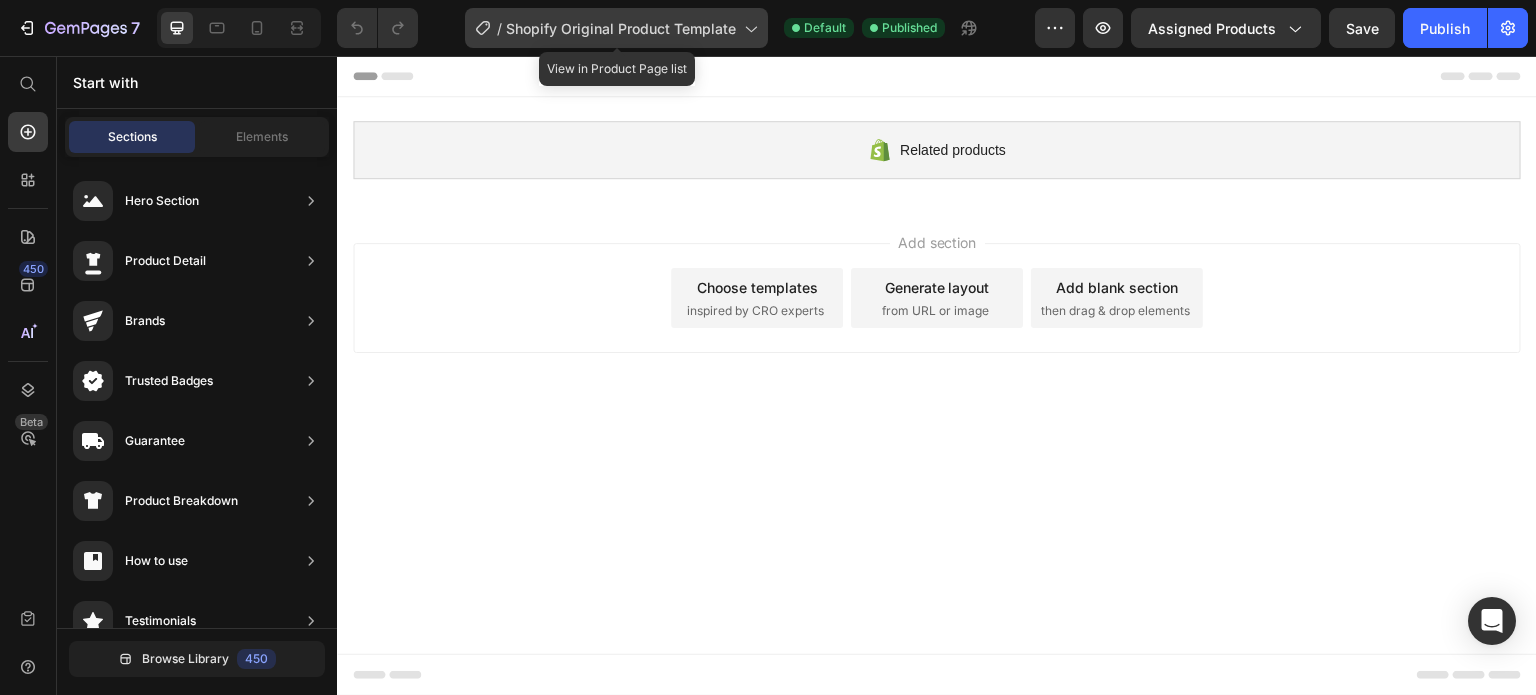 click on "Shopify Original Product Template" at bounding box center (621, 28) 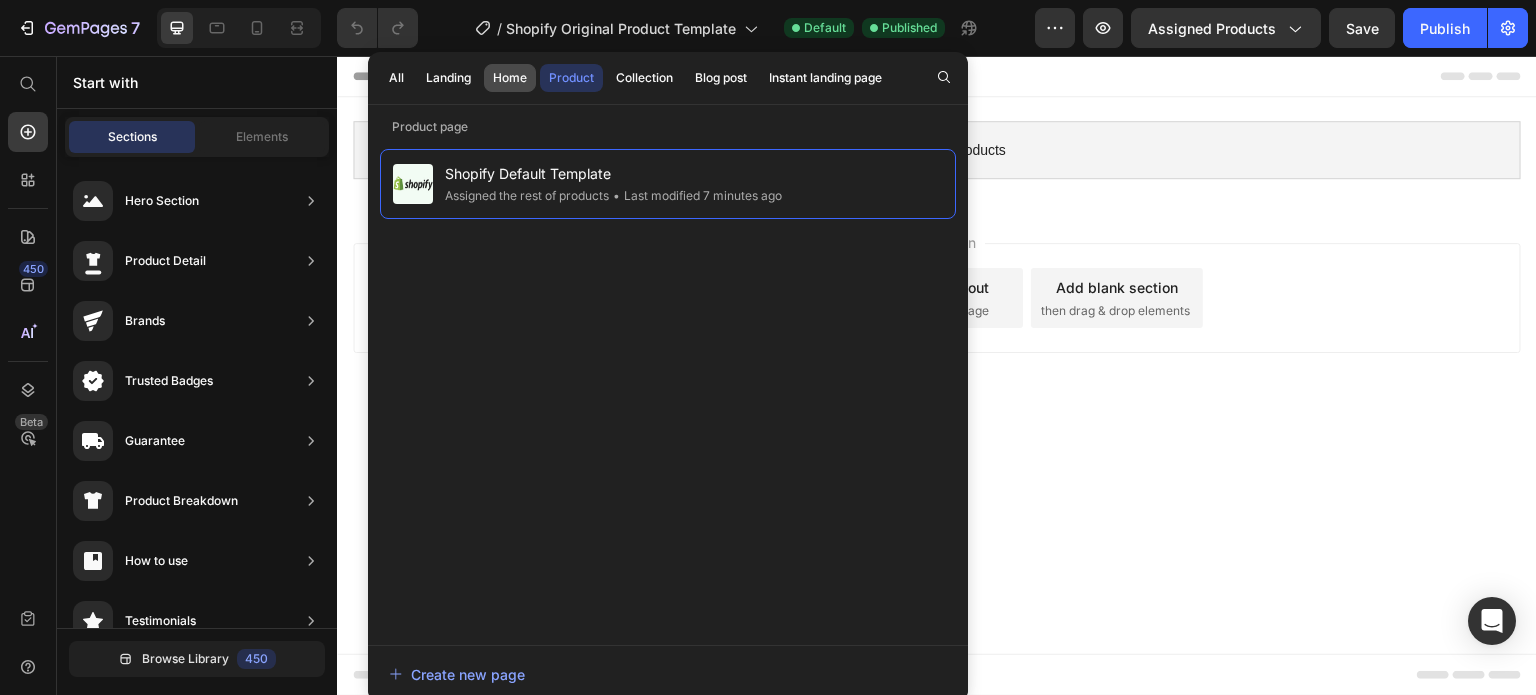 click on "Home" at bounding box center (510, 78) 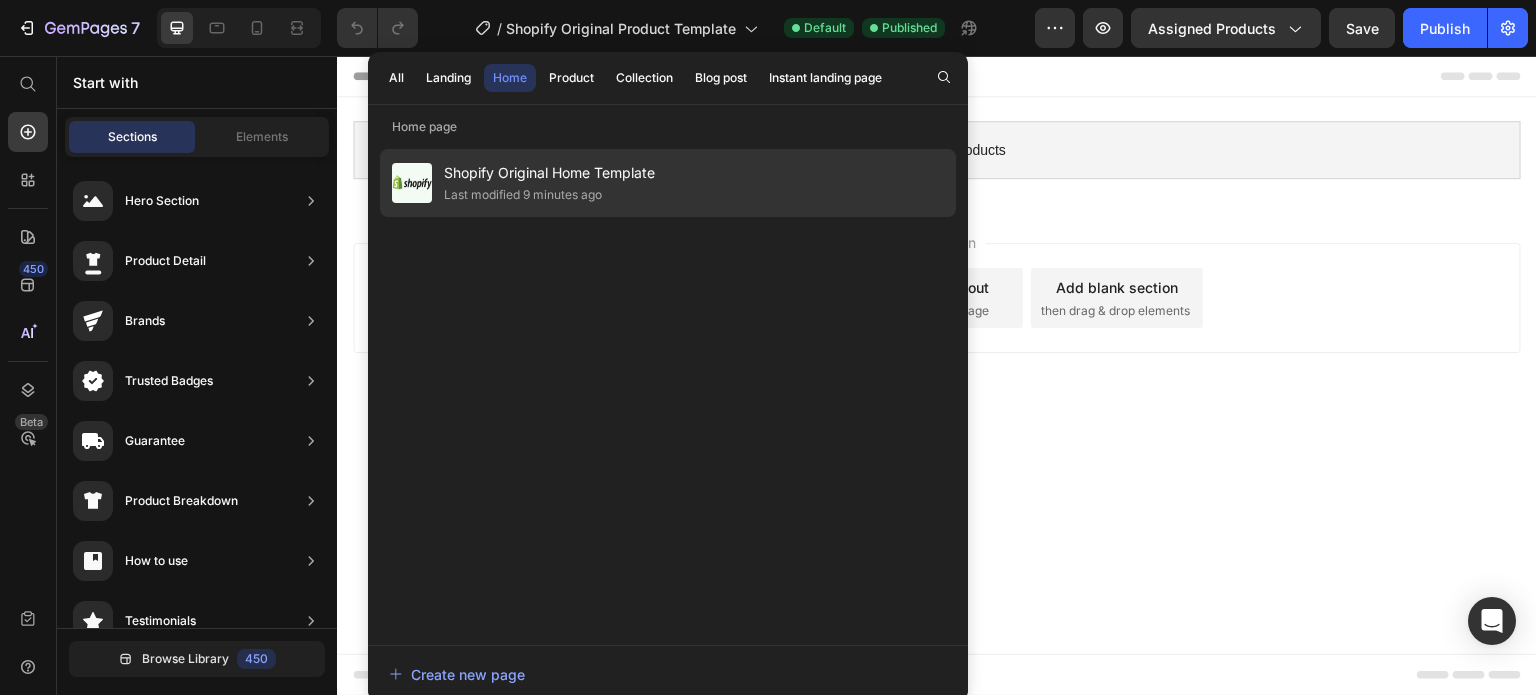 click on "Shopify Original Home Template" at bounding box center [549, 173] 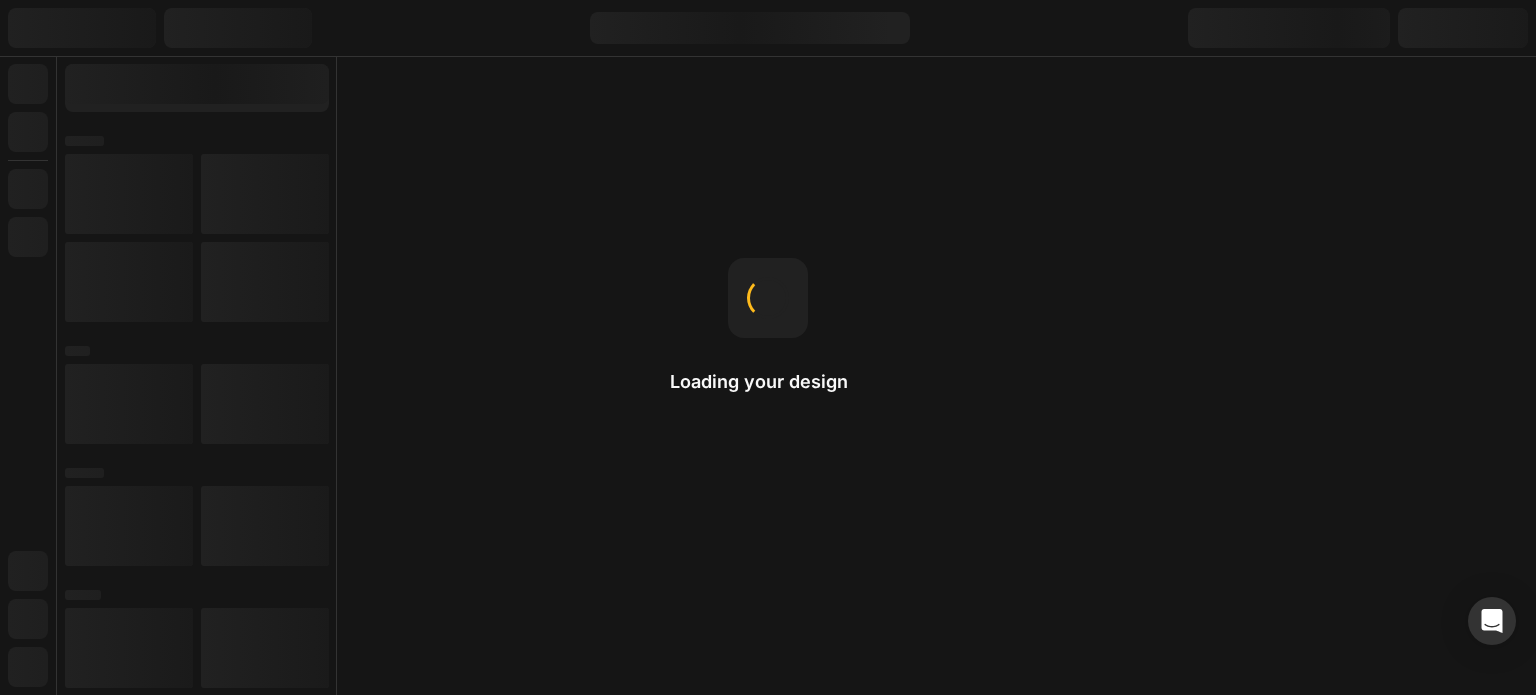 scroll, scrollTop: 0, scrollLeft: 0, axis: both 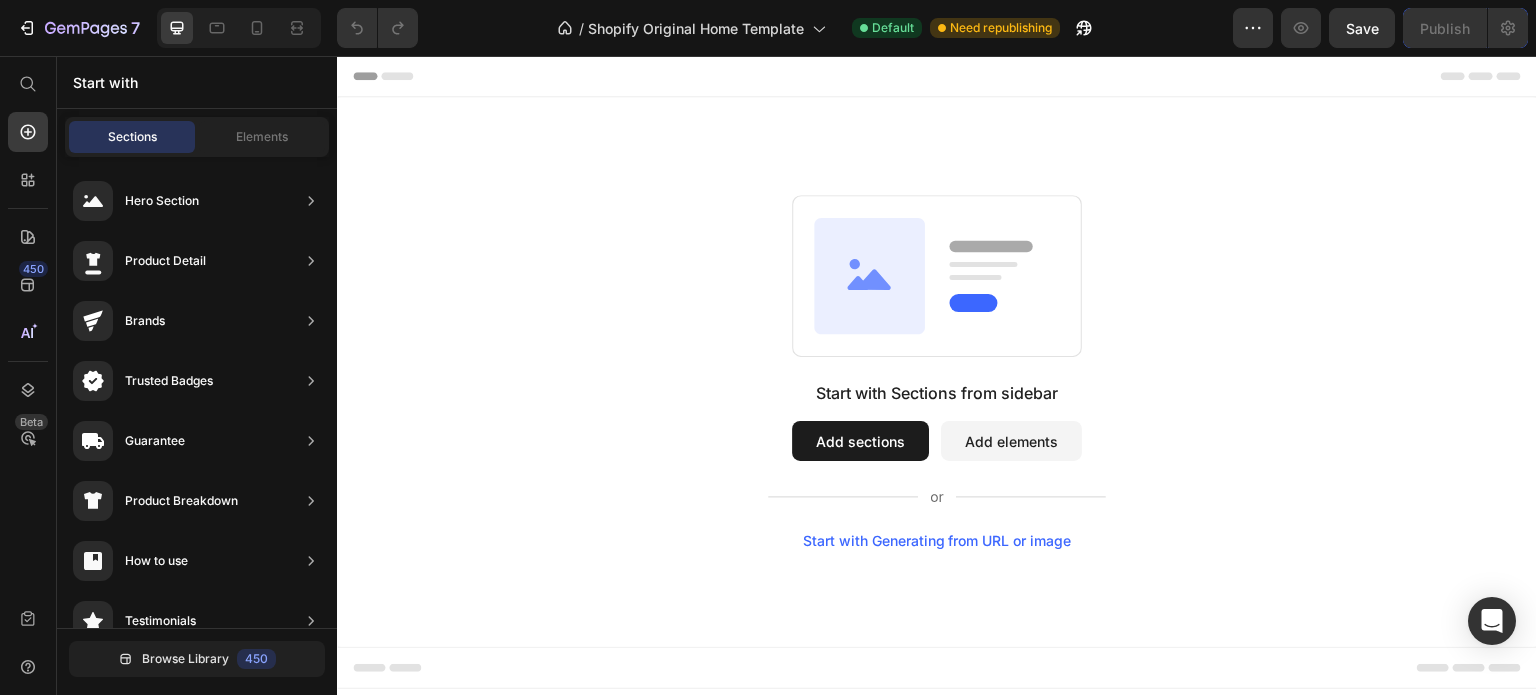 click on "Add sections" at bounding box center (860, 441) 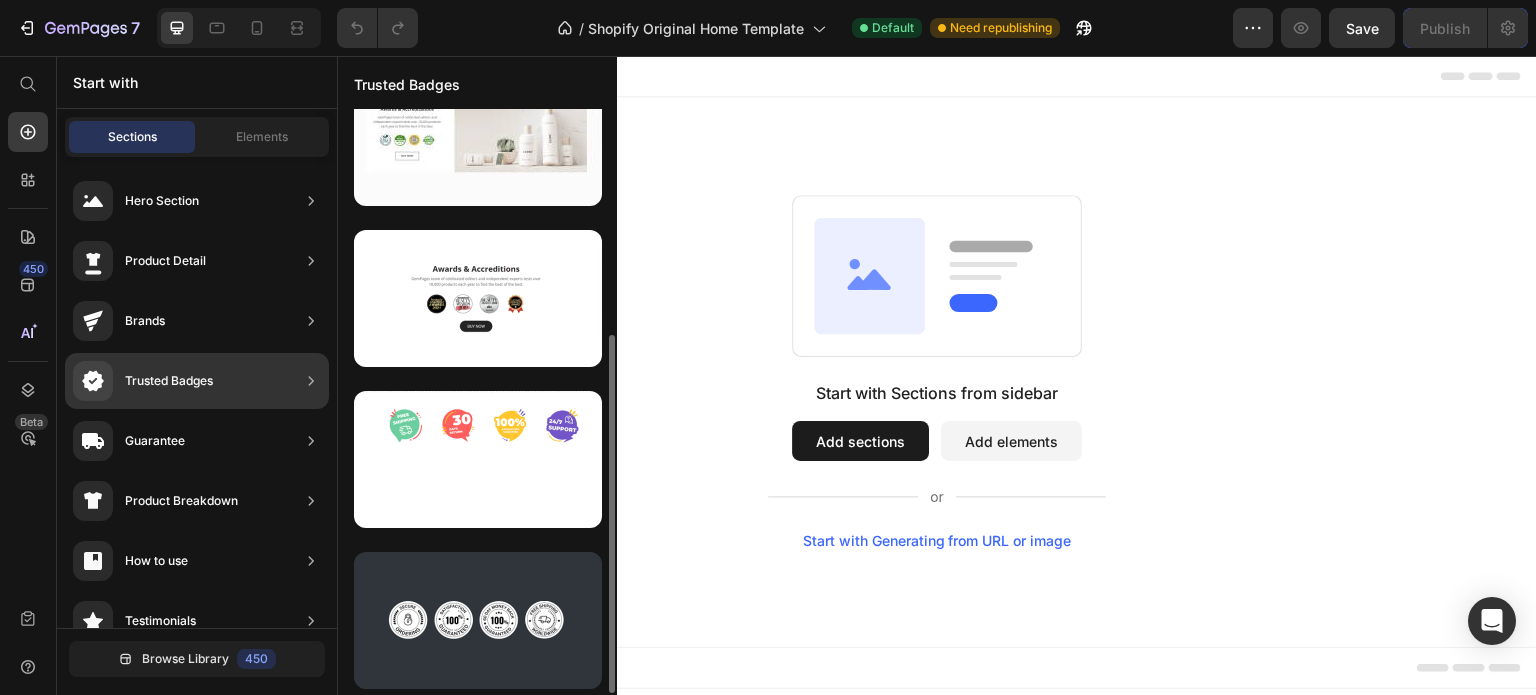 scroll, scrollTop: 207, scrollLeft: 0, axis: vertical 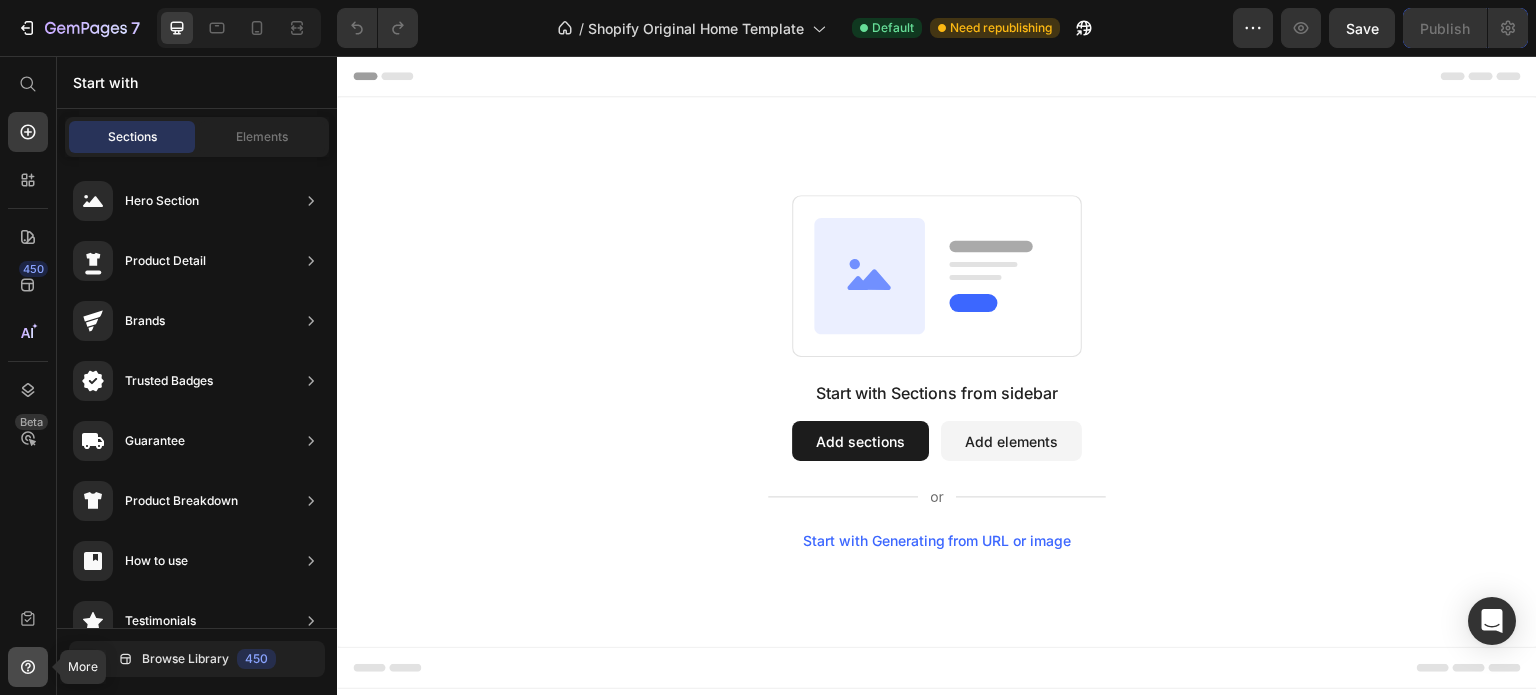 click 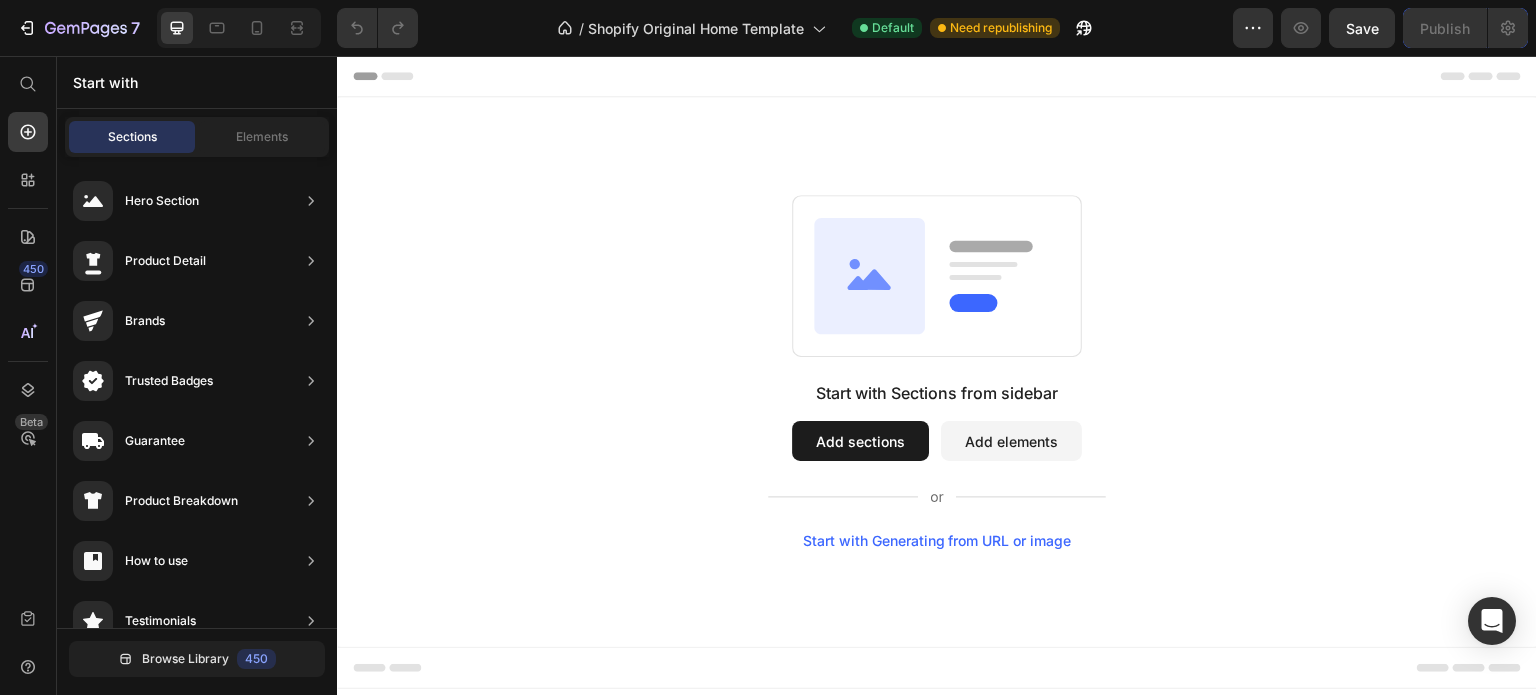 click on "450 Beta" at bounding box center [28, 331] 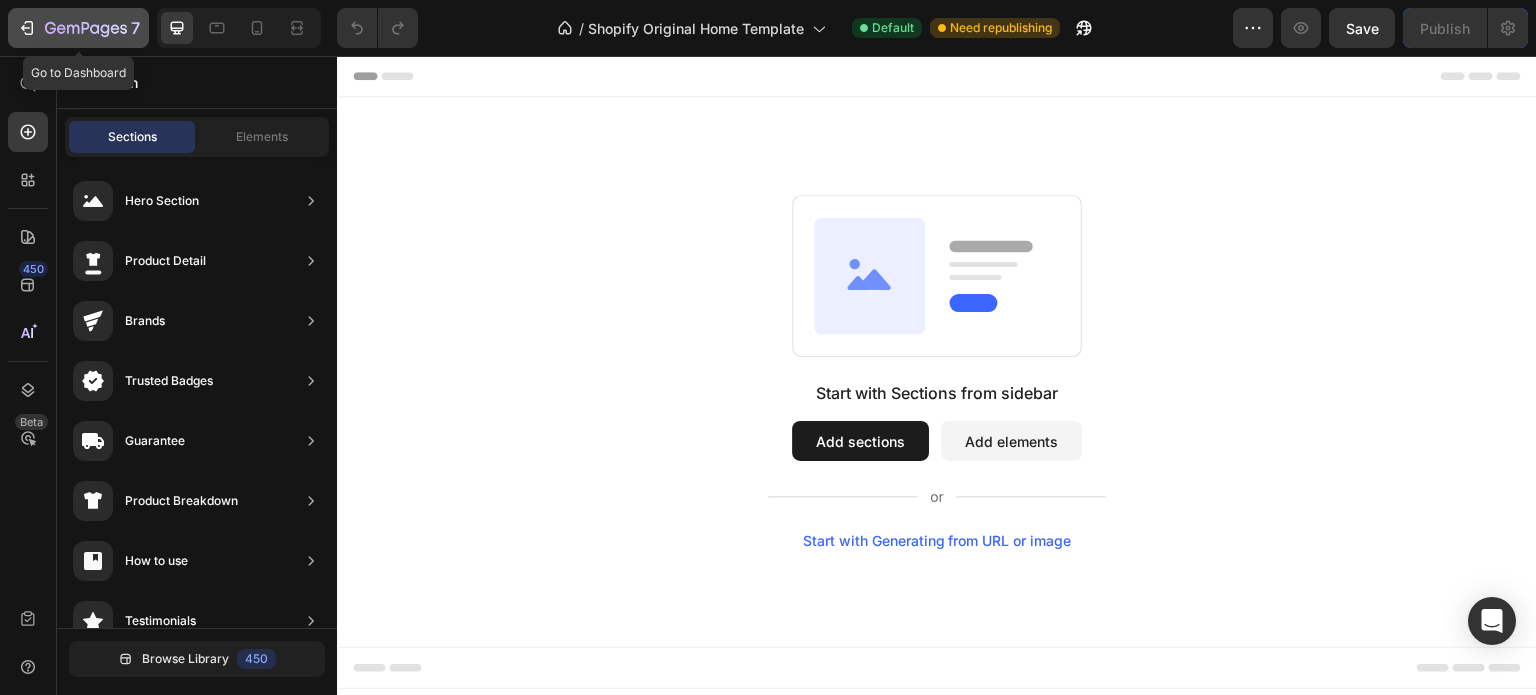 click 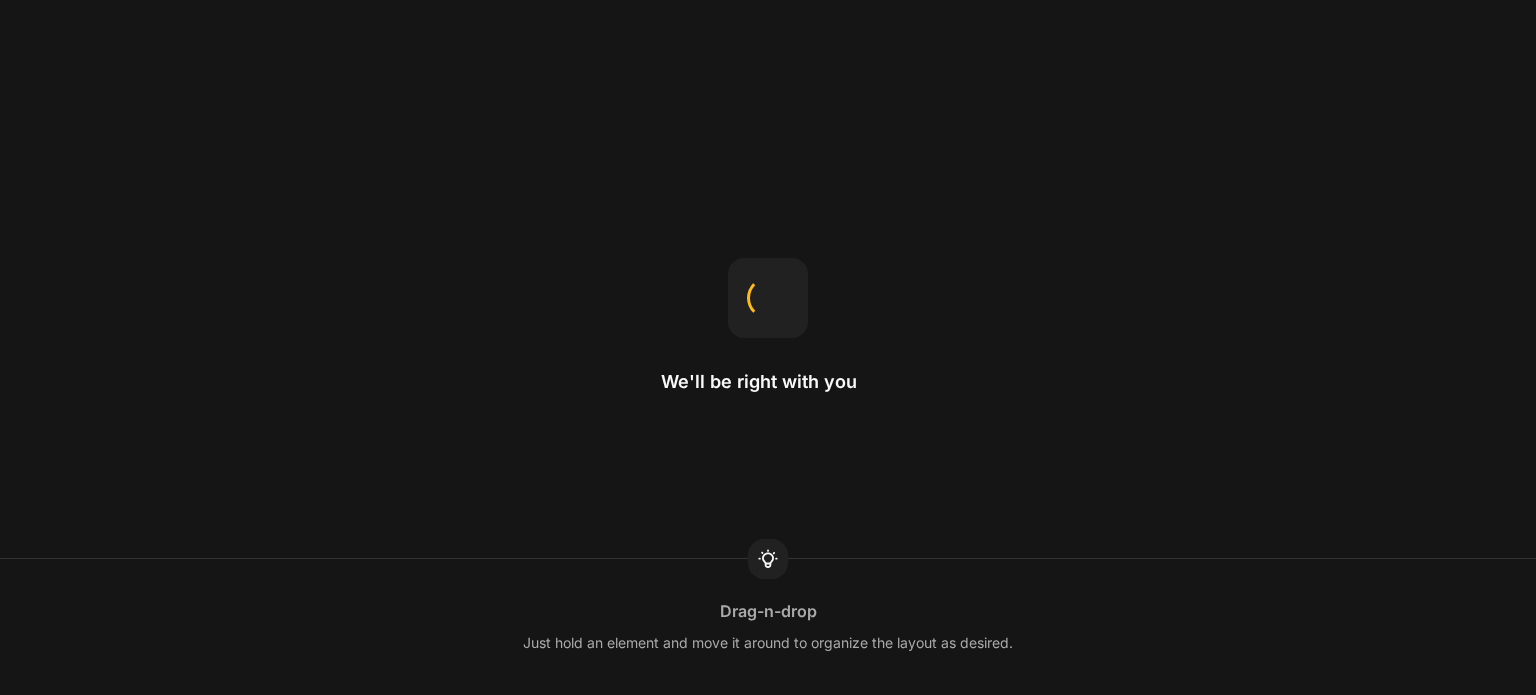 scroll, scrollTop: 0, scrollLeft: 0, axis: both 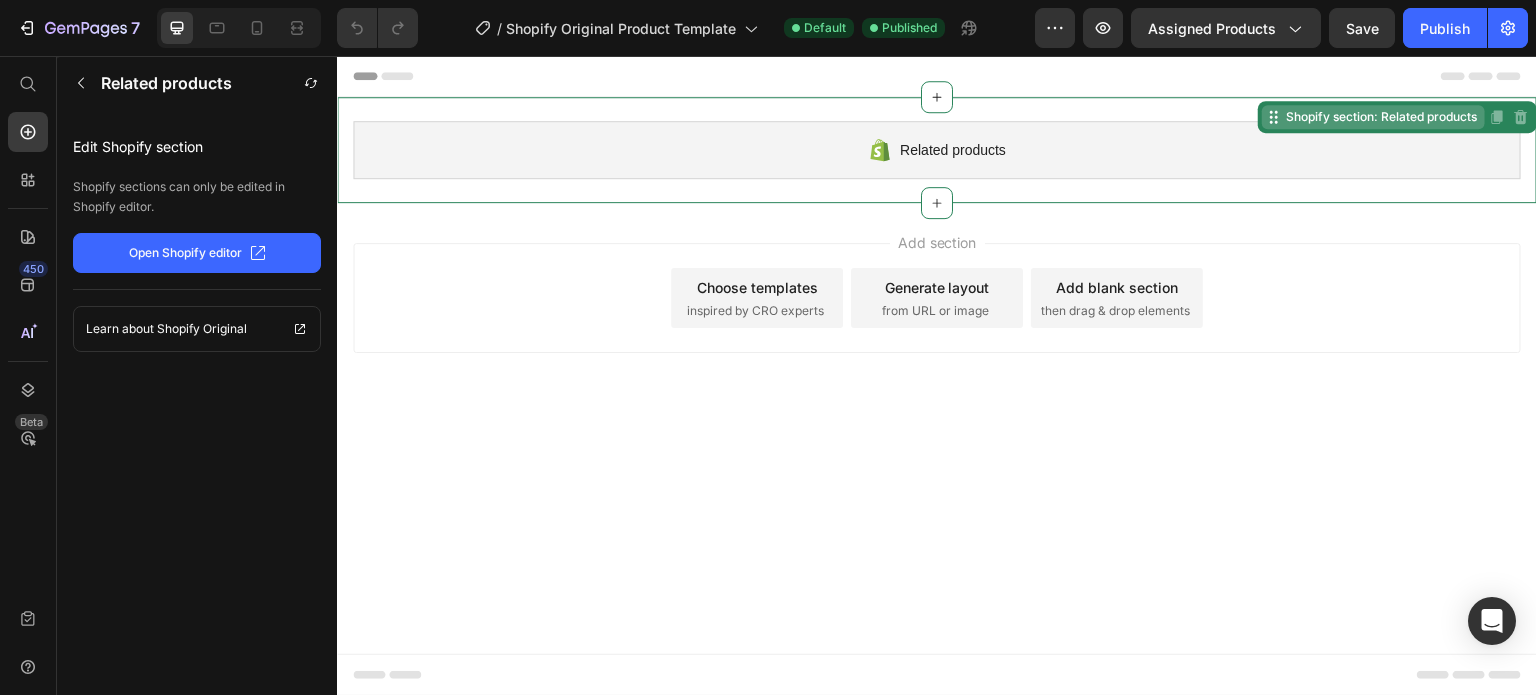 click on "Shopify section: Related products" at bounding box center (1381, 117) 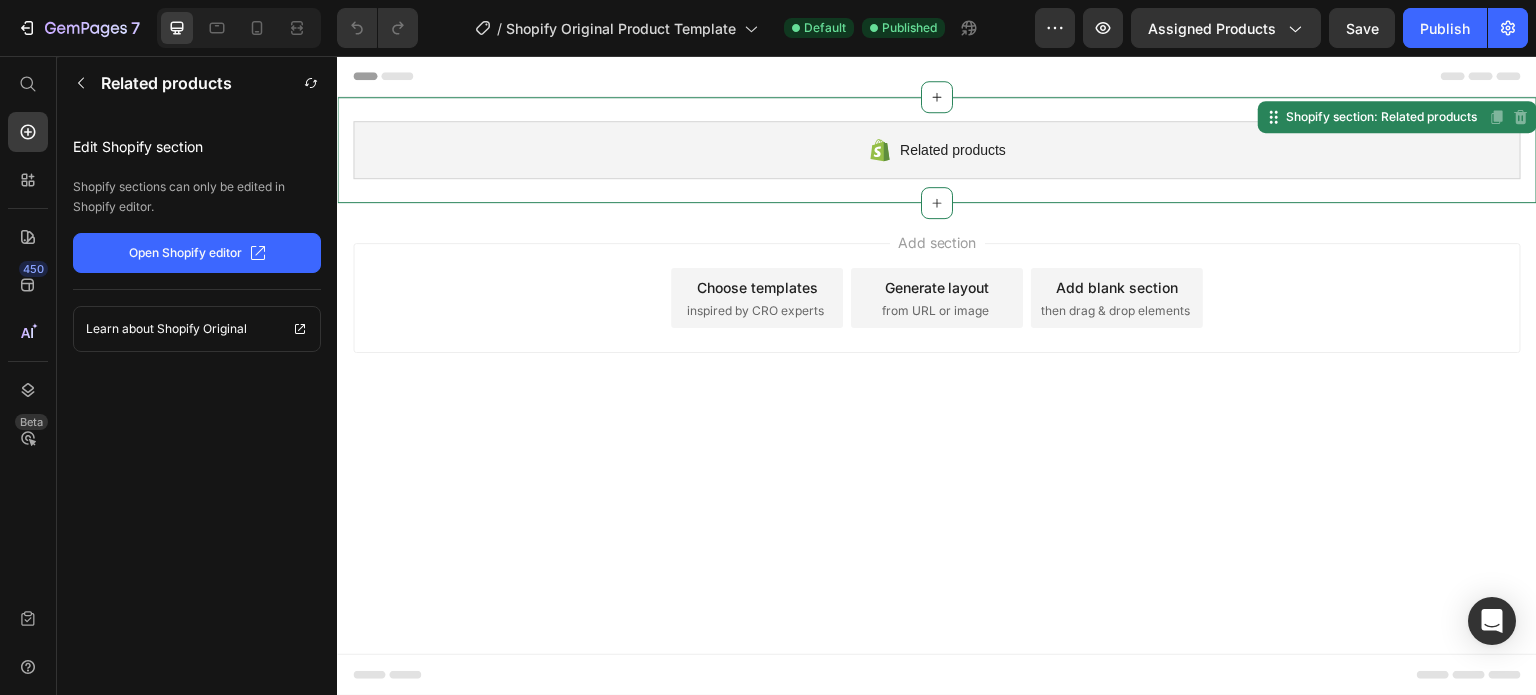 click on "Related products" at bounding box center [937, 150] 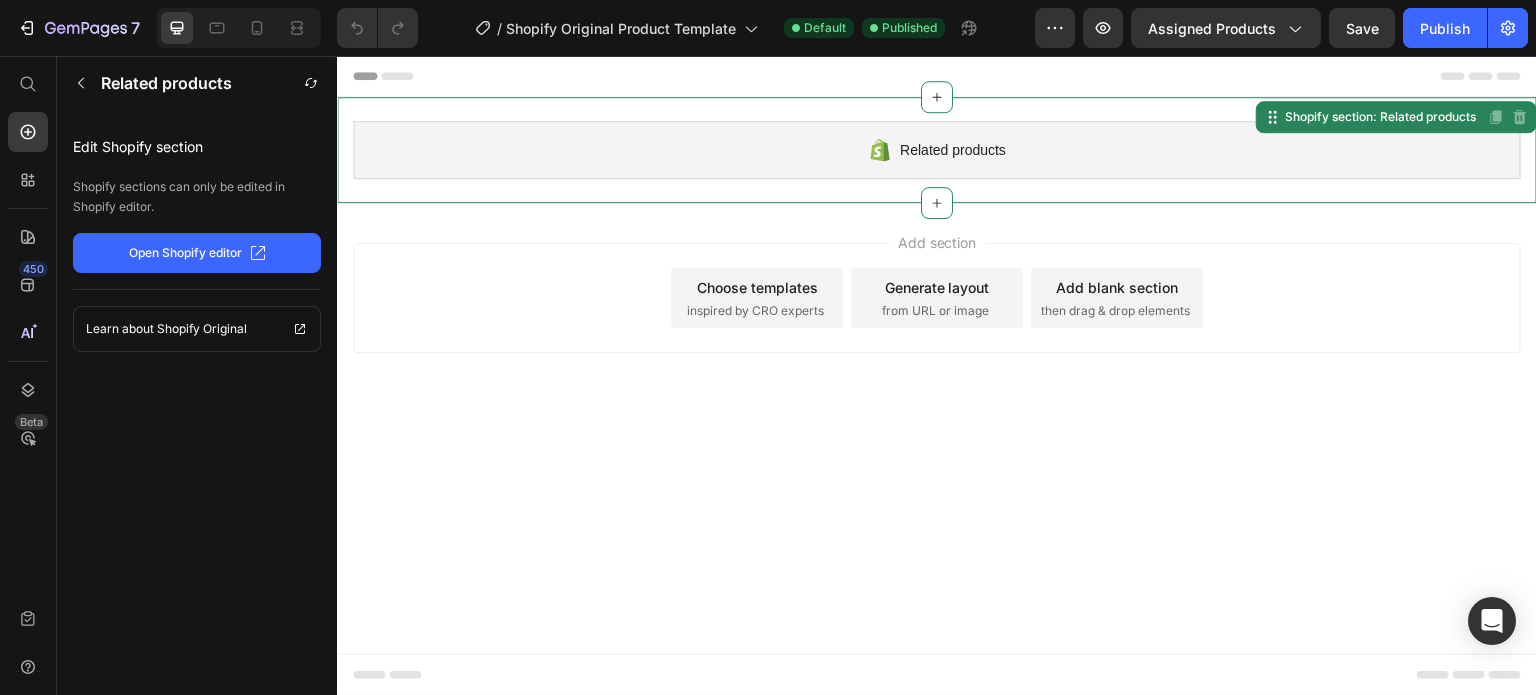 click on "Open Shopify editor" 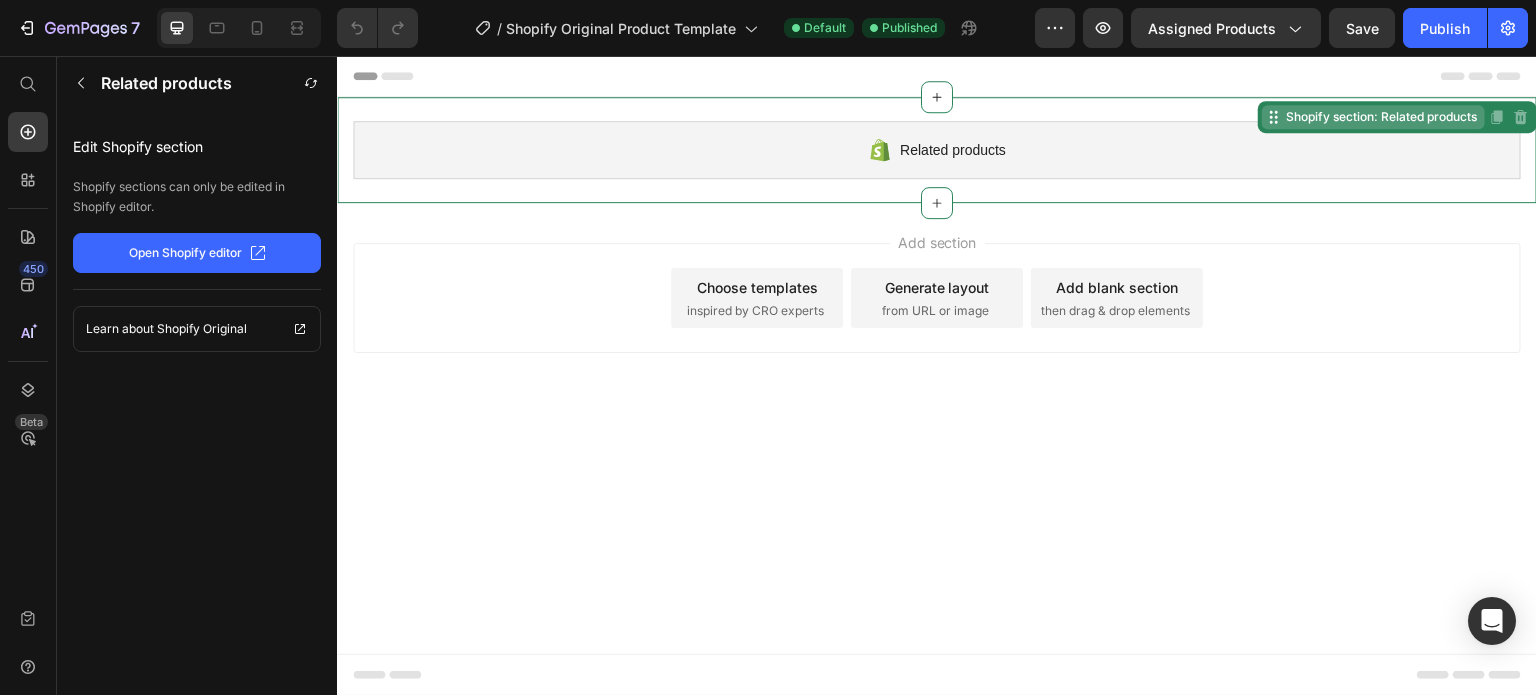 click 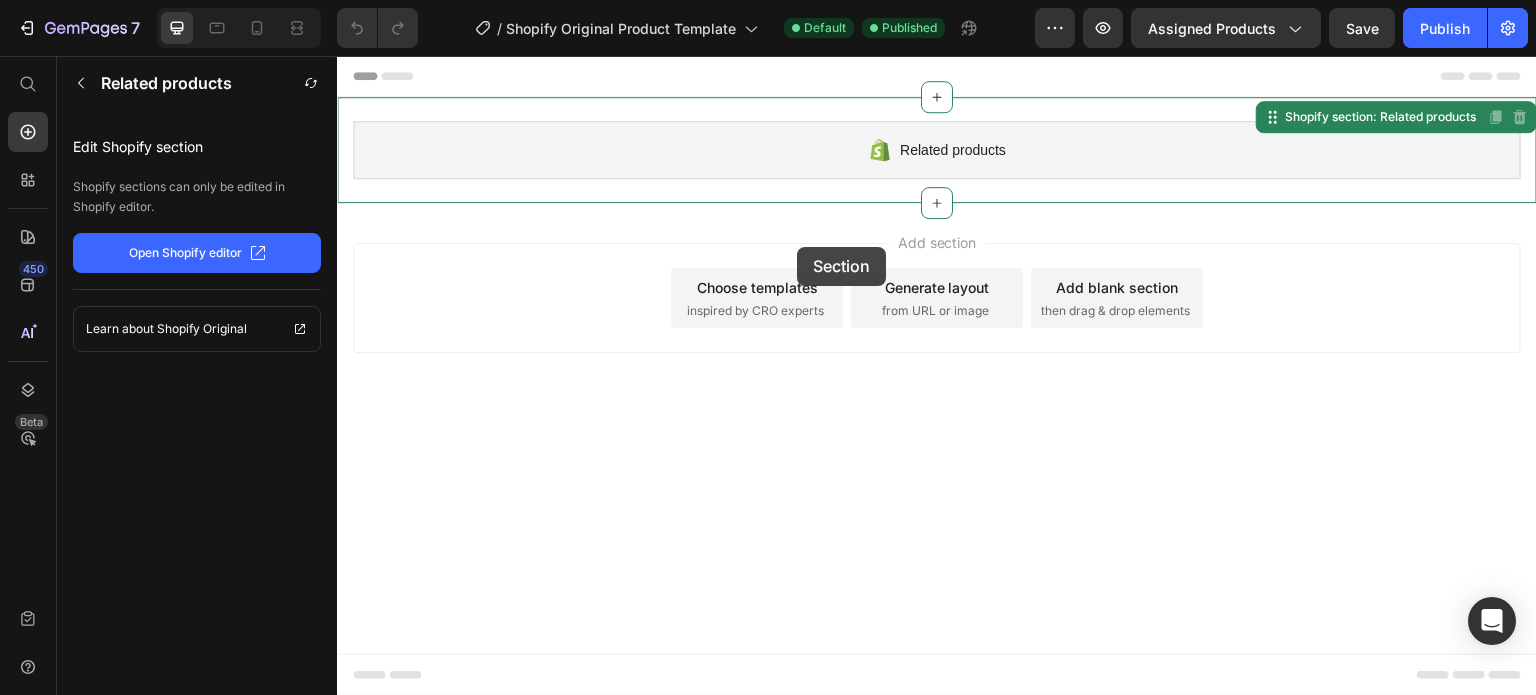 drag, startPoint x: 801, startPoint y: 163, endPoint x: 797, endPoint y: 247, distance: 84.095184 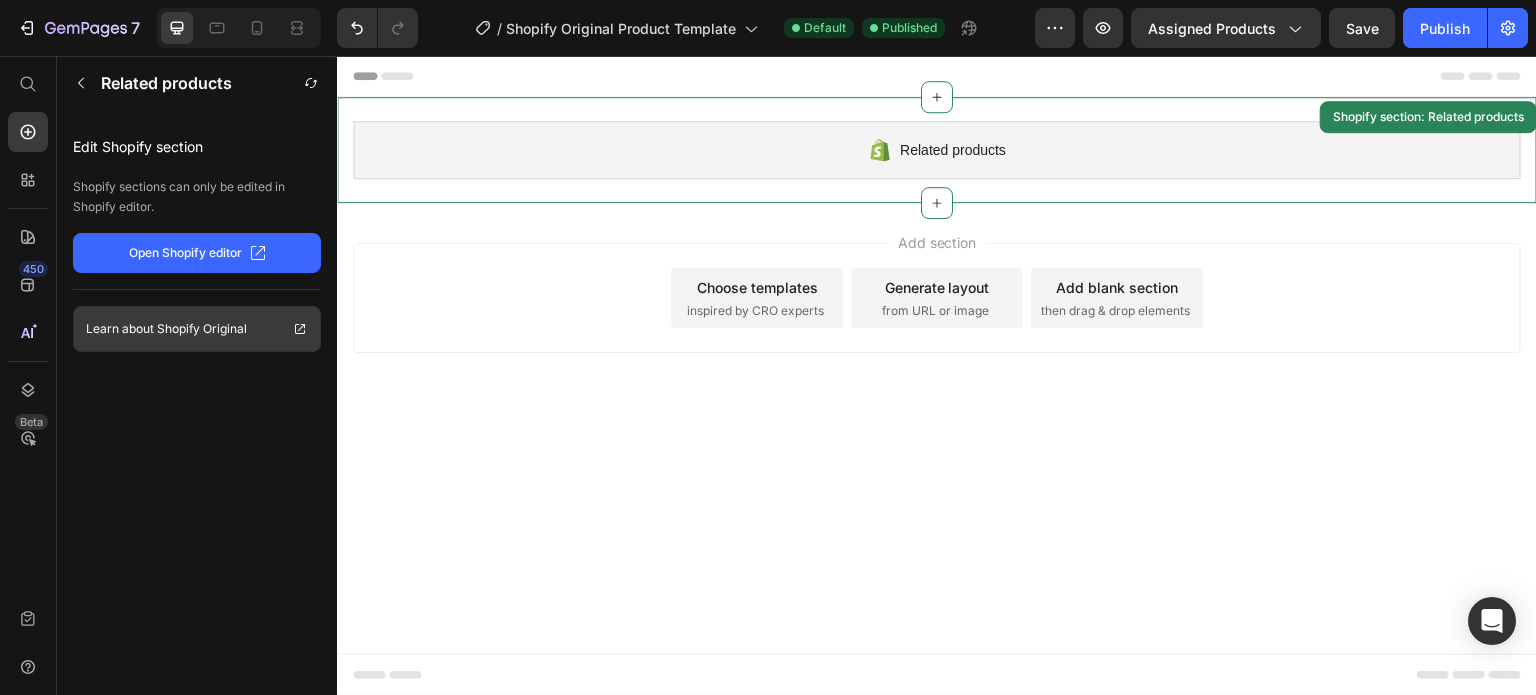 click on "Learn about" at bounding box center (120, 329) 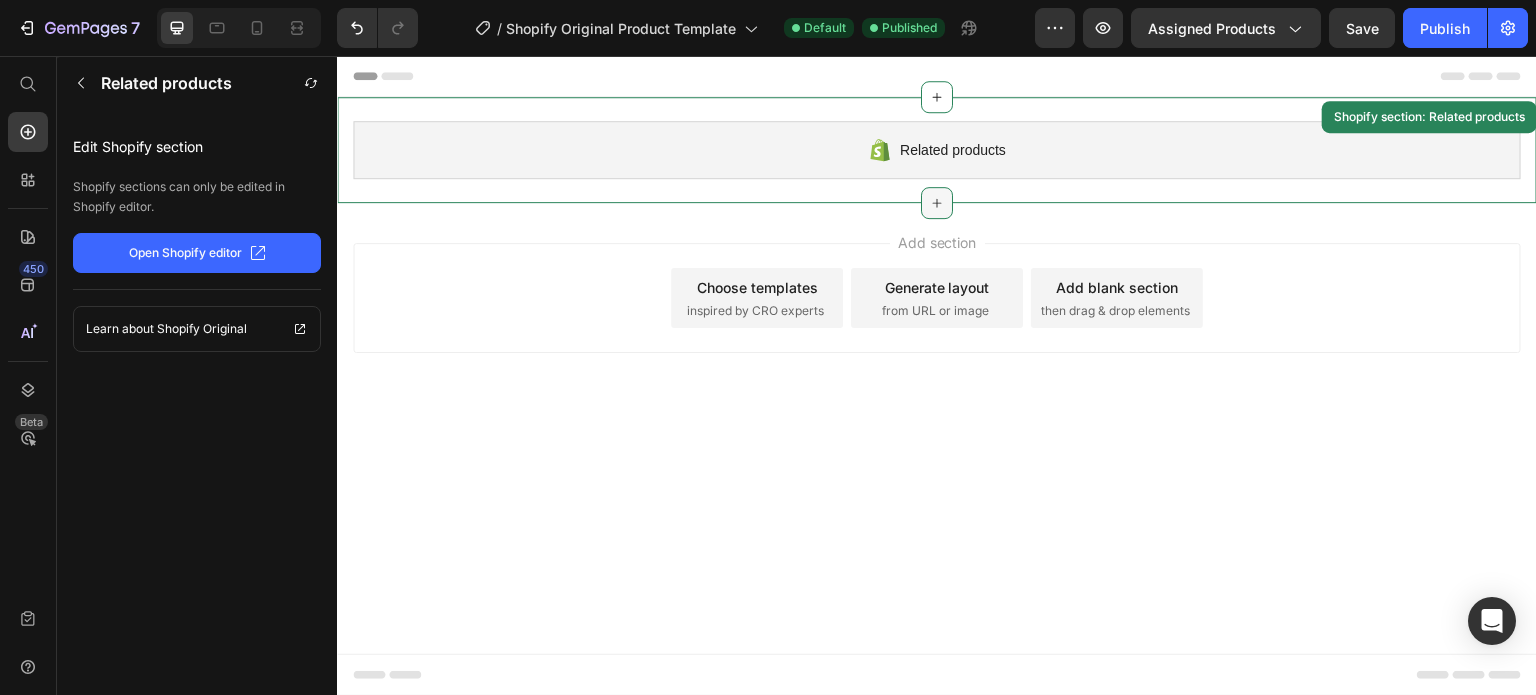 click 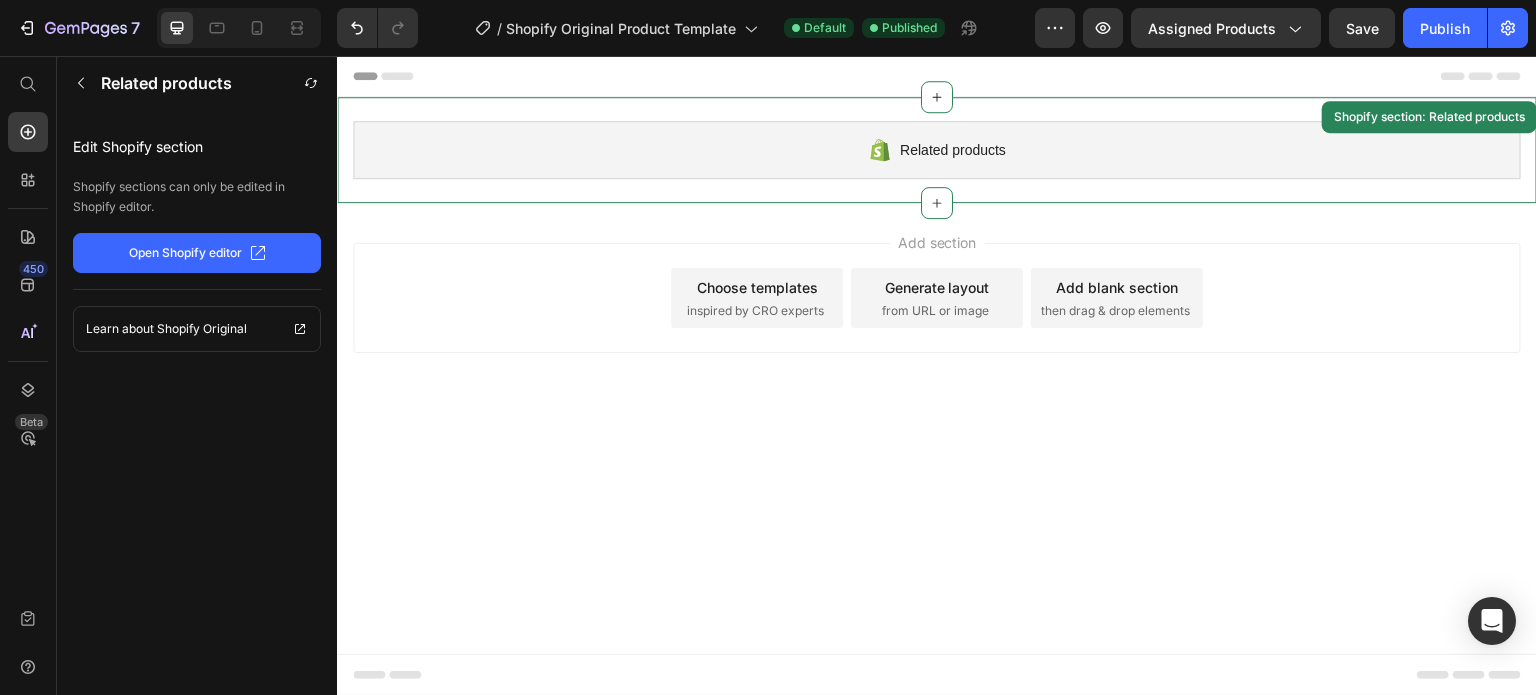 click on "Related products" at bounding box center [937, 150] 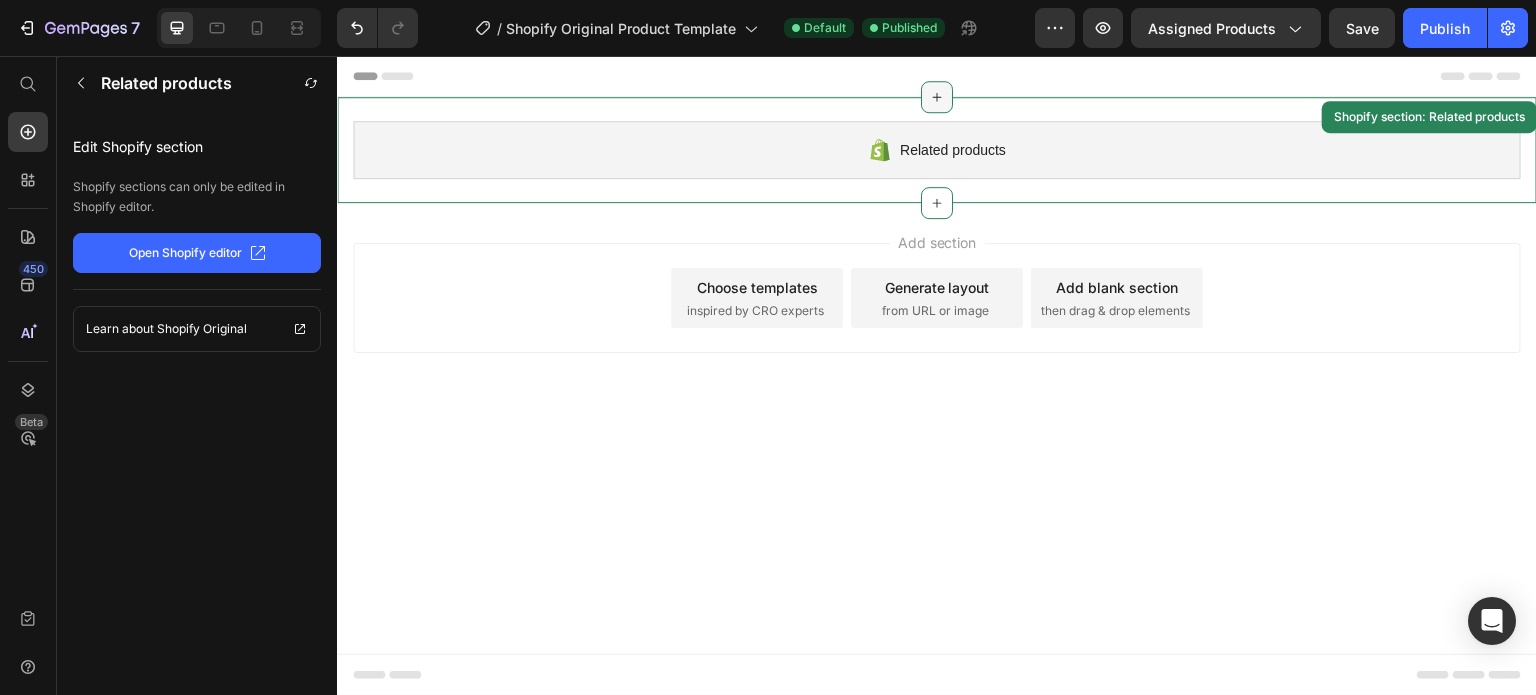 click 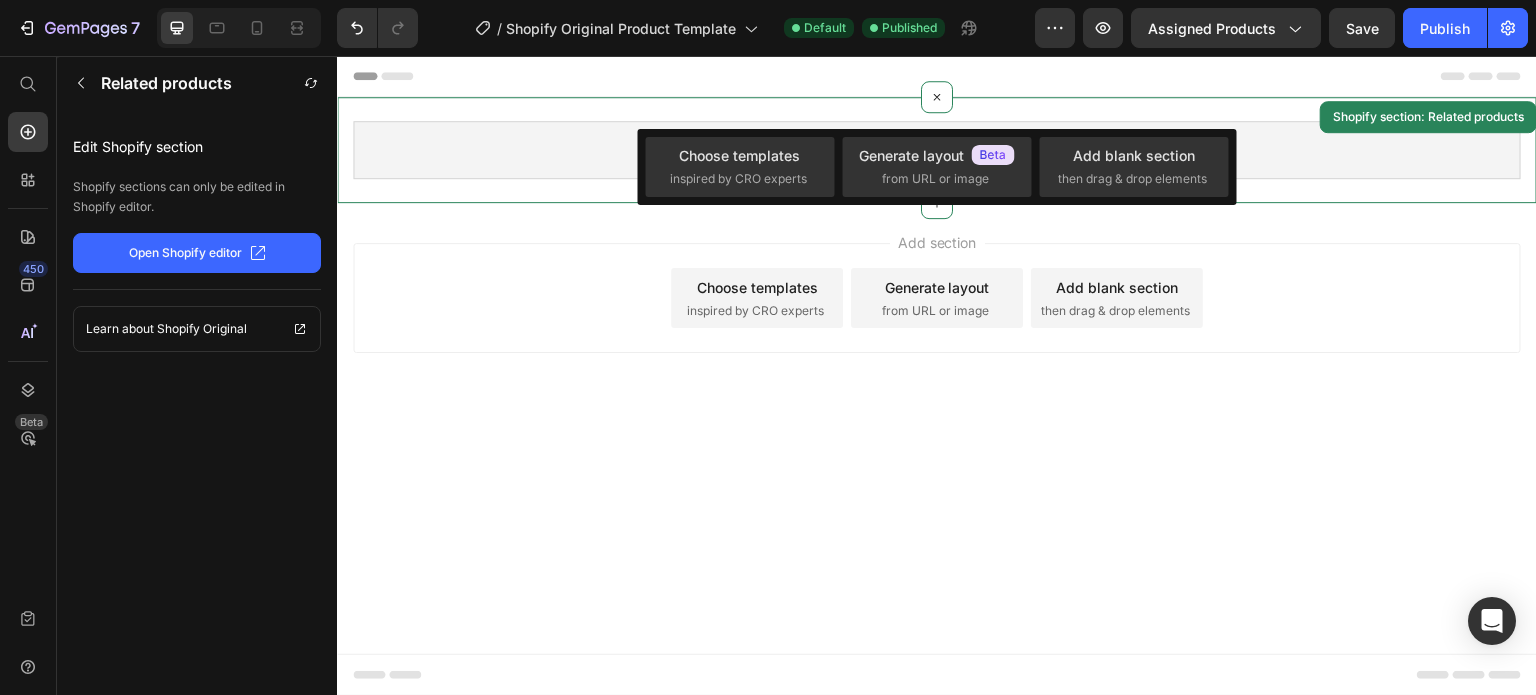 click on "Add section Choose templates inspired by CRO experts Generate layout from URL or image Add blank section then drag & drop elements" at bounding box center [937, 298] 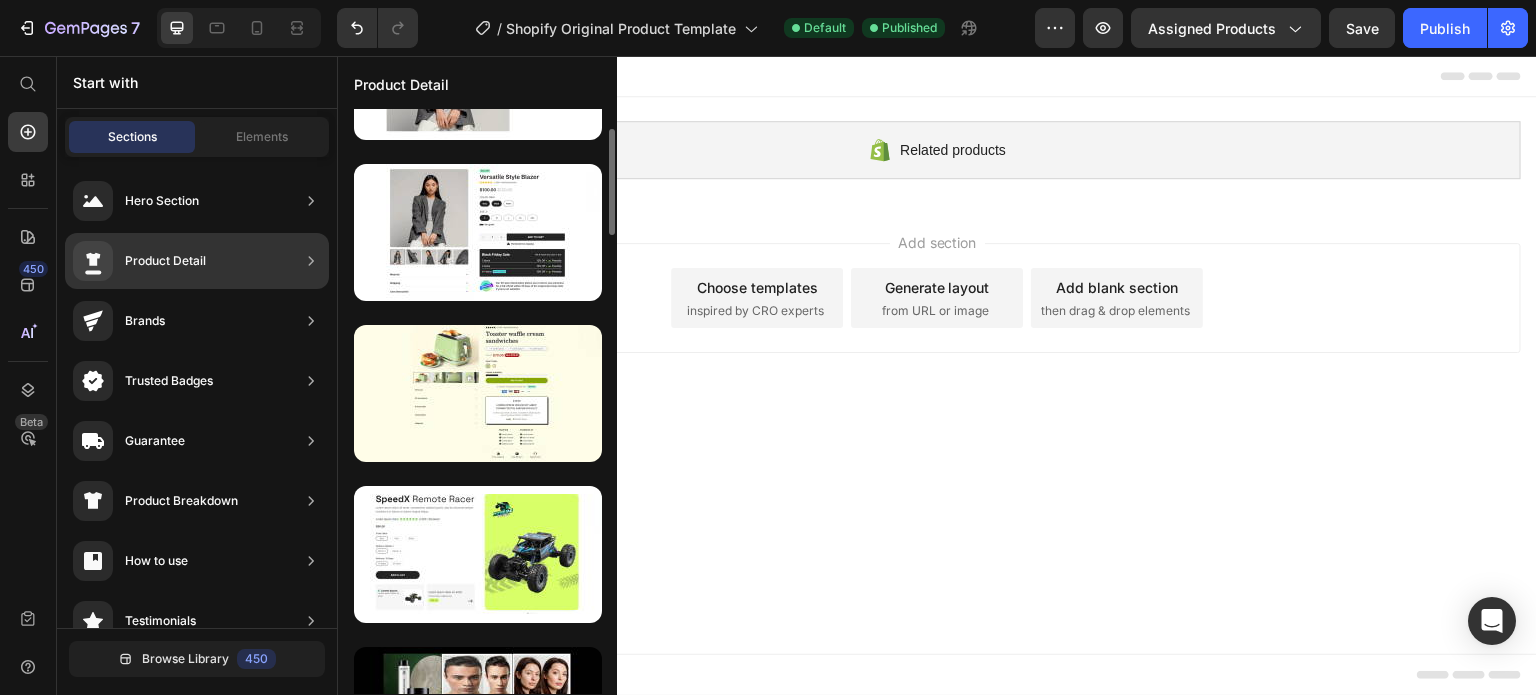 scroll, scrollTop: 0, scrollLeft: 0, axis: both 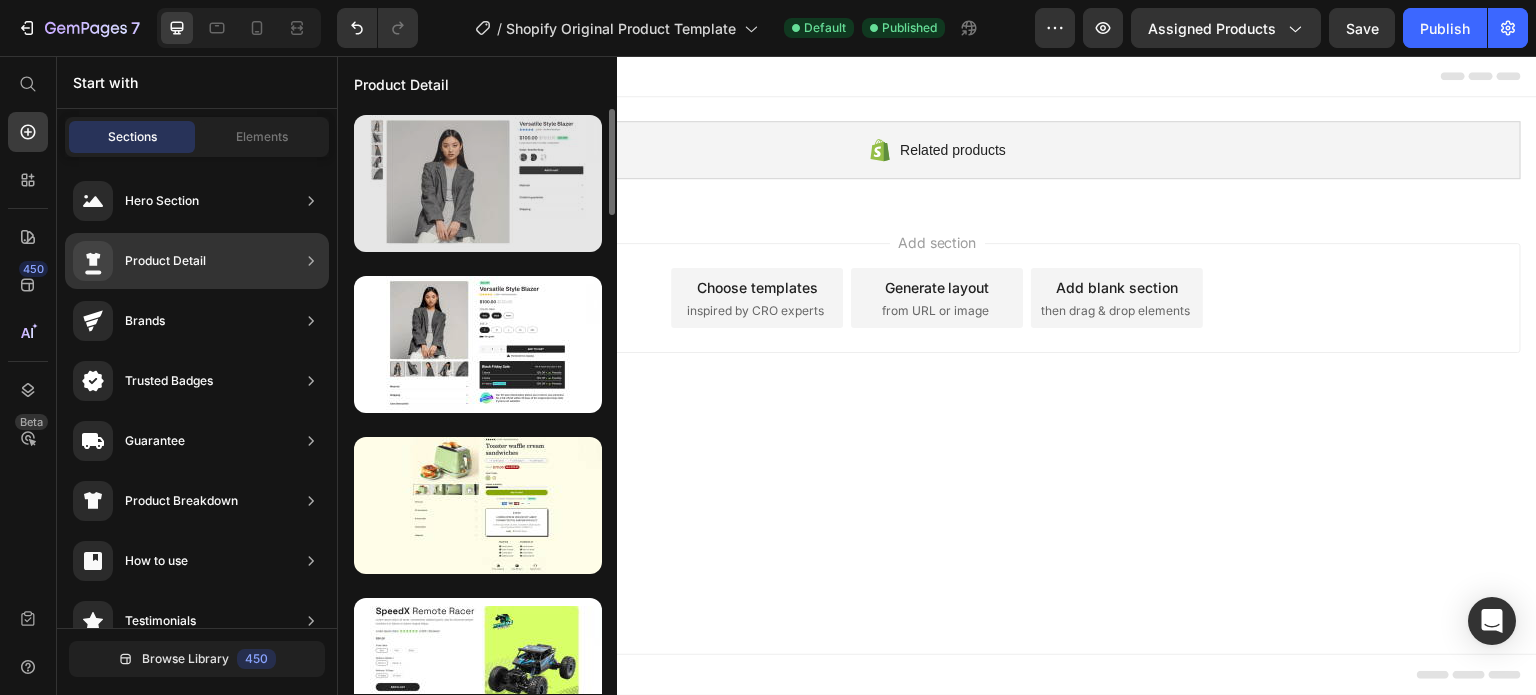click at bounding box center [478, 183] 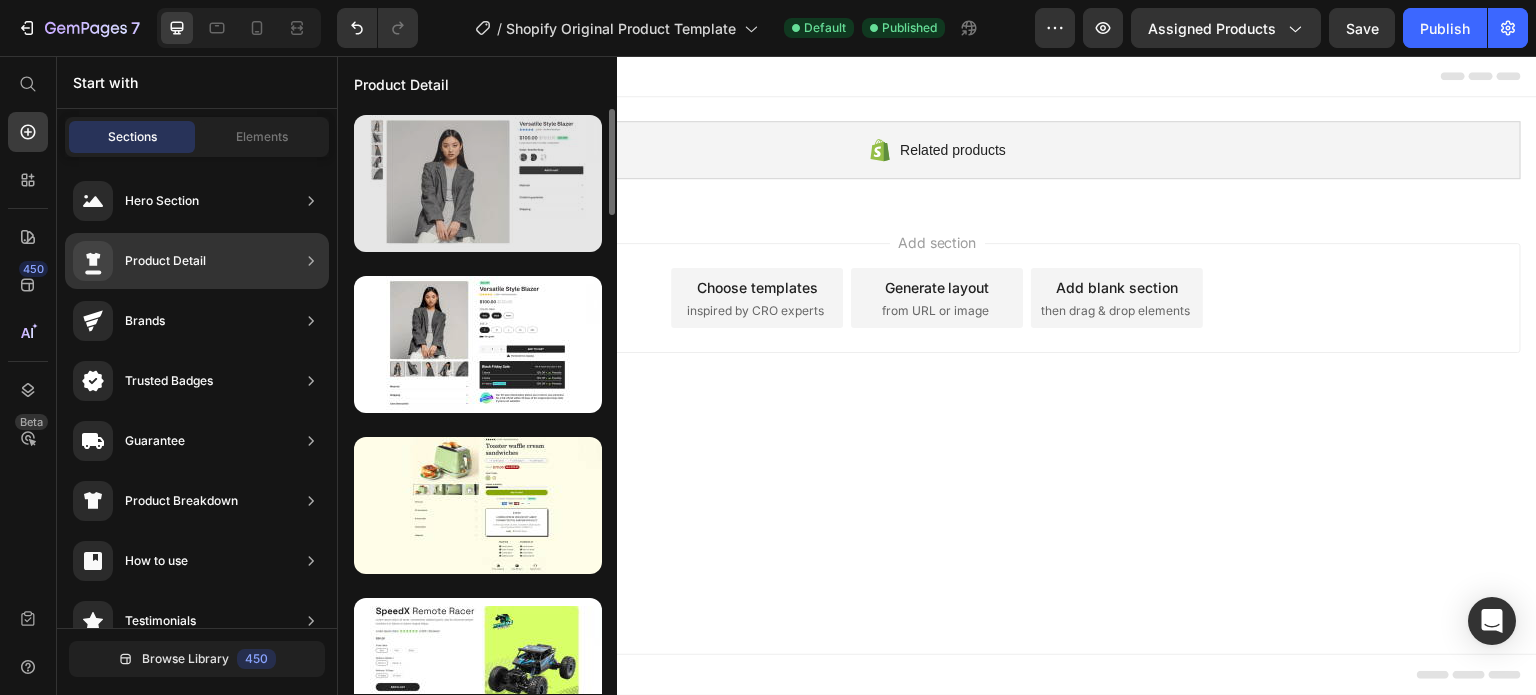 click at bounding box center [478, 183] 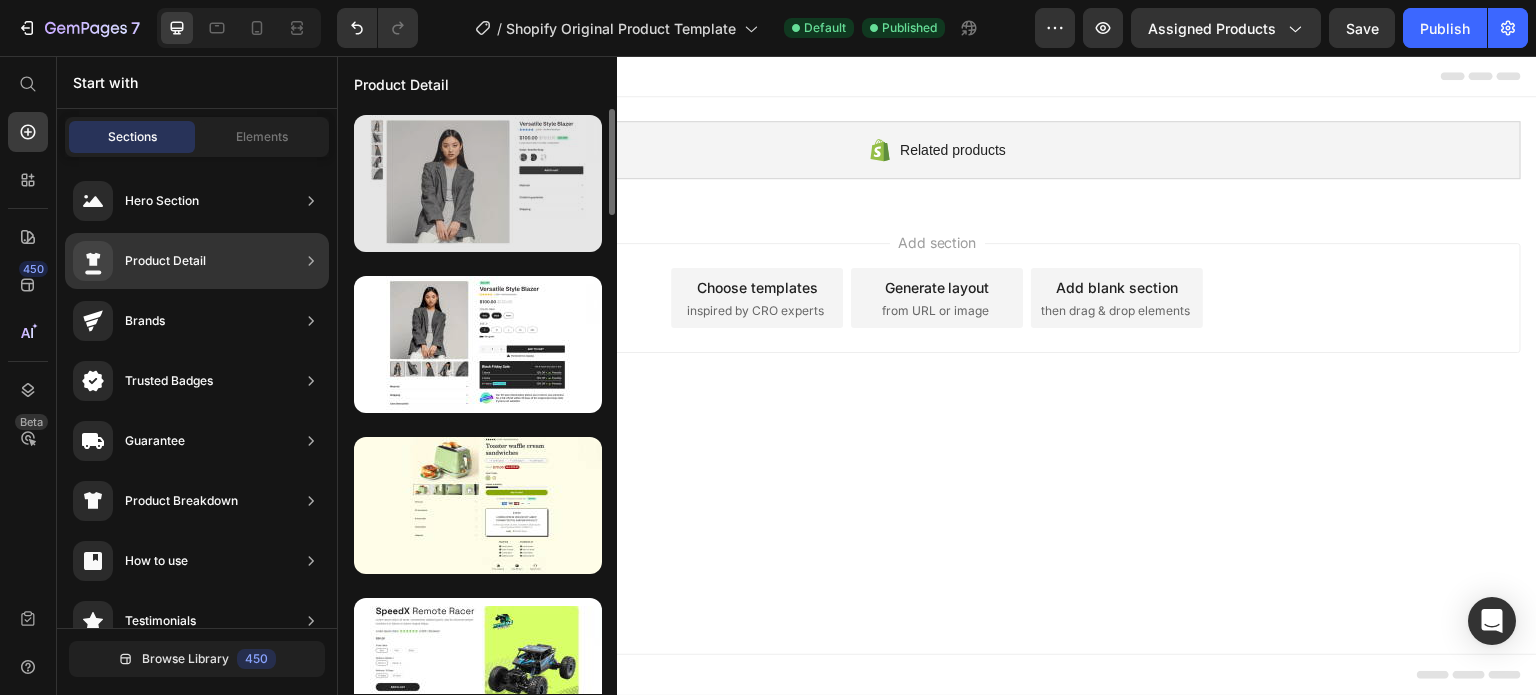 click at bounding box center (478, 183) 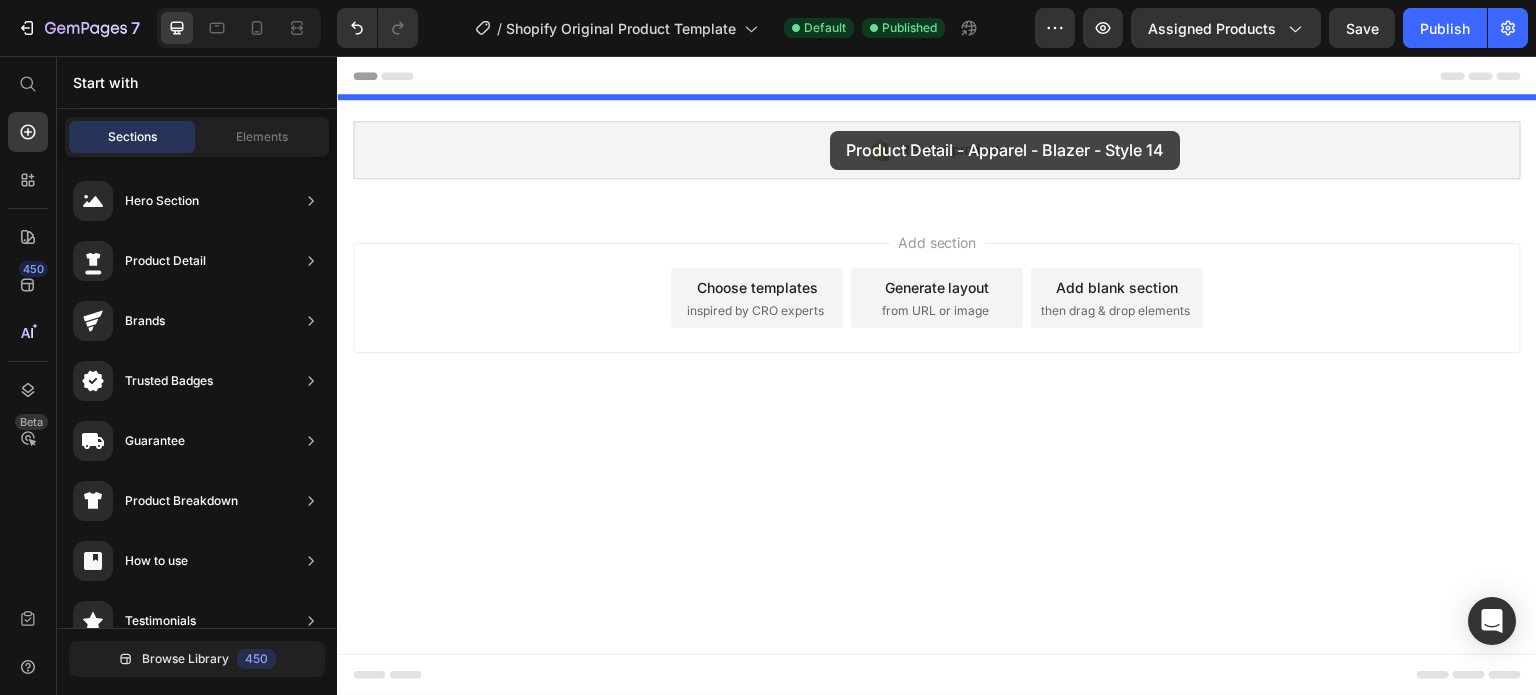 drag, startPoint x: 823, startPoint y: 247, endPoint x: 830, endPoint y: 131, distance: 116.21101 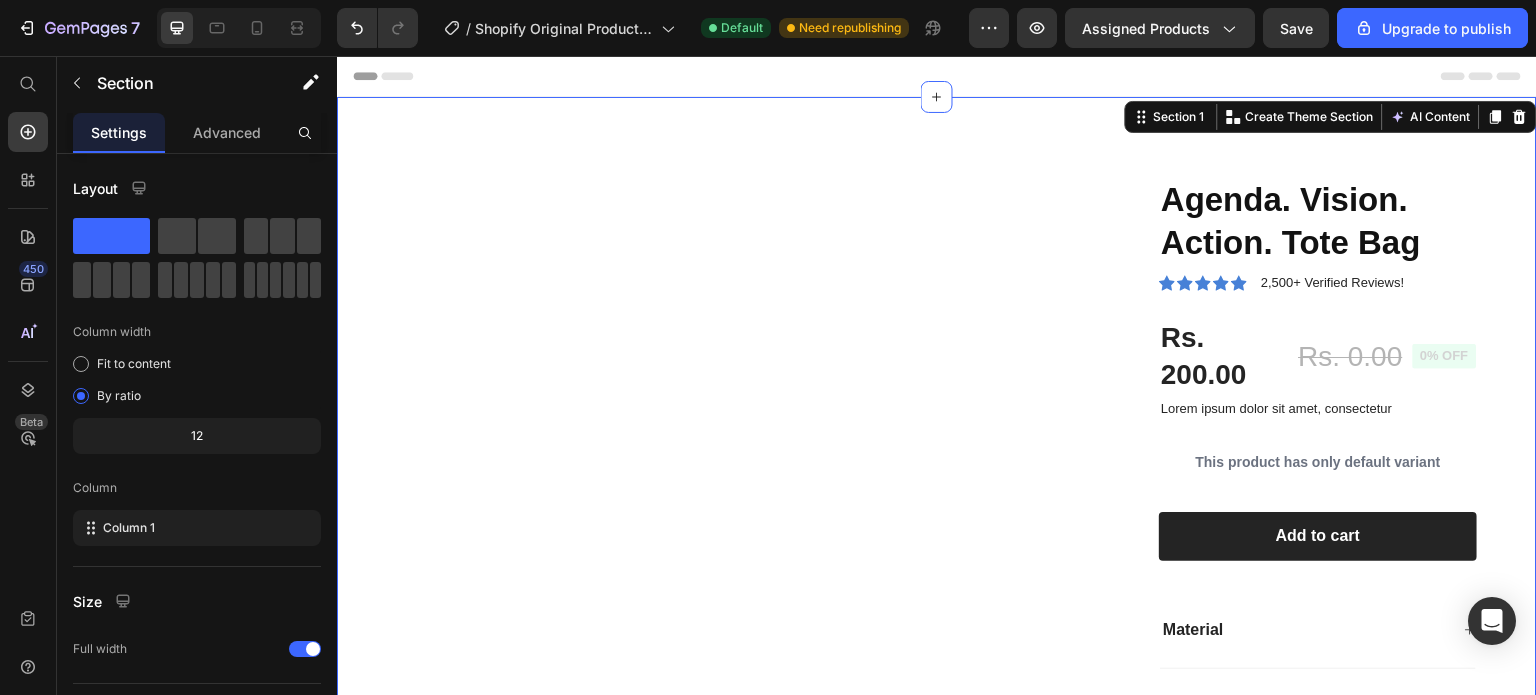 scroll, scrollTop: 0, scrollLeft: 0, axis: both 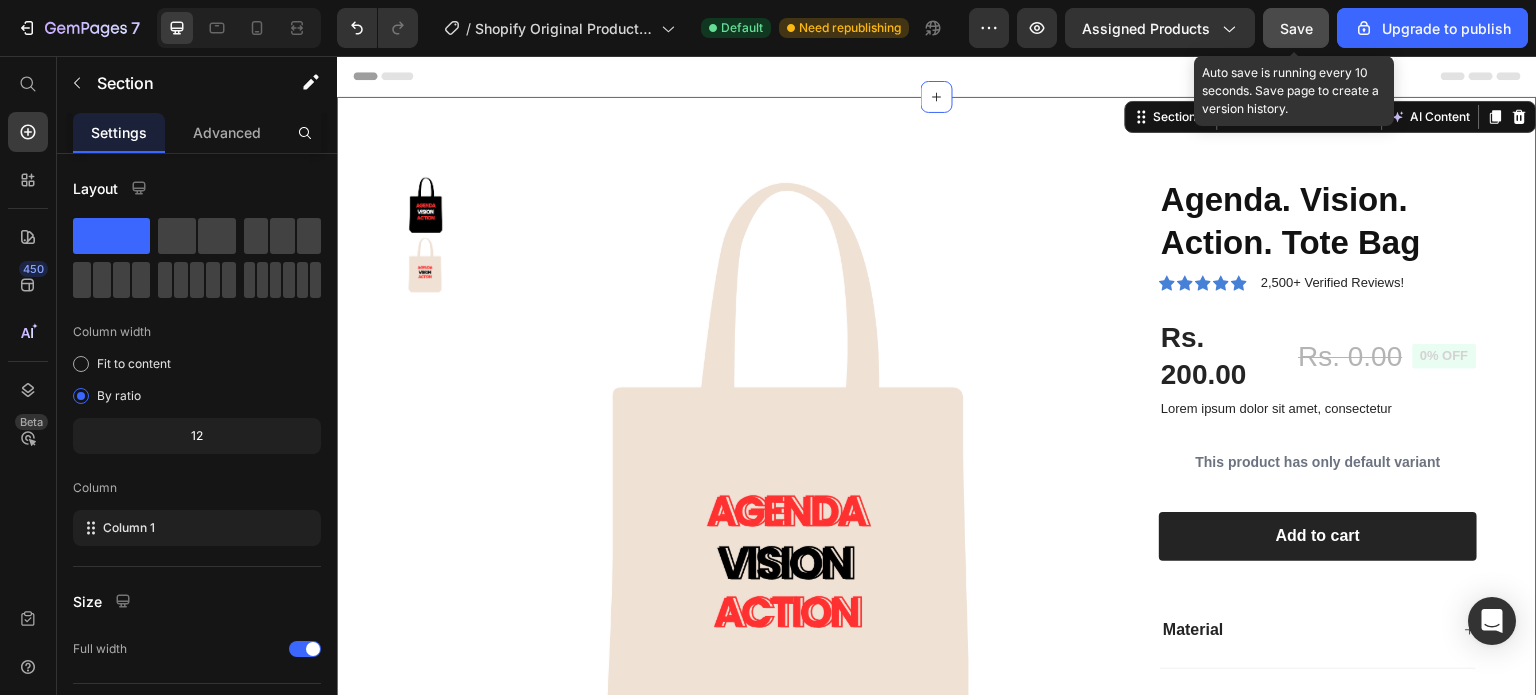 click on "Save" at bounding box center [1296, 28] 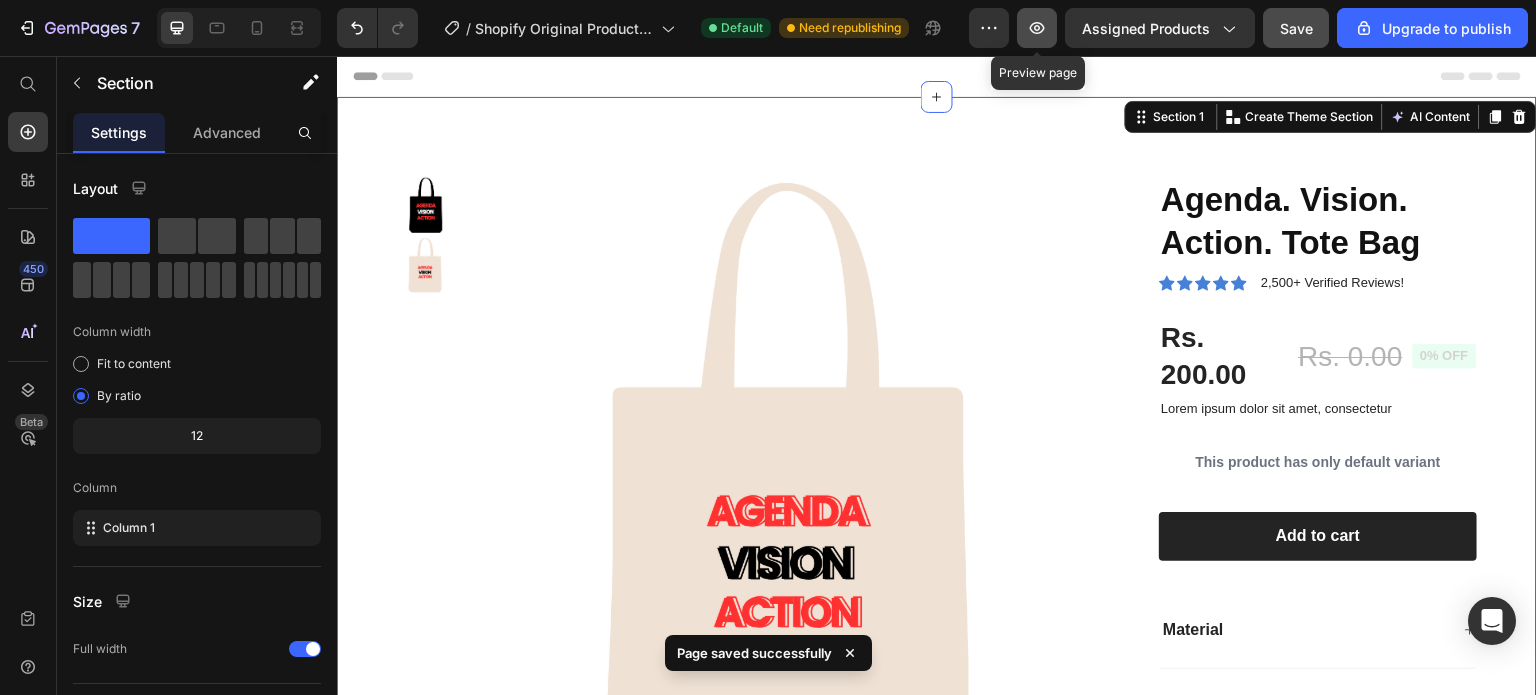 click 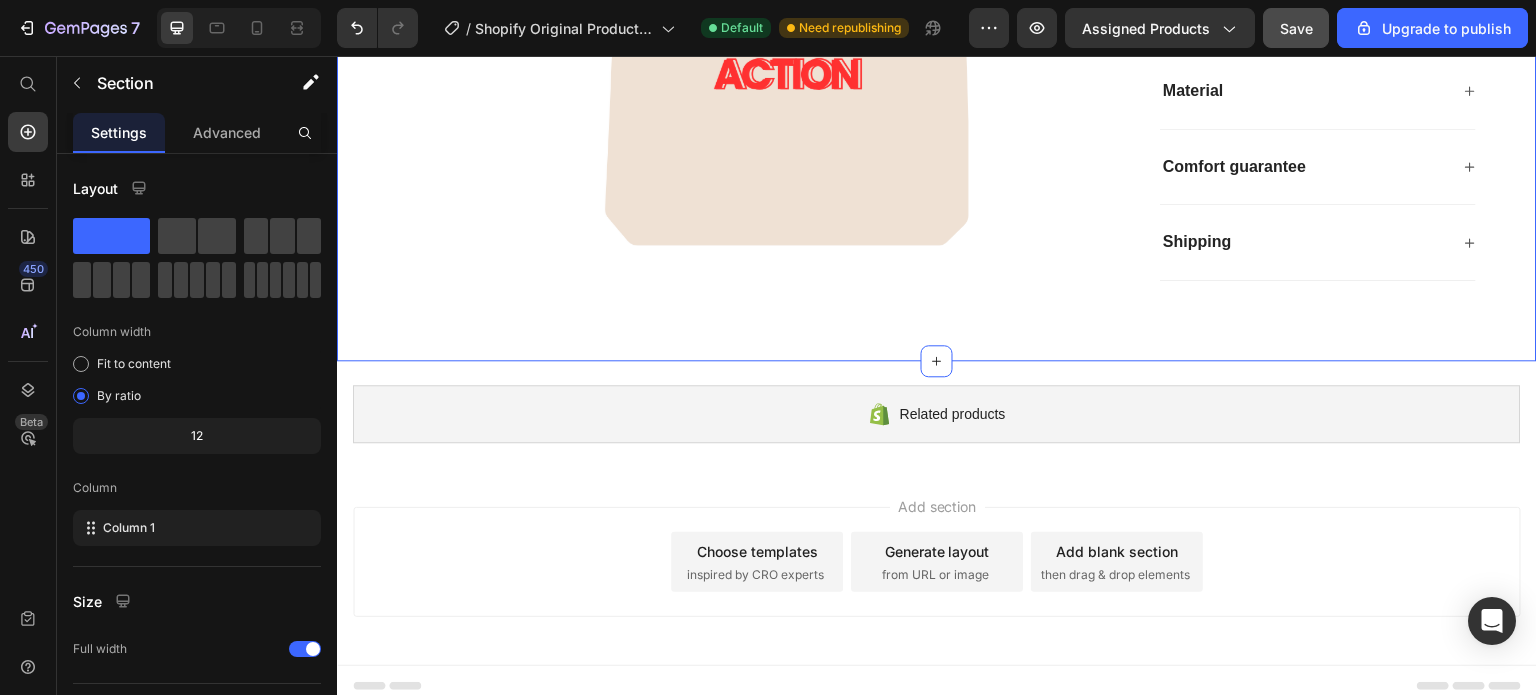 scroll, scrollTop: 548, scrollLeft: 0, axis: vertical 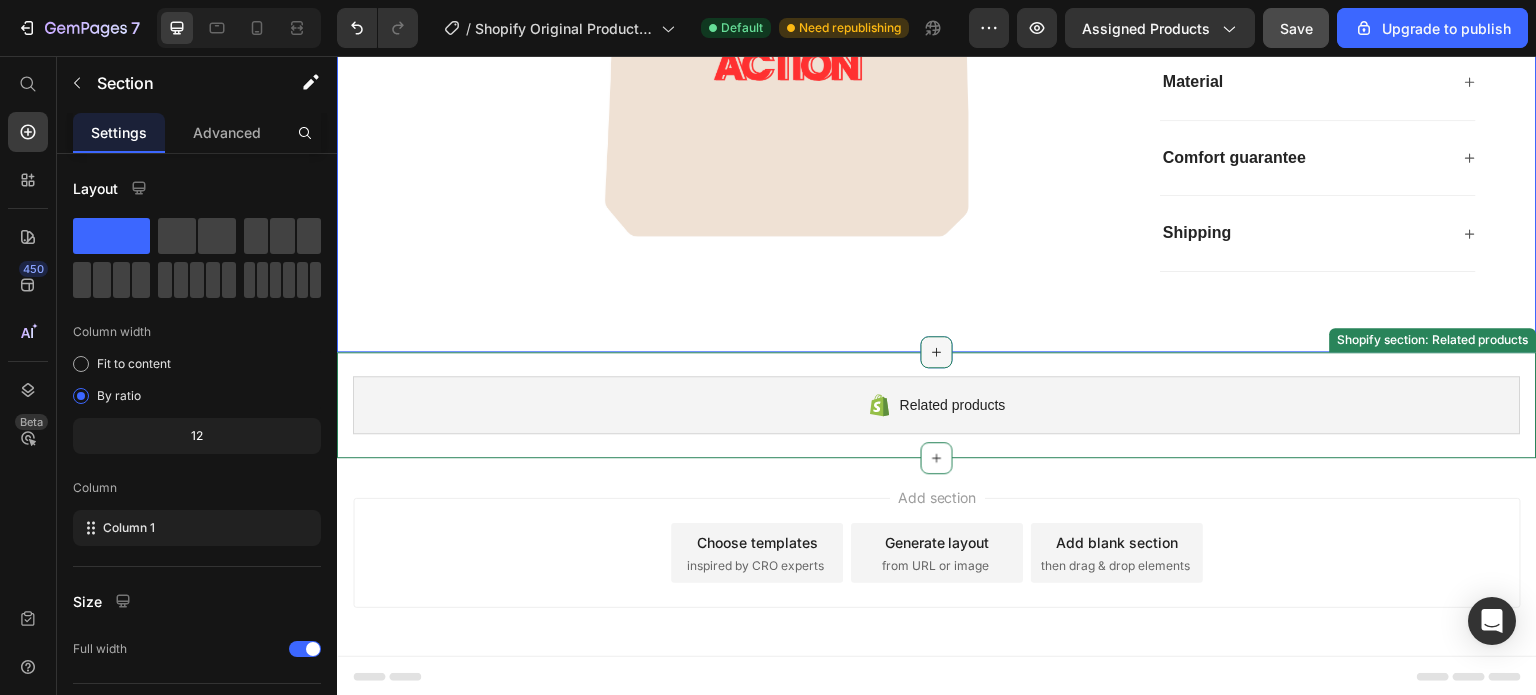 click 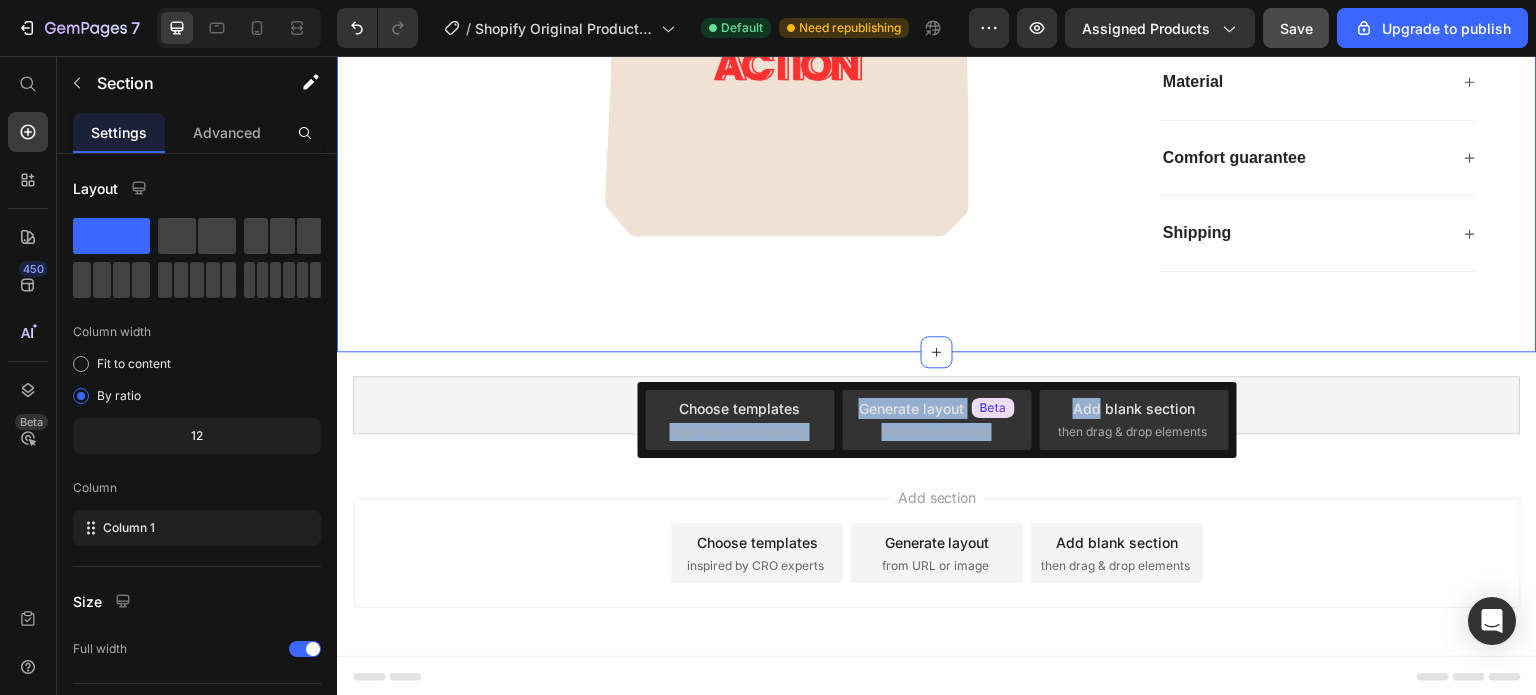 drag, startPoint x: 1435, startPoint y: 476, endPoint x: 508, endPoint y: 536, distance: 928.9397 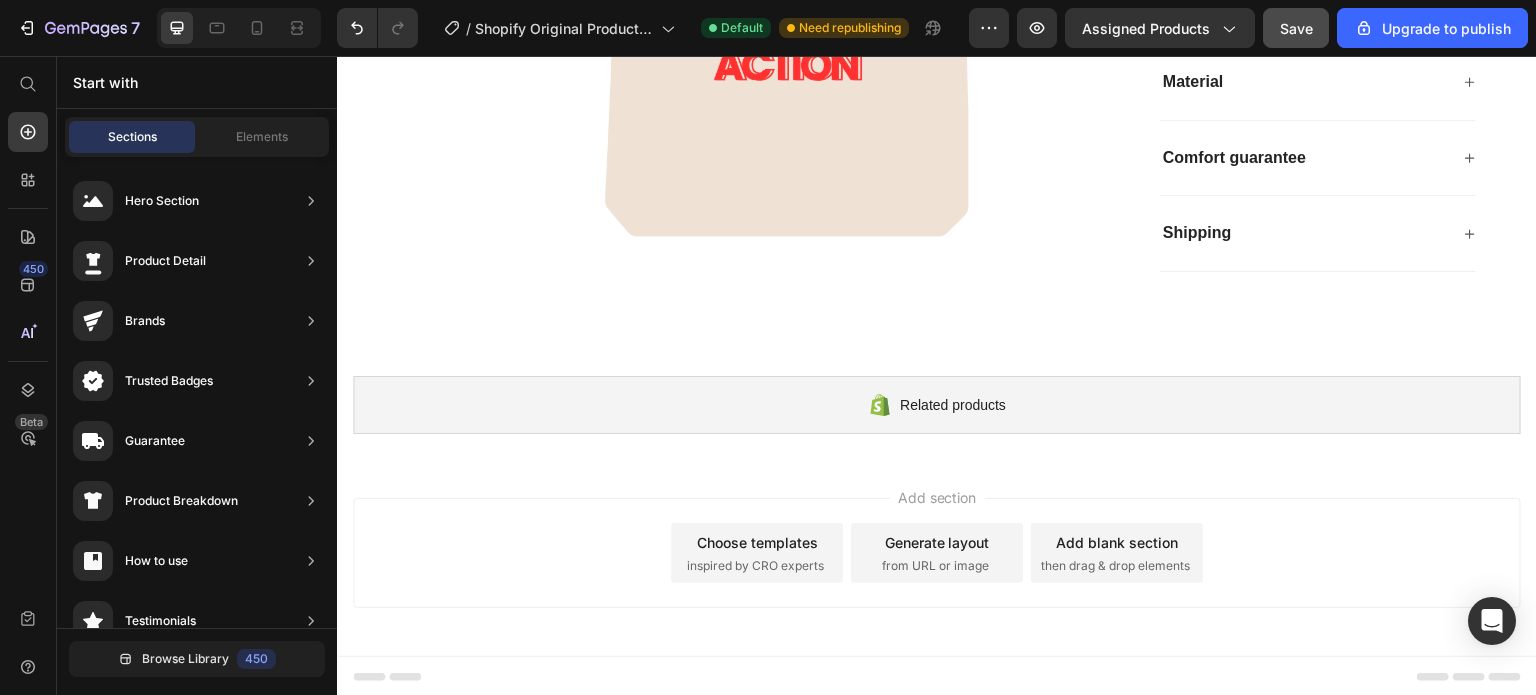 click on "Add section Choose templates inspired by CRO experts Generate layout from URL or image Add blank section then drag & drop elements" at bounding box center [937, 553] 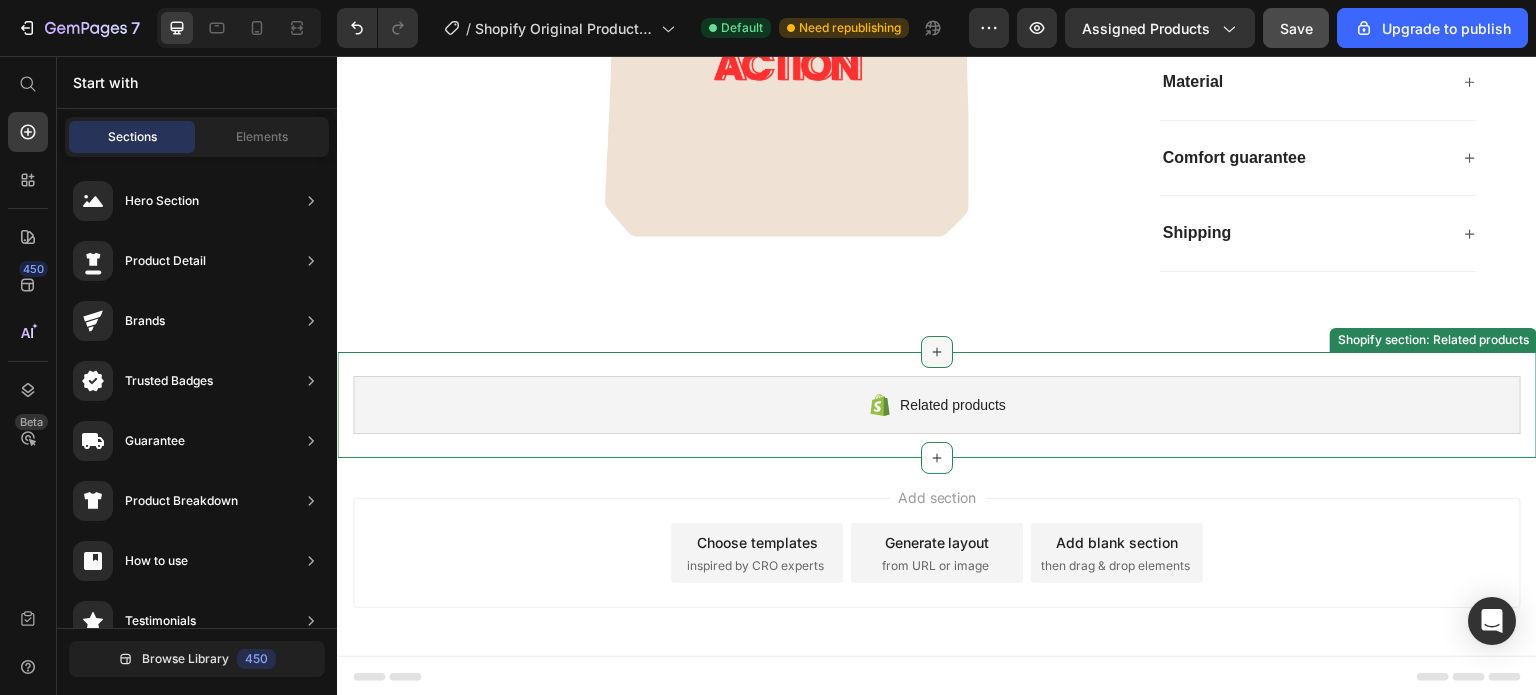 click 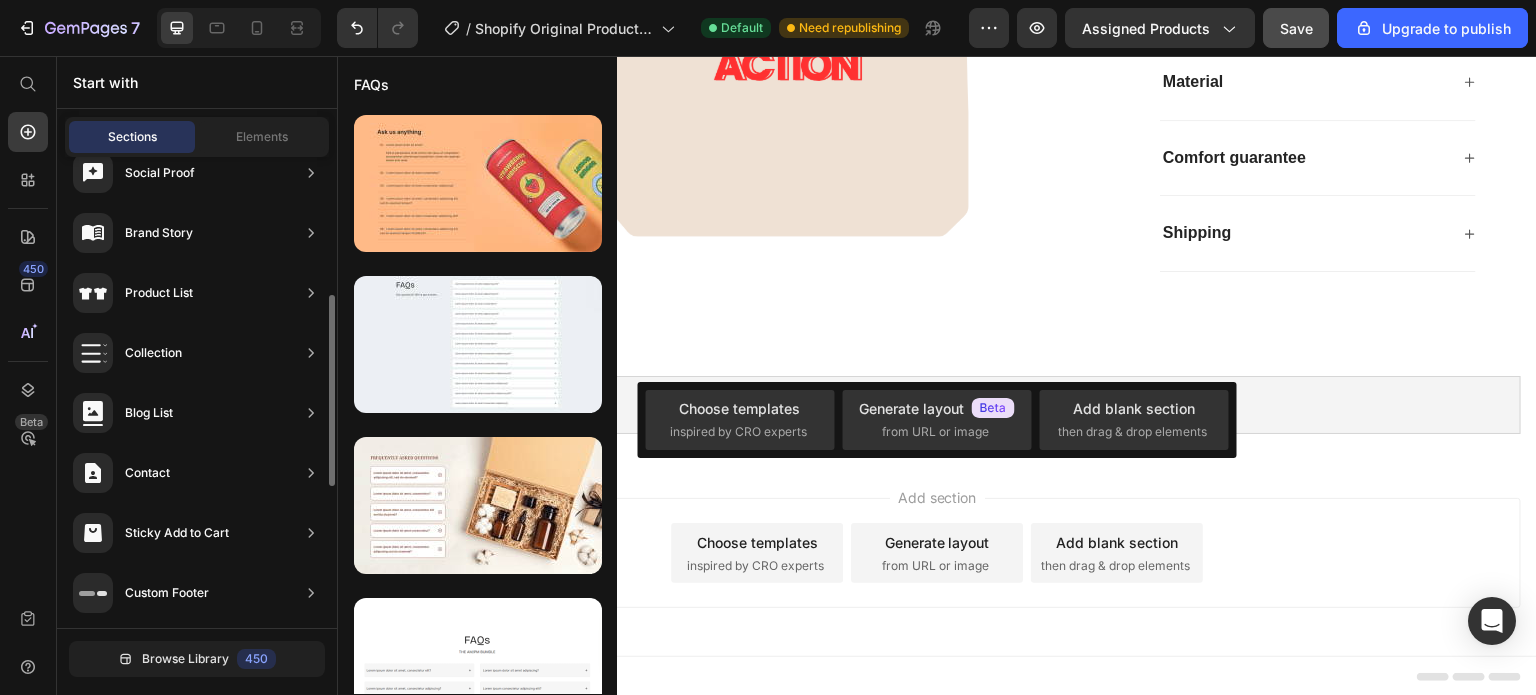 scroll, scrollTop: 0, scrollLeft: 0, axis: both 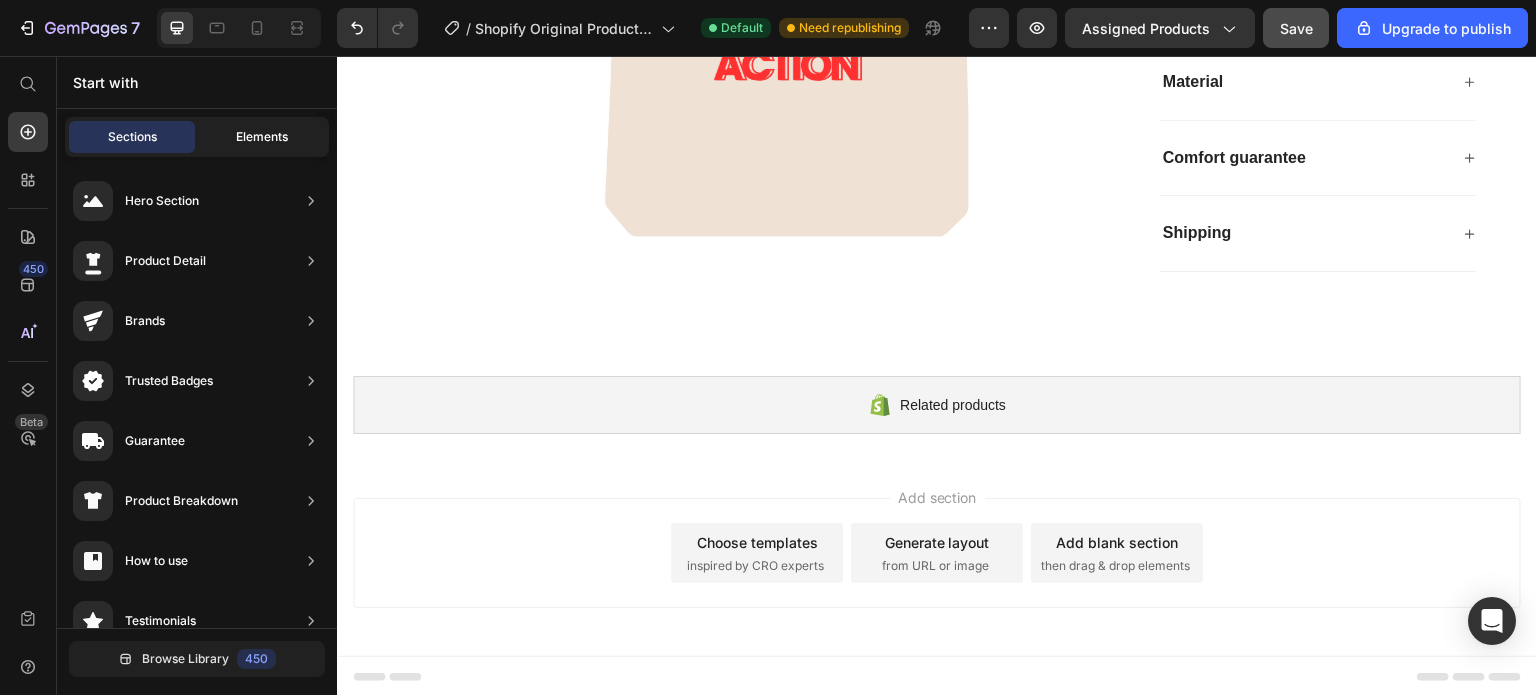 click on "Elements" at bounding box center [262, 137] 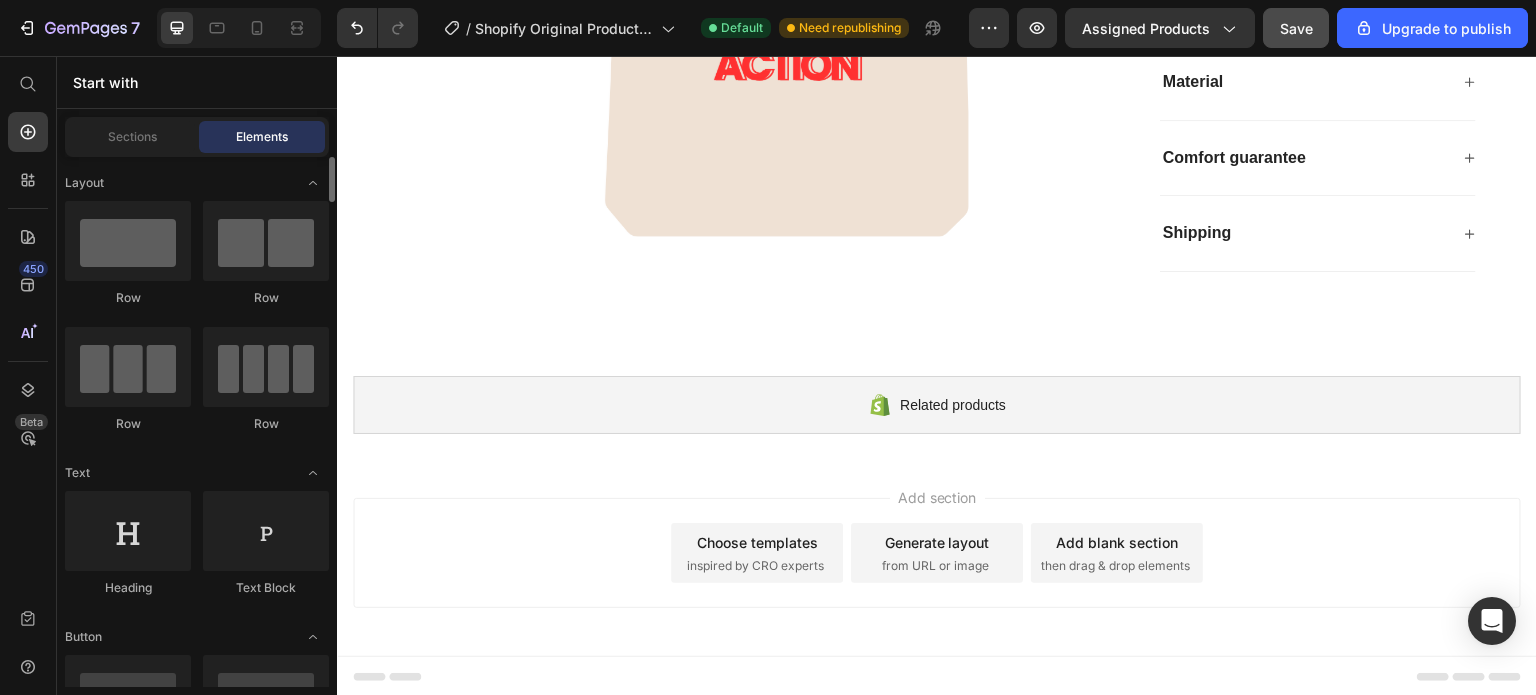 scroll, scrollTop: 100, scrollLeft: 0, axis: vertical 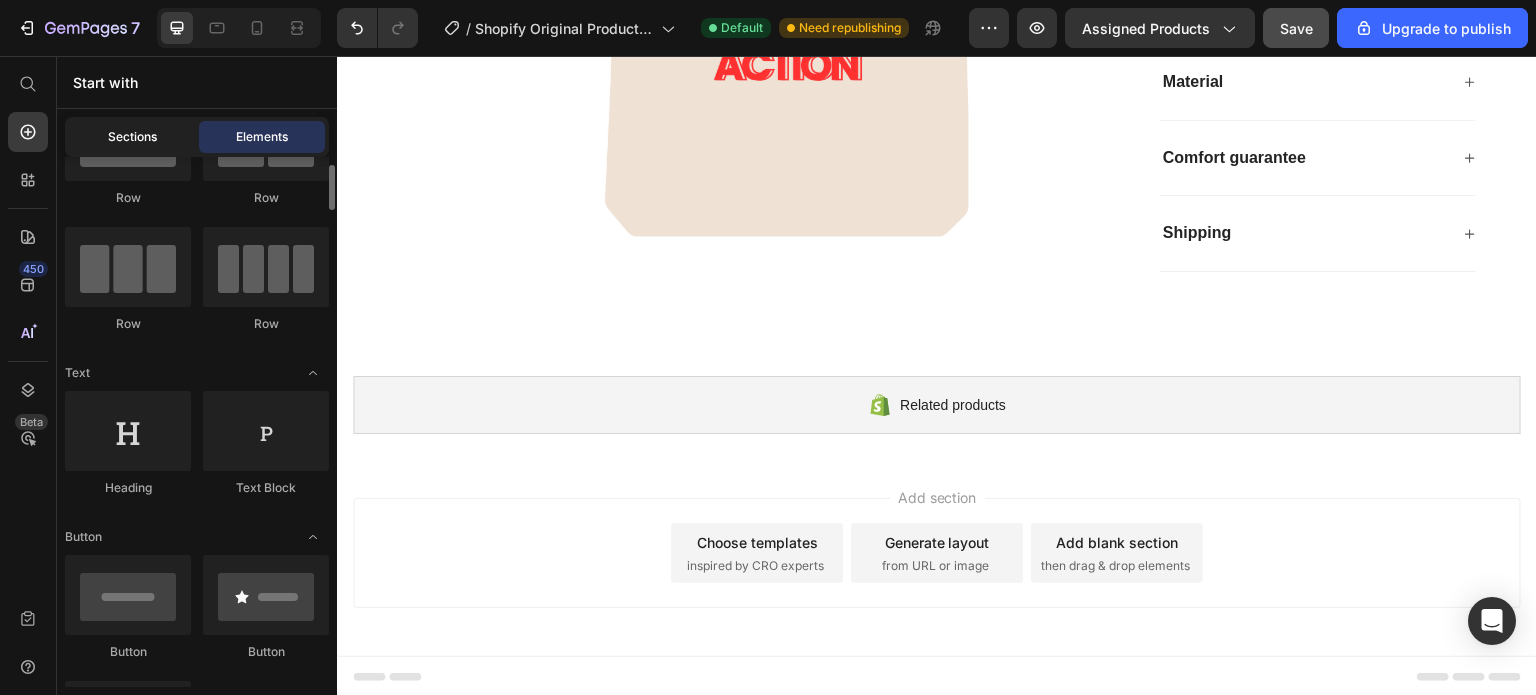 click on "Sections" at bounding box center [132, 137] 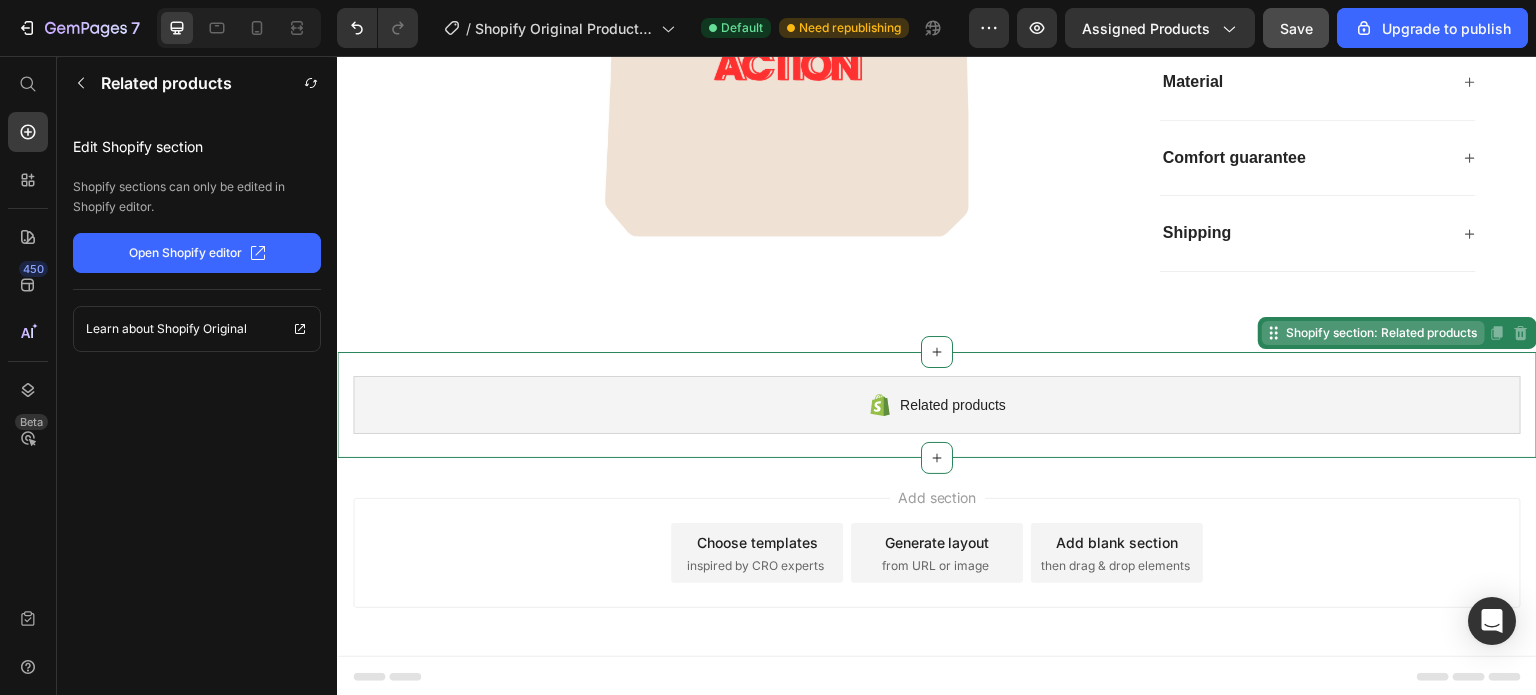 click on "Shopify section: Related products" at bounding box center (1381, 333) 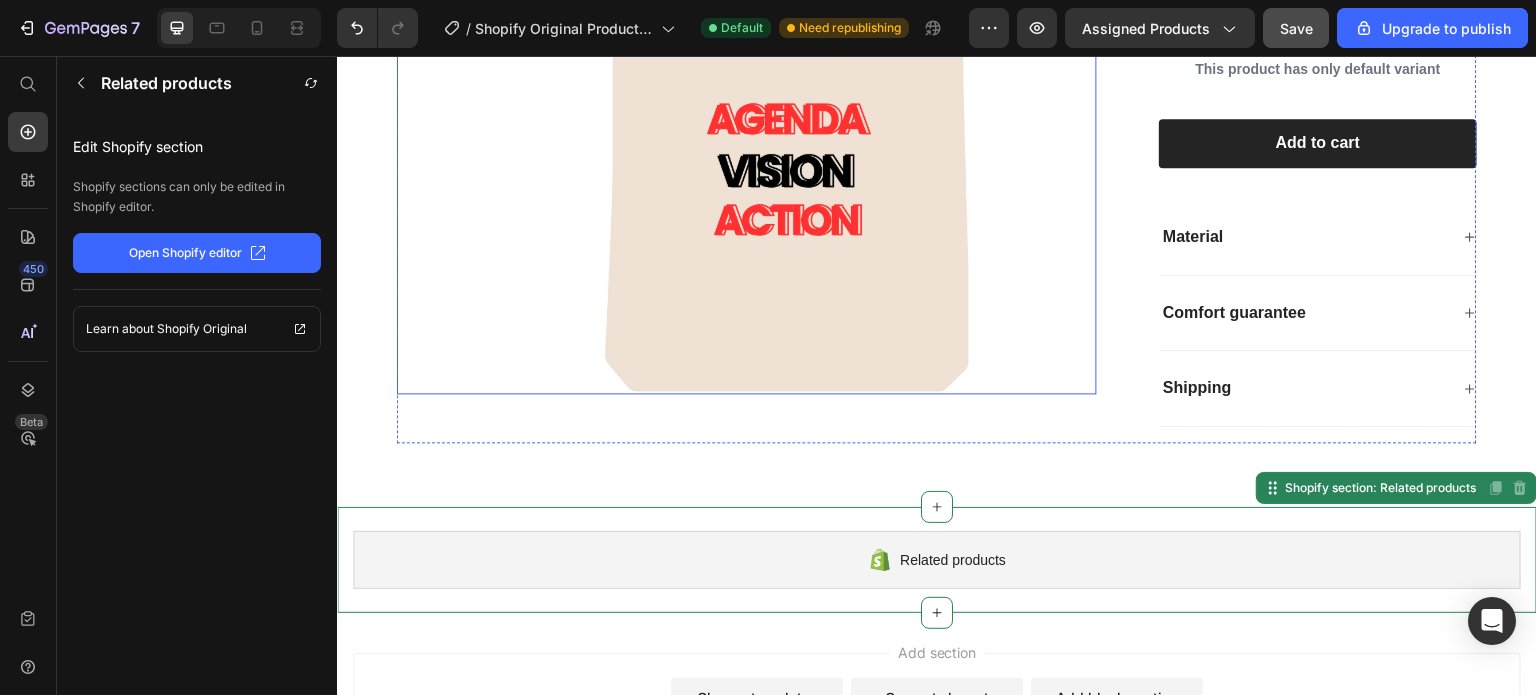 scroll, scrollTop: 0, scrollLeft: 0, axis: both 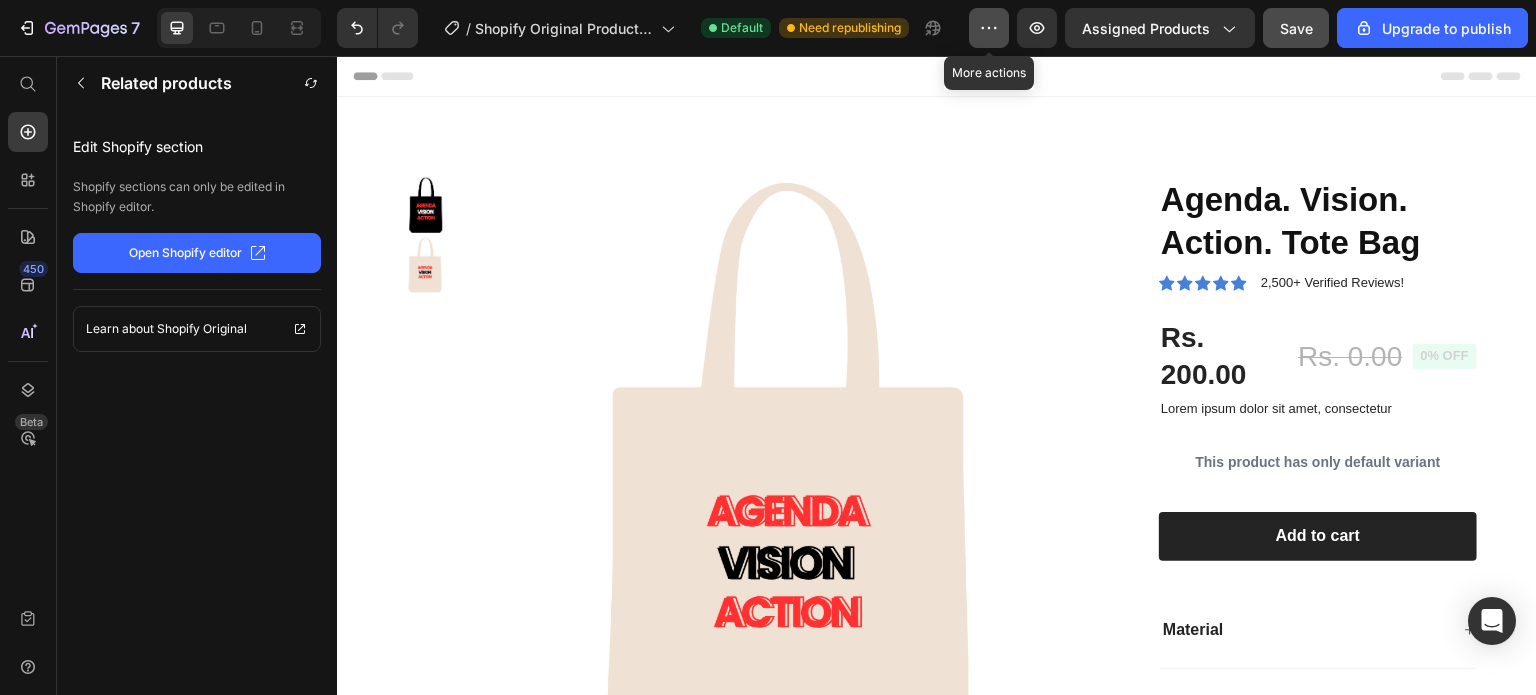 click 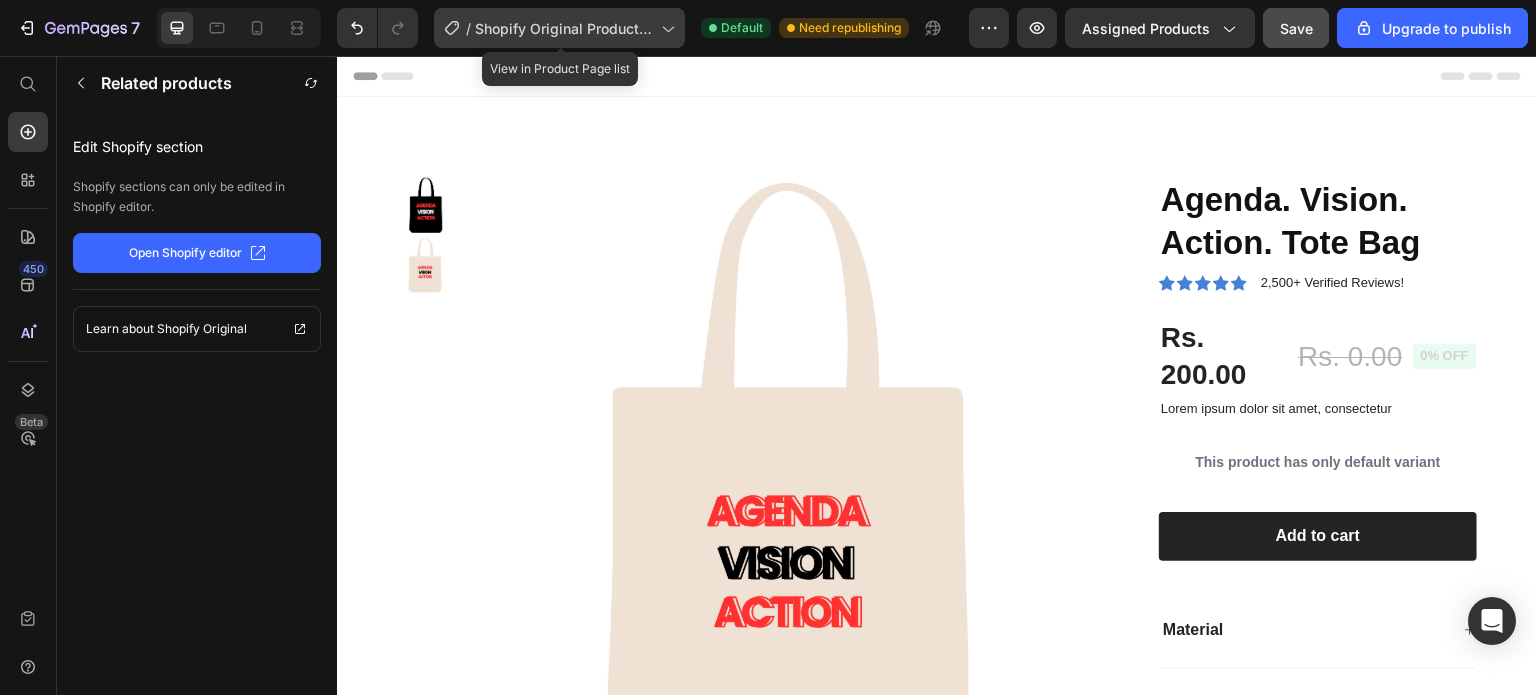 click 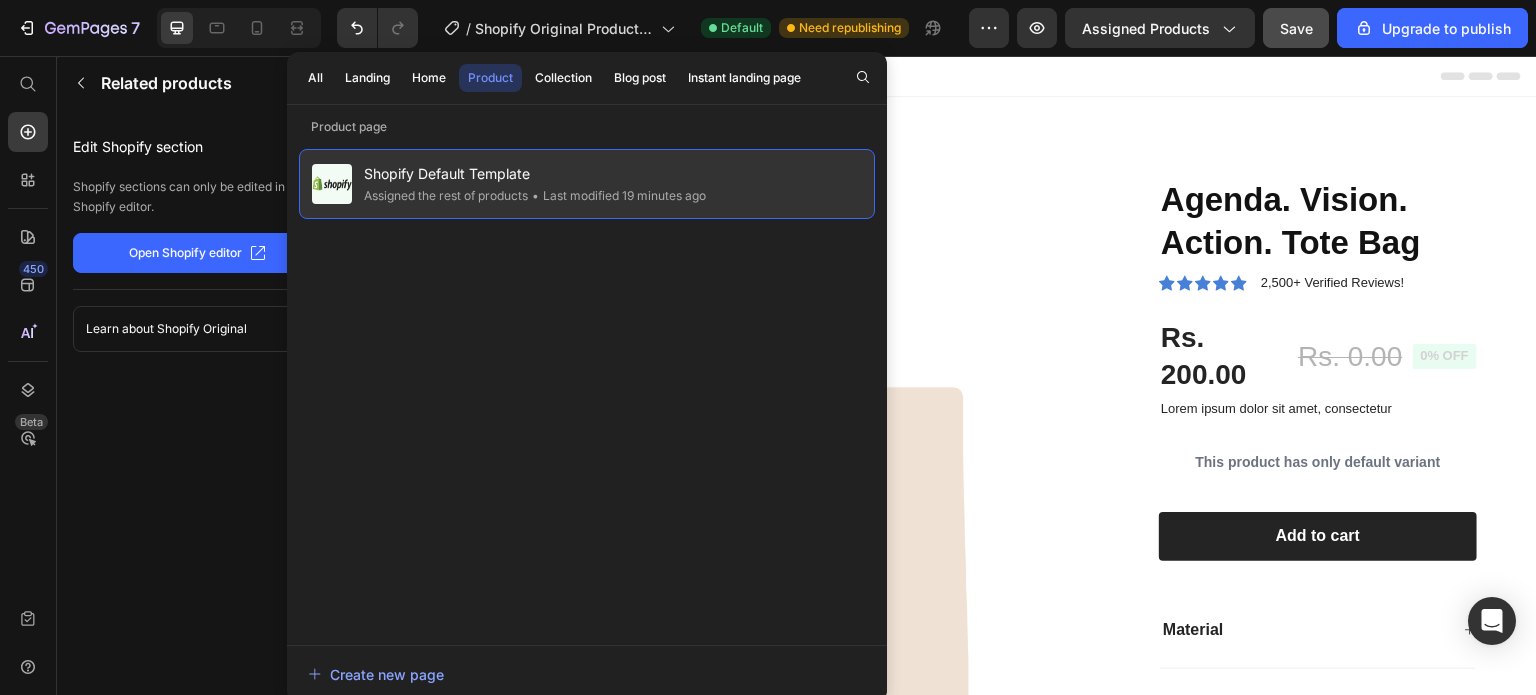 click on "Assigned the rest of products" 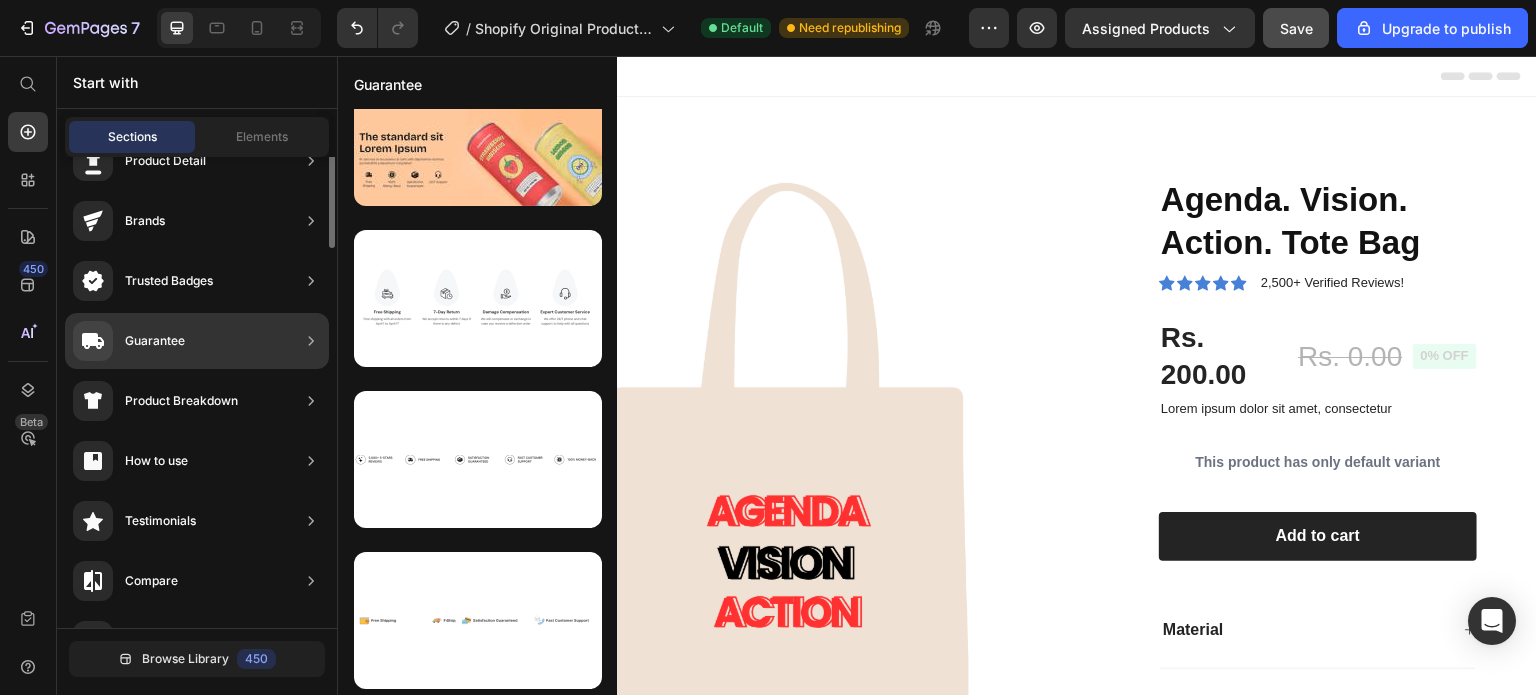 scroll, scrollTop: 0, scrollLeft: 0, axis: both 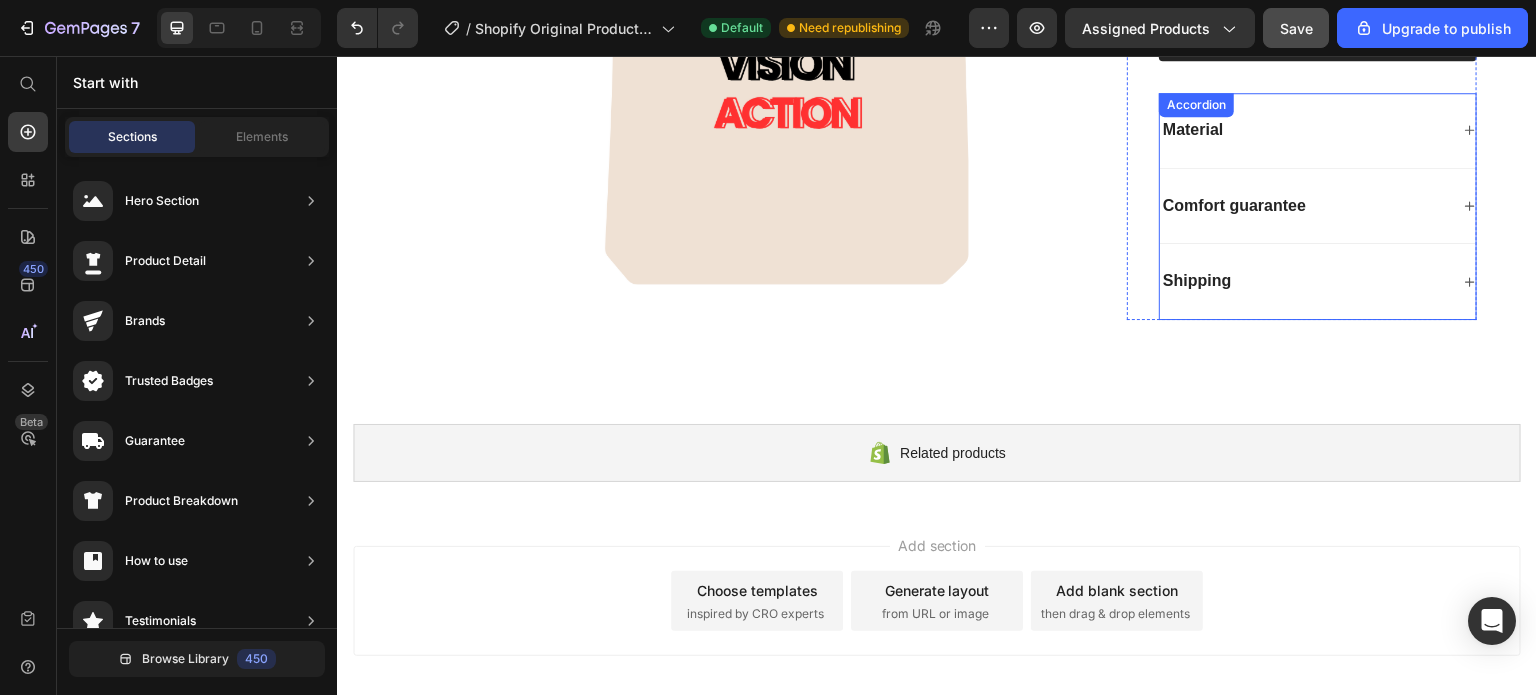 click 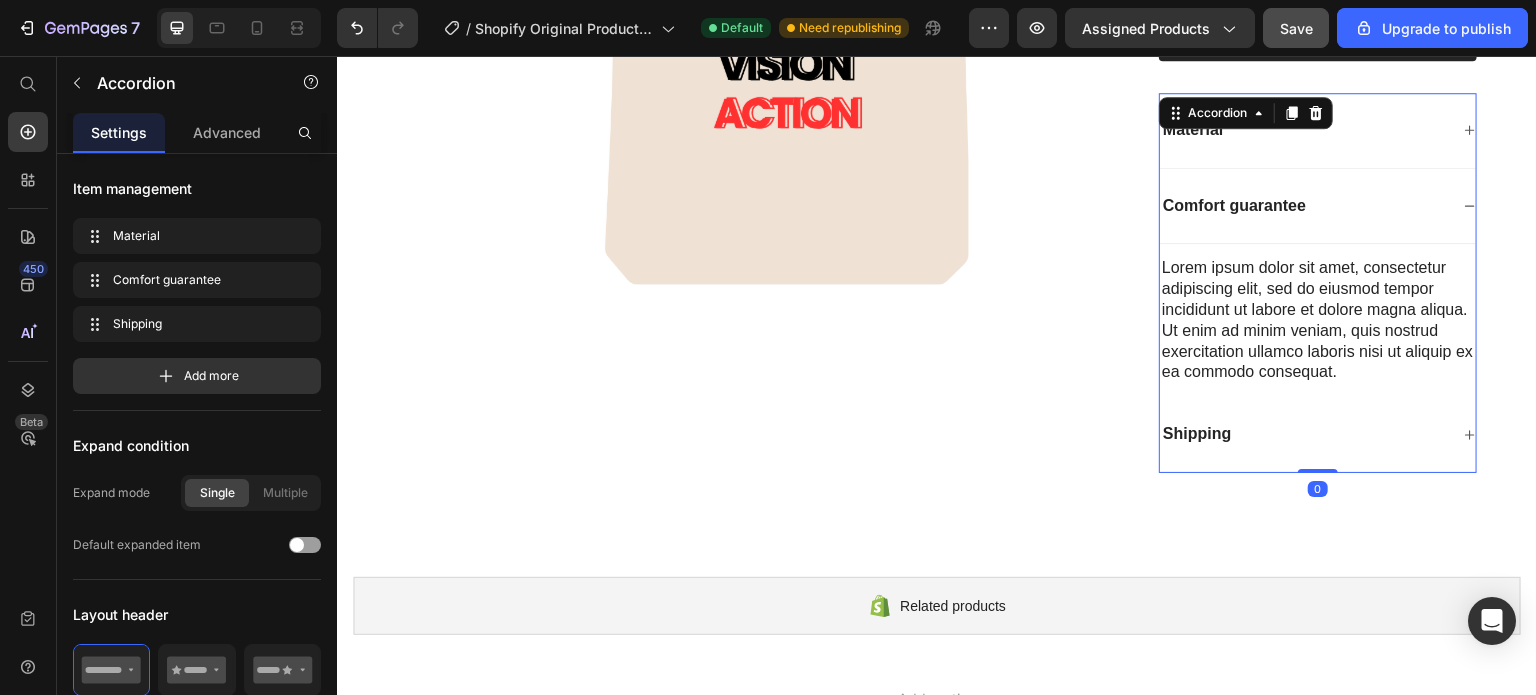 click 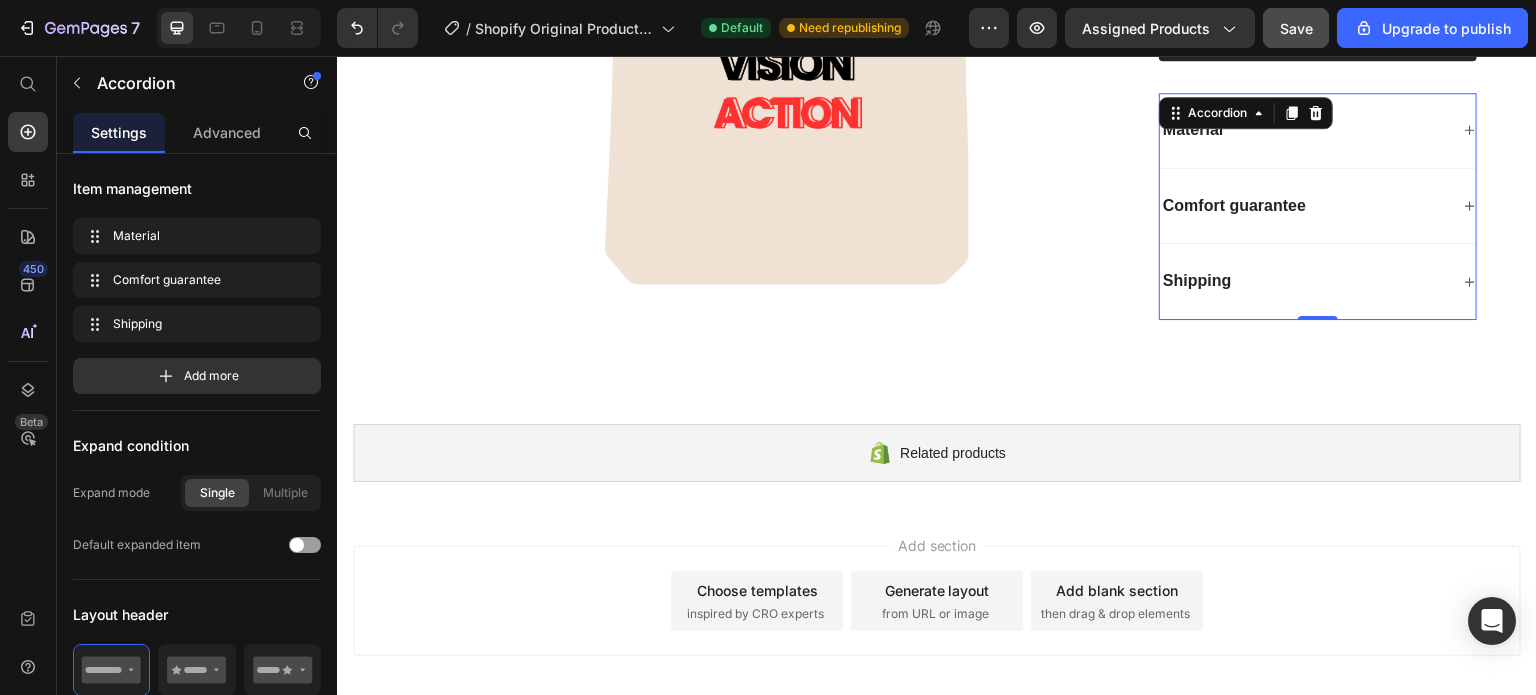 click 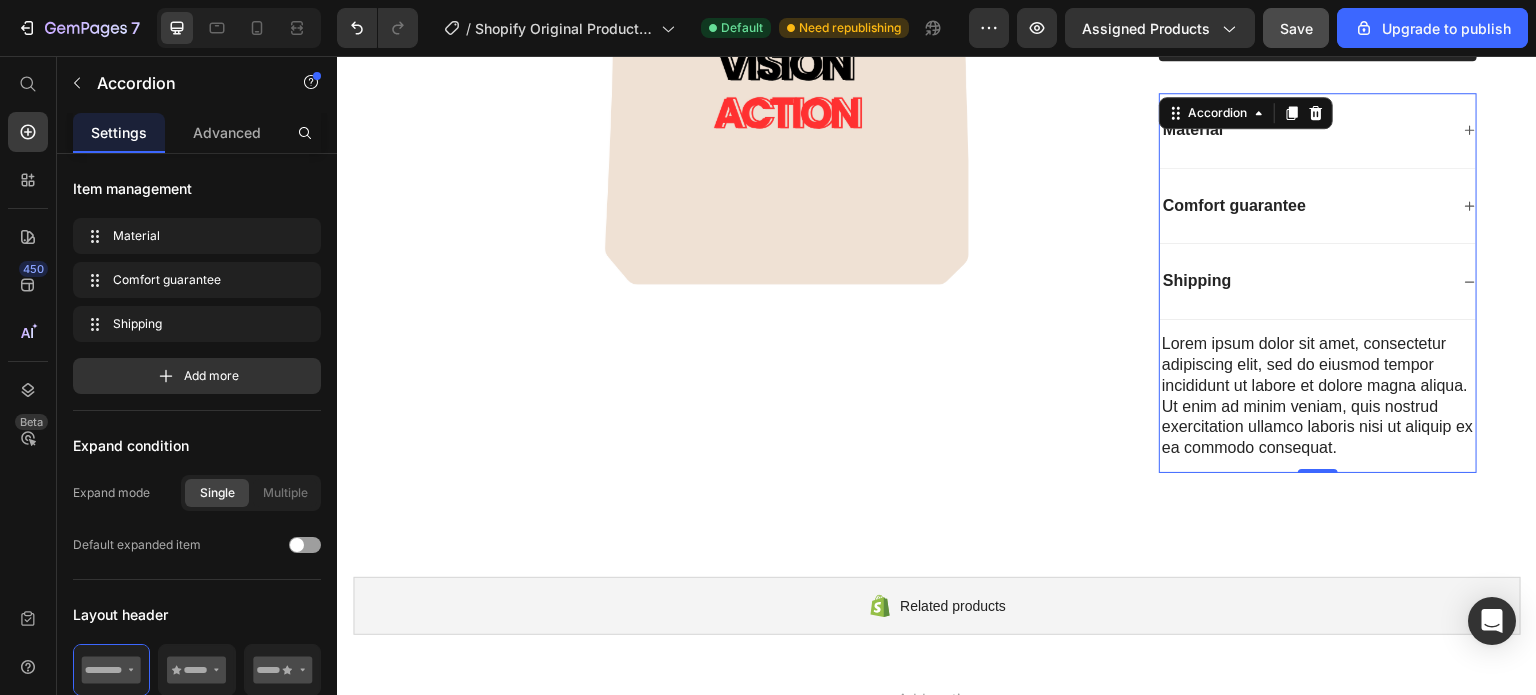click 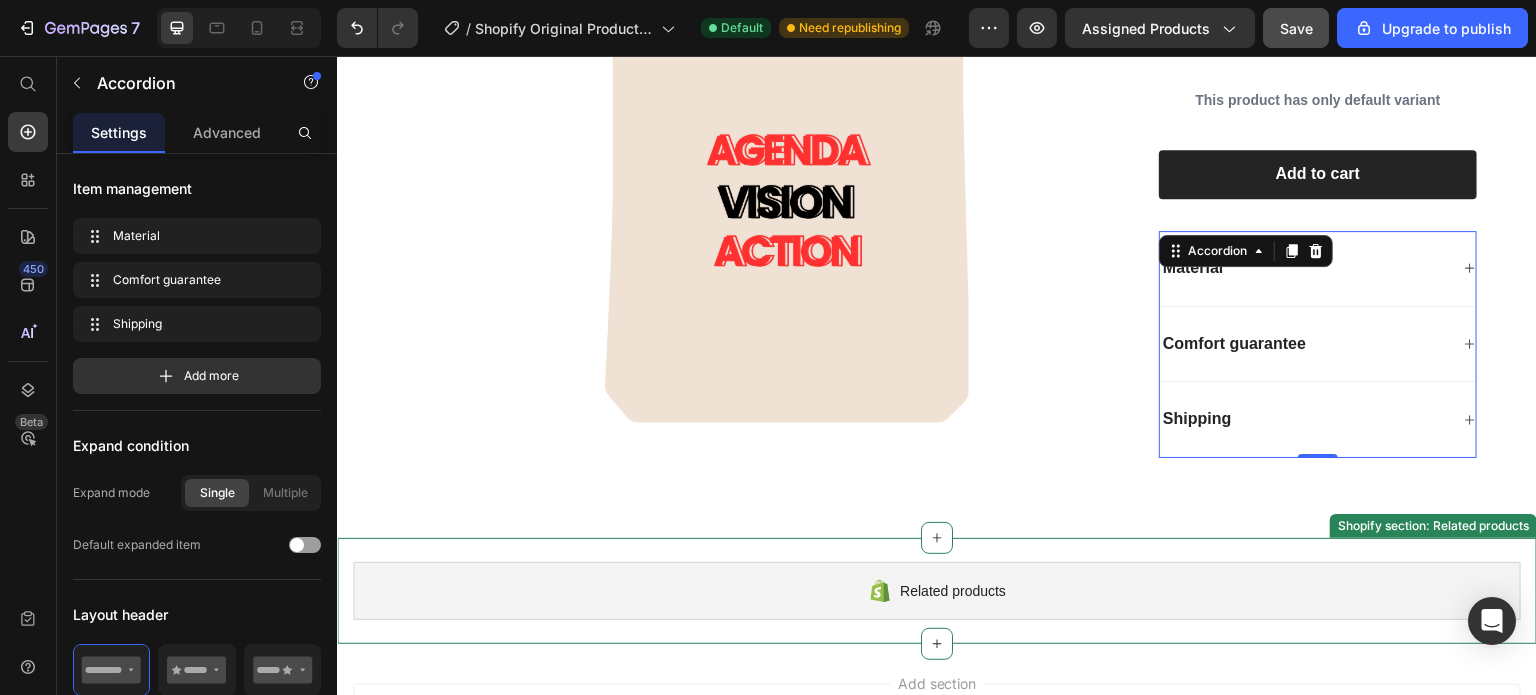 scroll, scrollTop: 0, scrollLeft: 0, axis: both 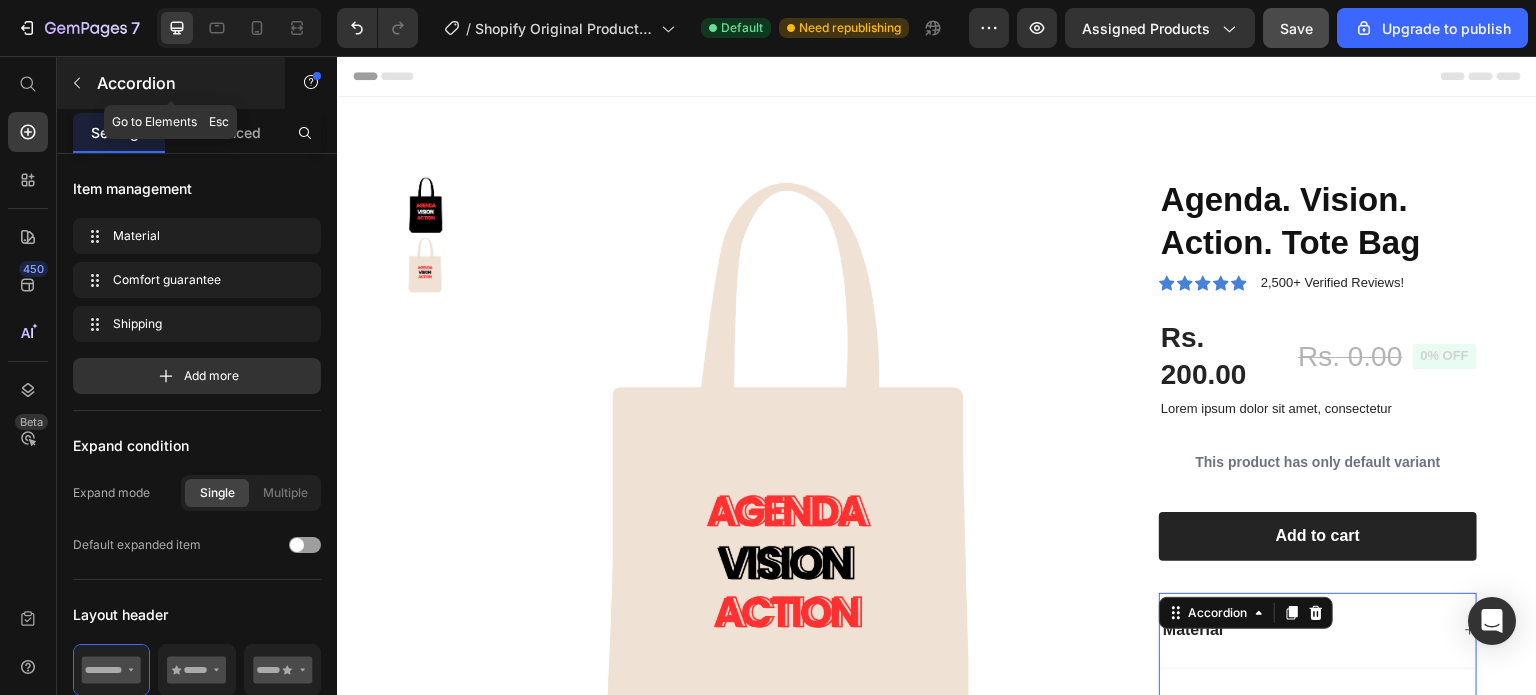 click 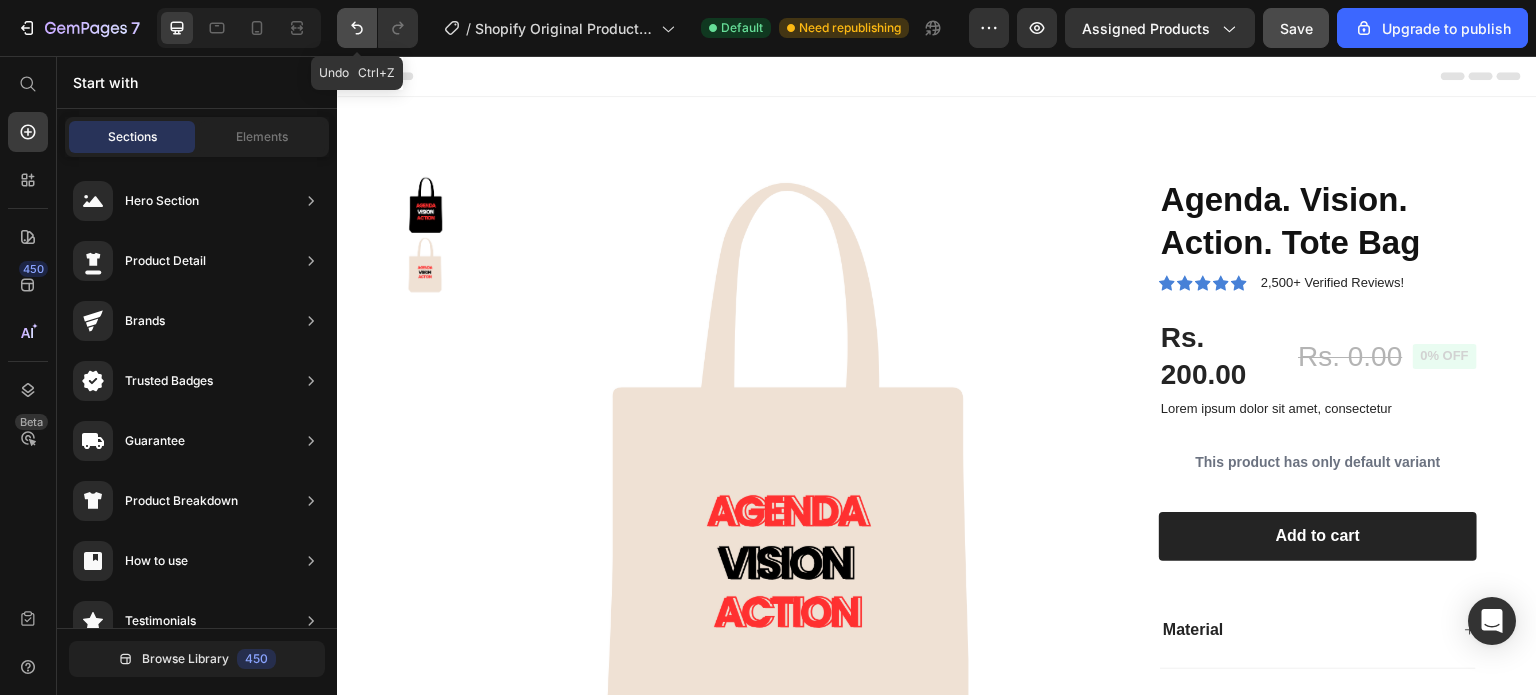 click 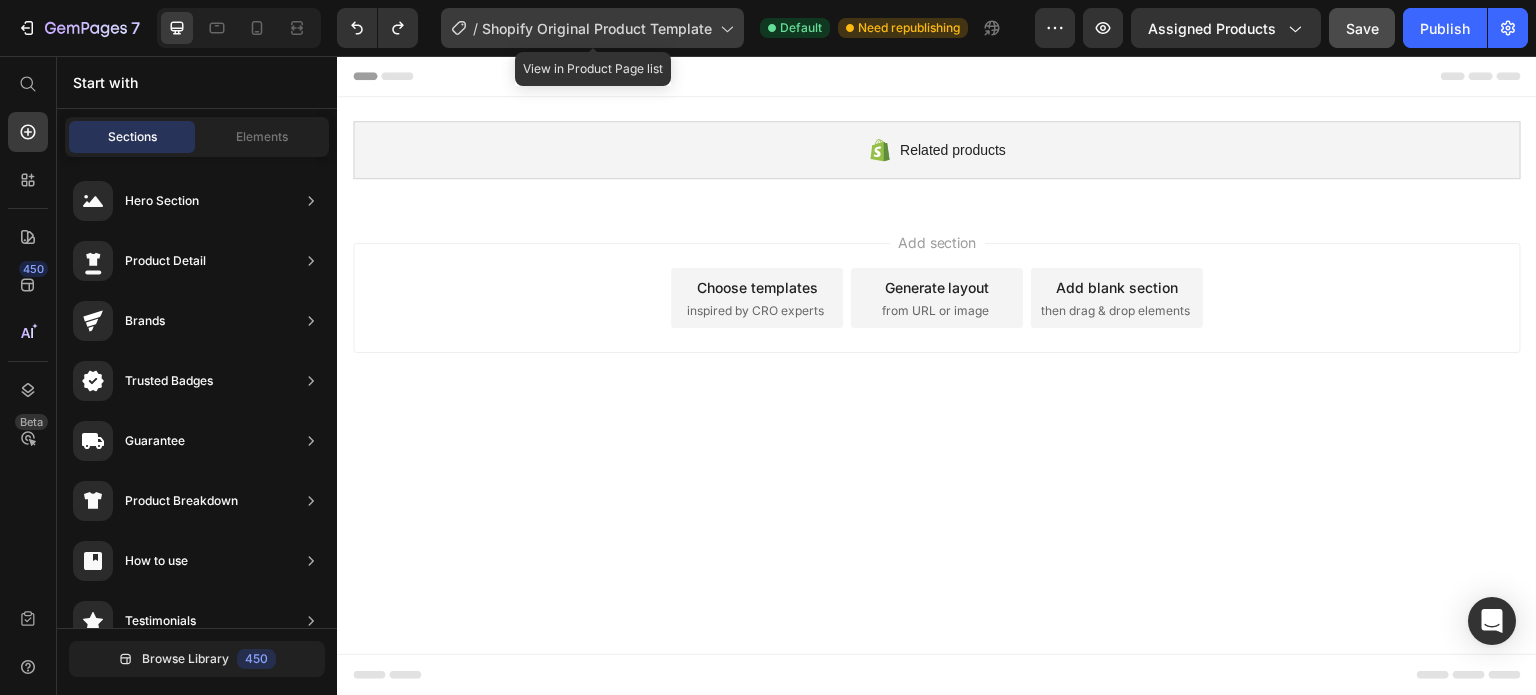 click on "Shopify Original Product Template" at bounding box center [597, 28] 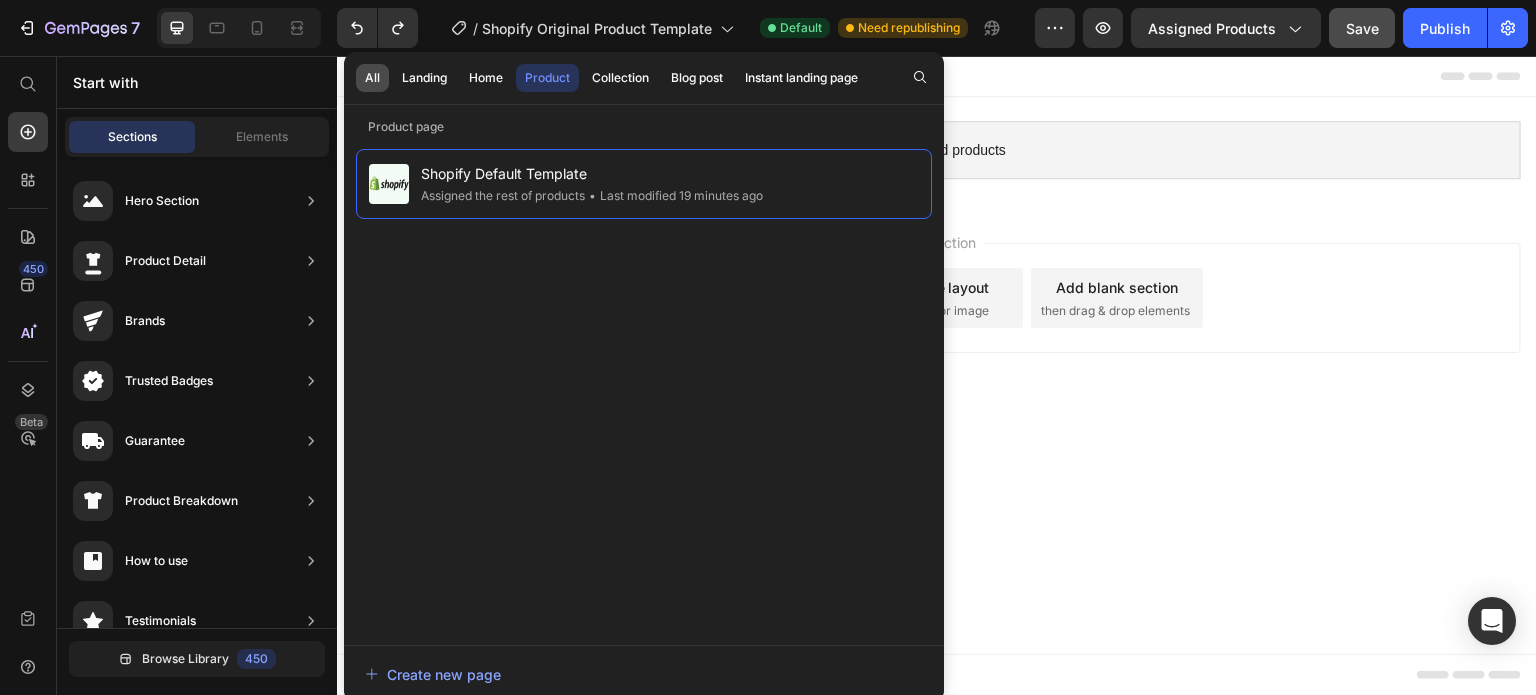 click on "All" at bounding box center [372, 78] 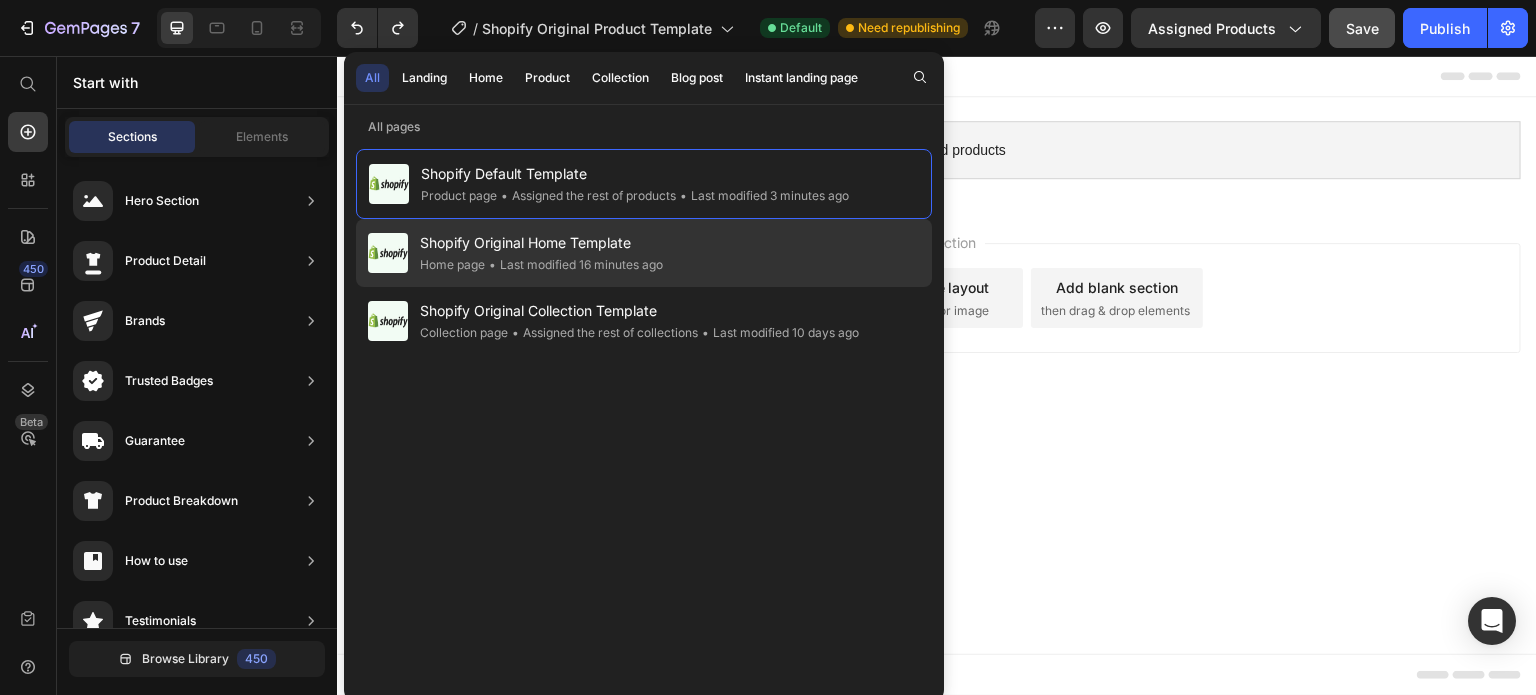 click on "Shopify Original Home Template" at bounding box center [541, 243] 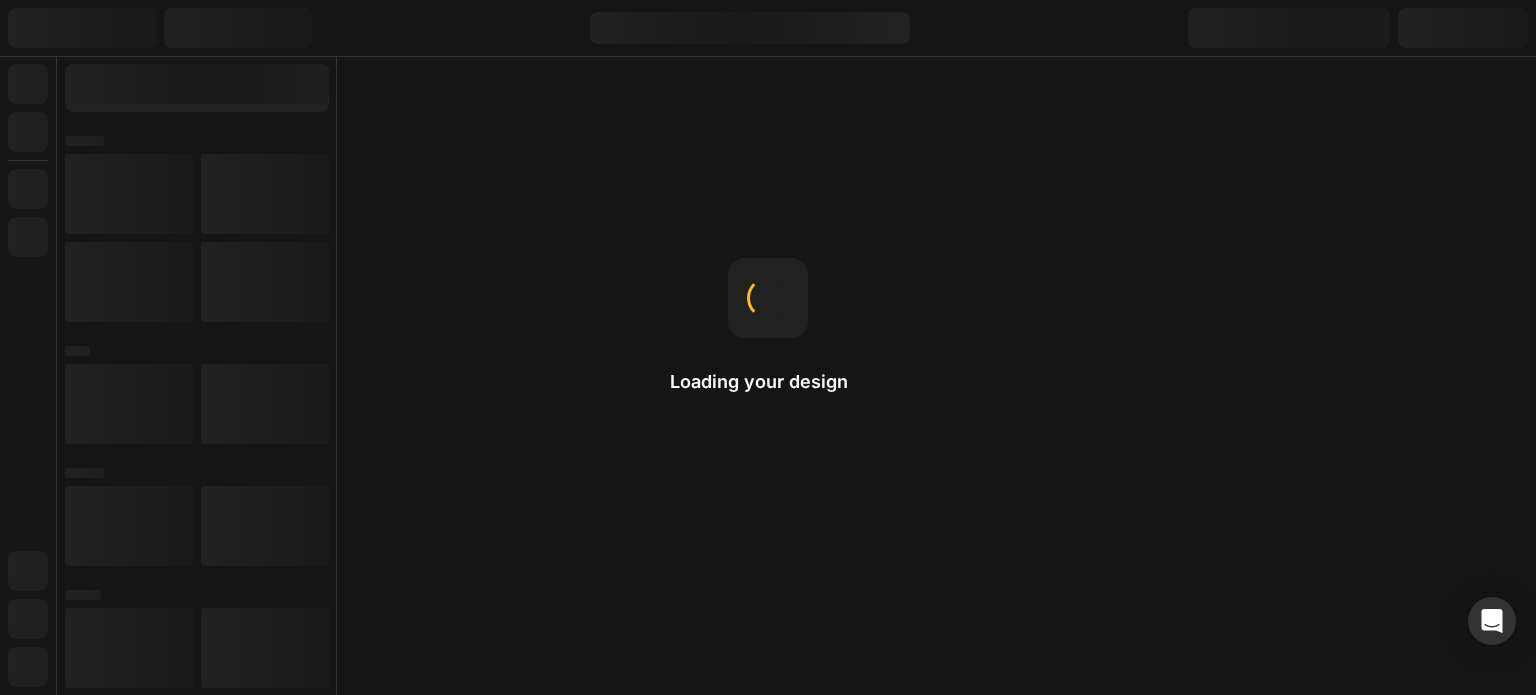 scroll, scrollTop: 0, scrollLeft: 0, axis: both 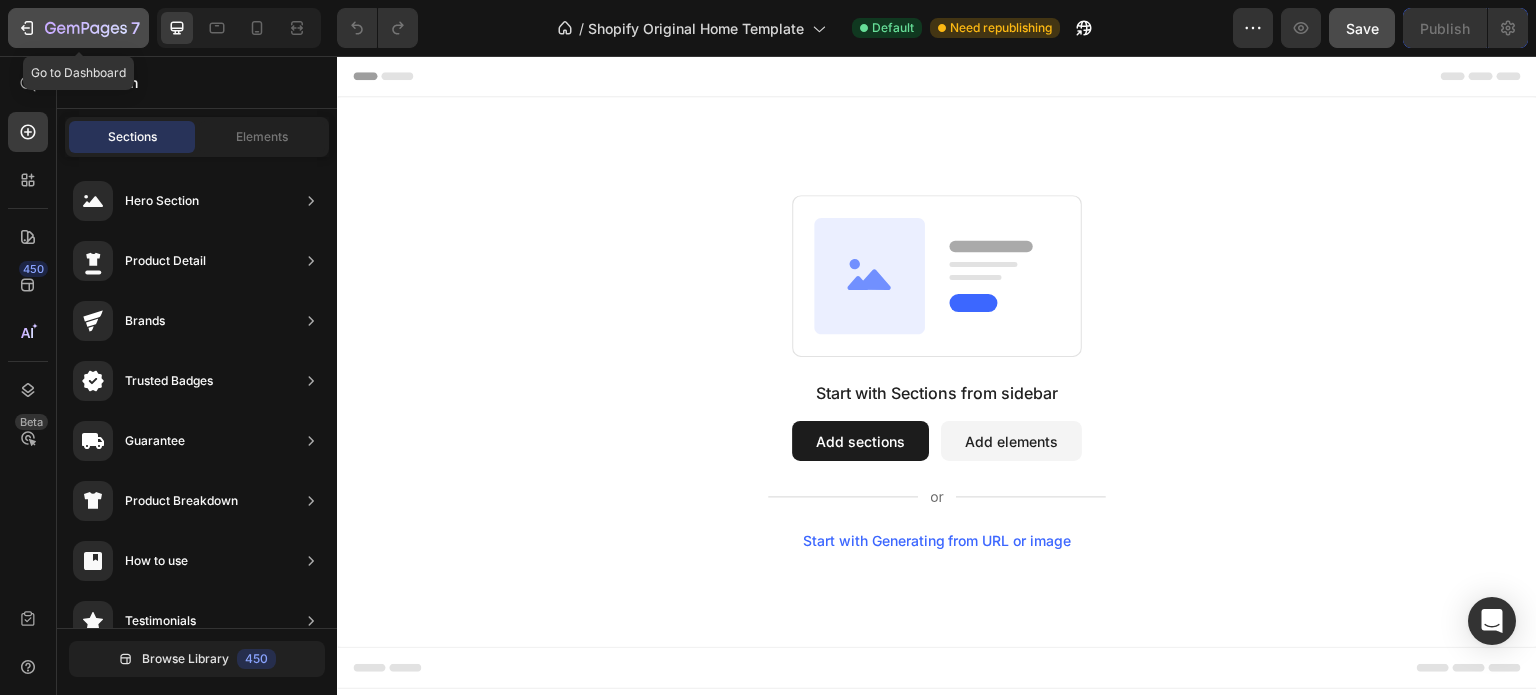 click 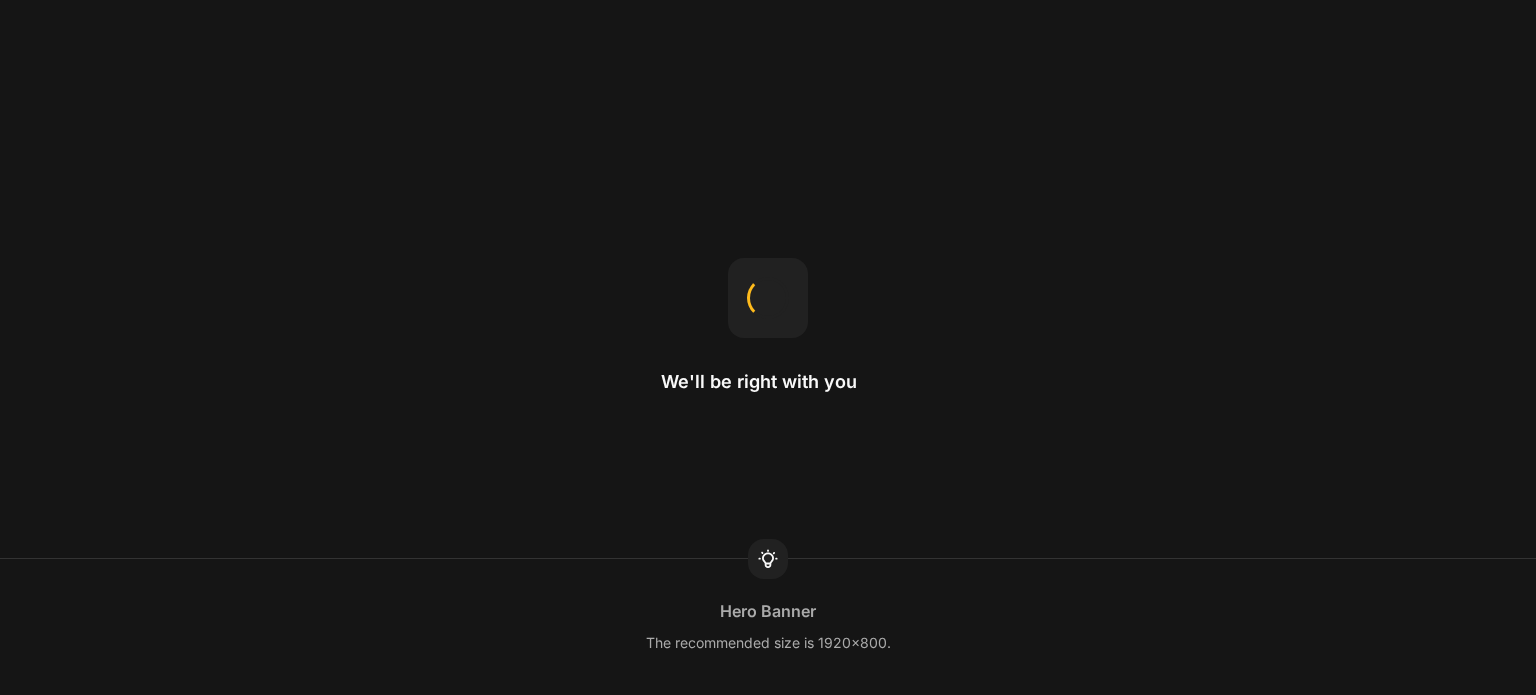 scroll, scrollTop: 0, scrollLeft: 0, axis: both 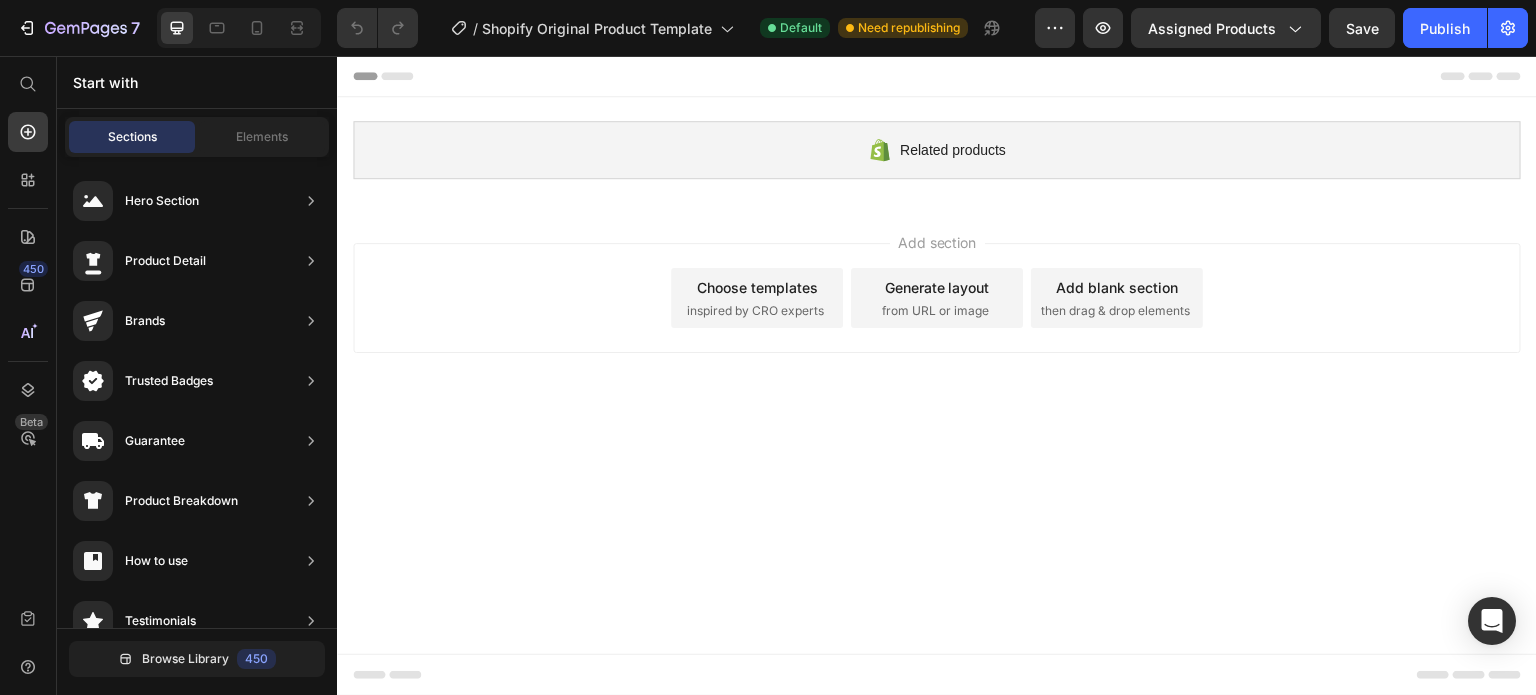 click on "Add blank section" at bounding box center (1117, 287) 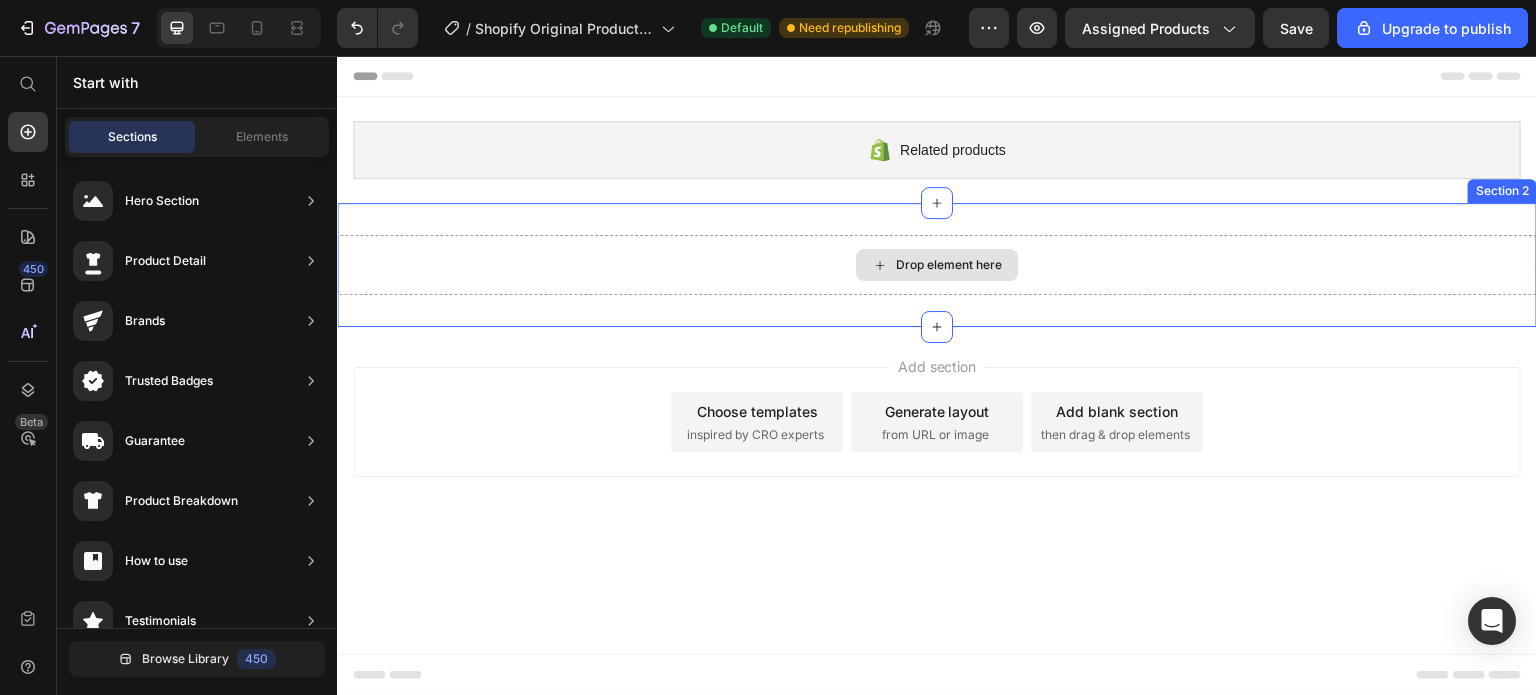 click on "Drop element here" at bounding box center [949, 265] 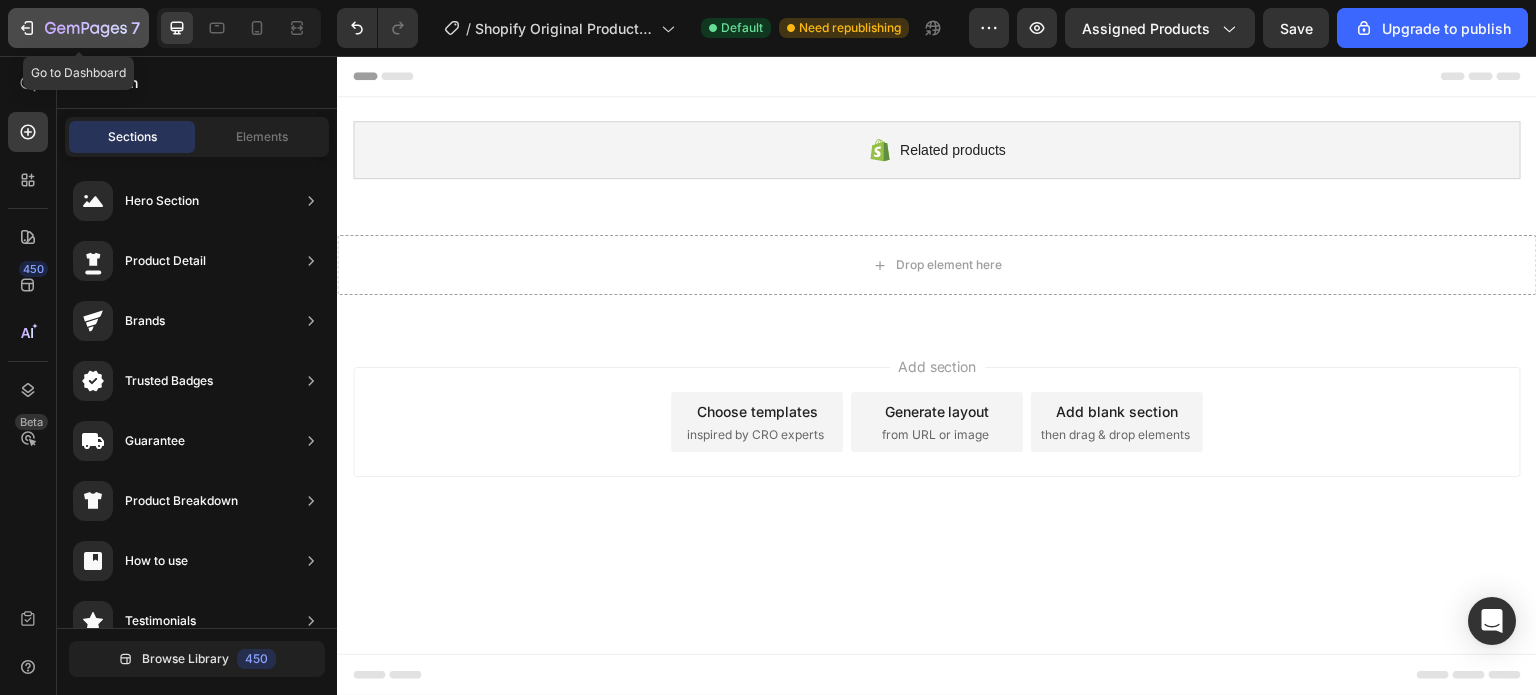 click 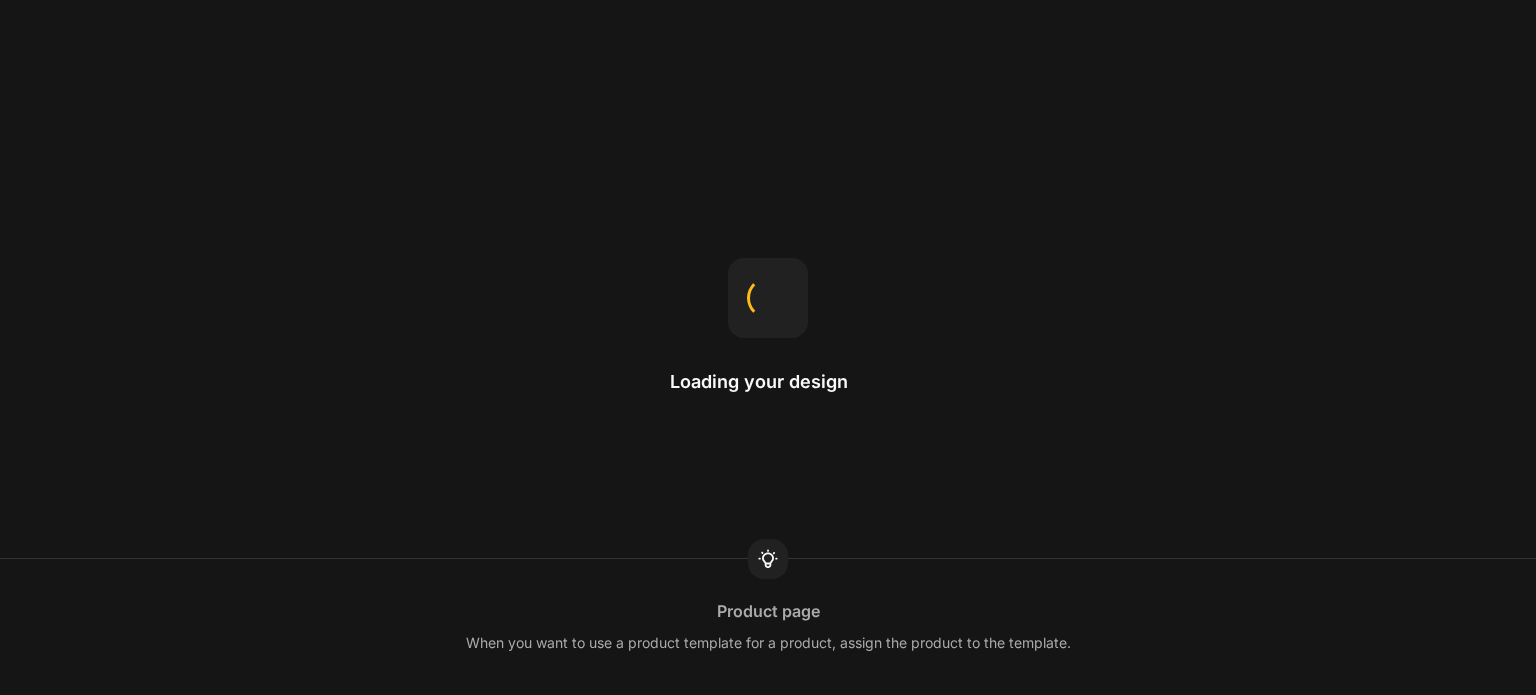 scroll, scrollTop: 0, scrollLeft: 0, axis: both 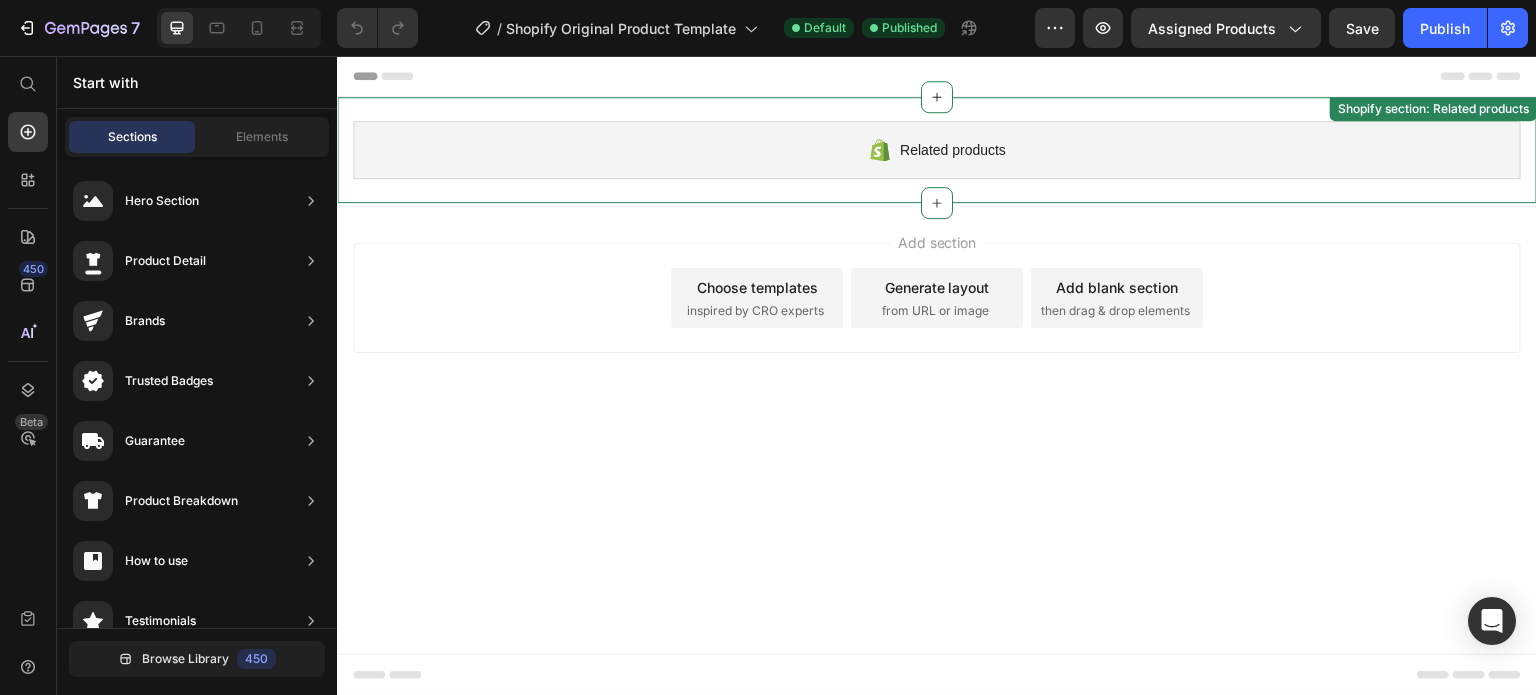 drag, startPoint x: 1092, startPoint y: 295, endPoint x: 947, endPoint y: 154, distance: 202.25232 